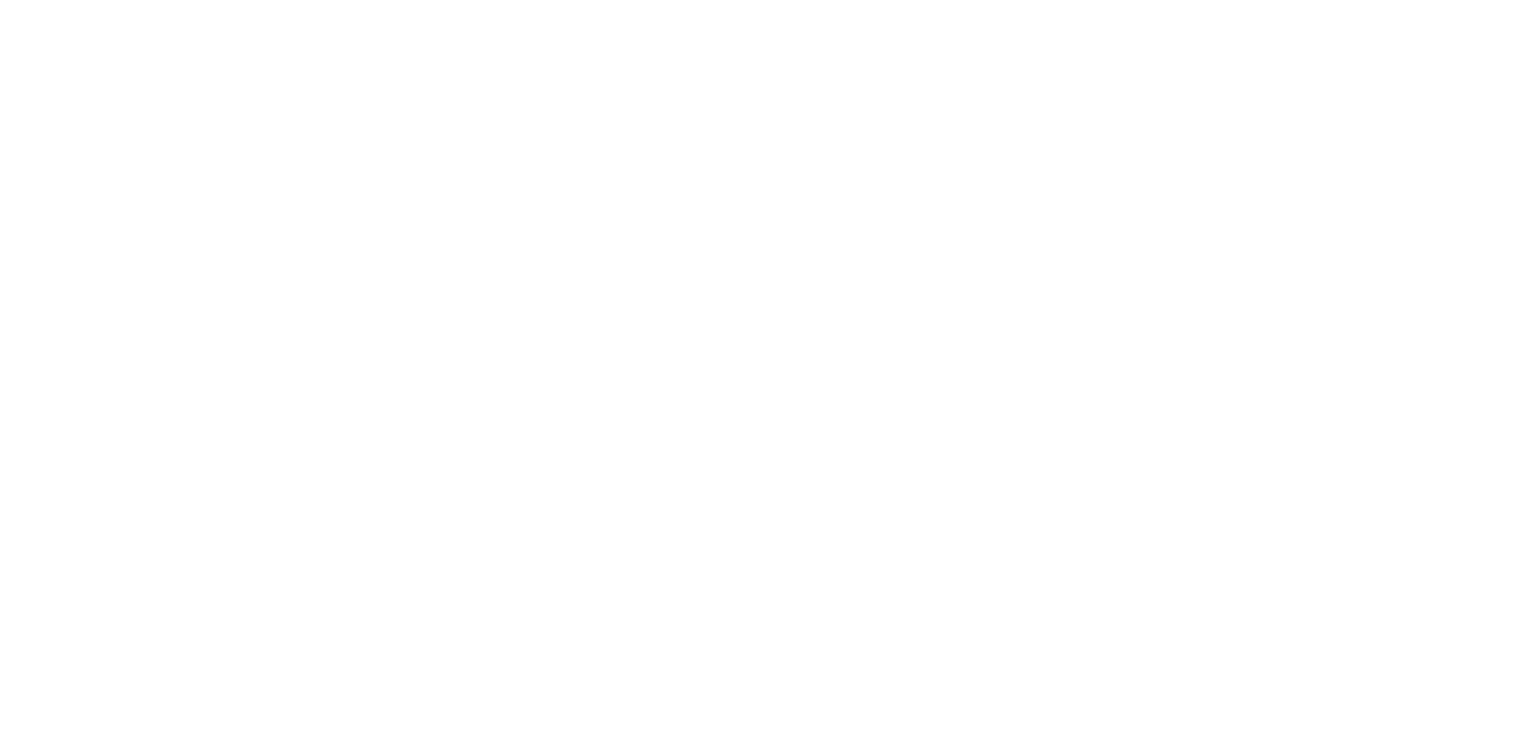 scroll, scrollTop: 0, scrollLeft: 0, axis: both 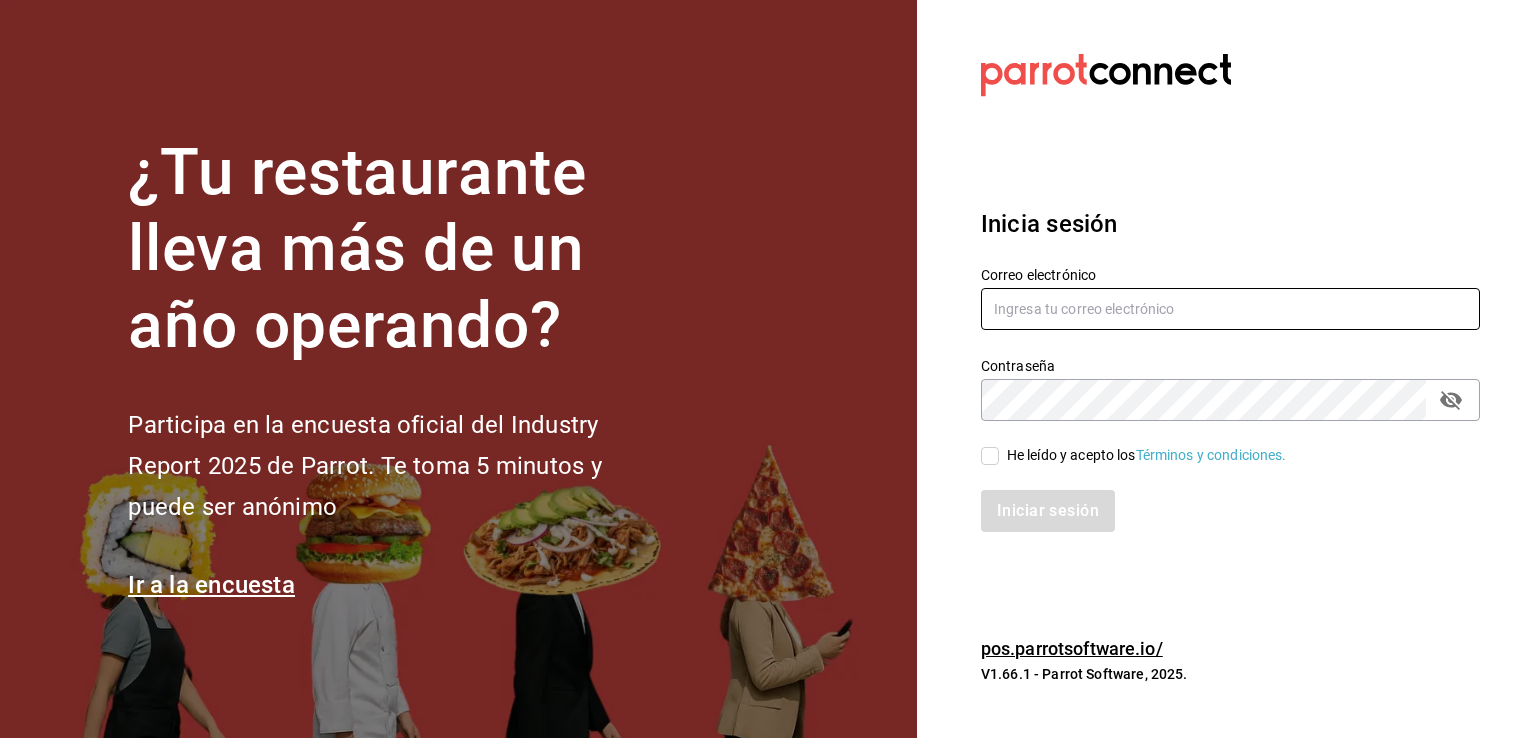 type on "[USERNAME]@[DOMAIN].com" 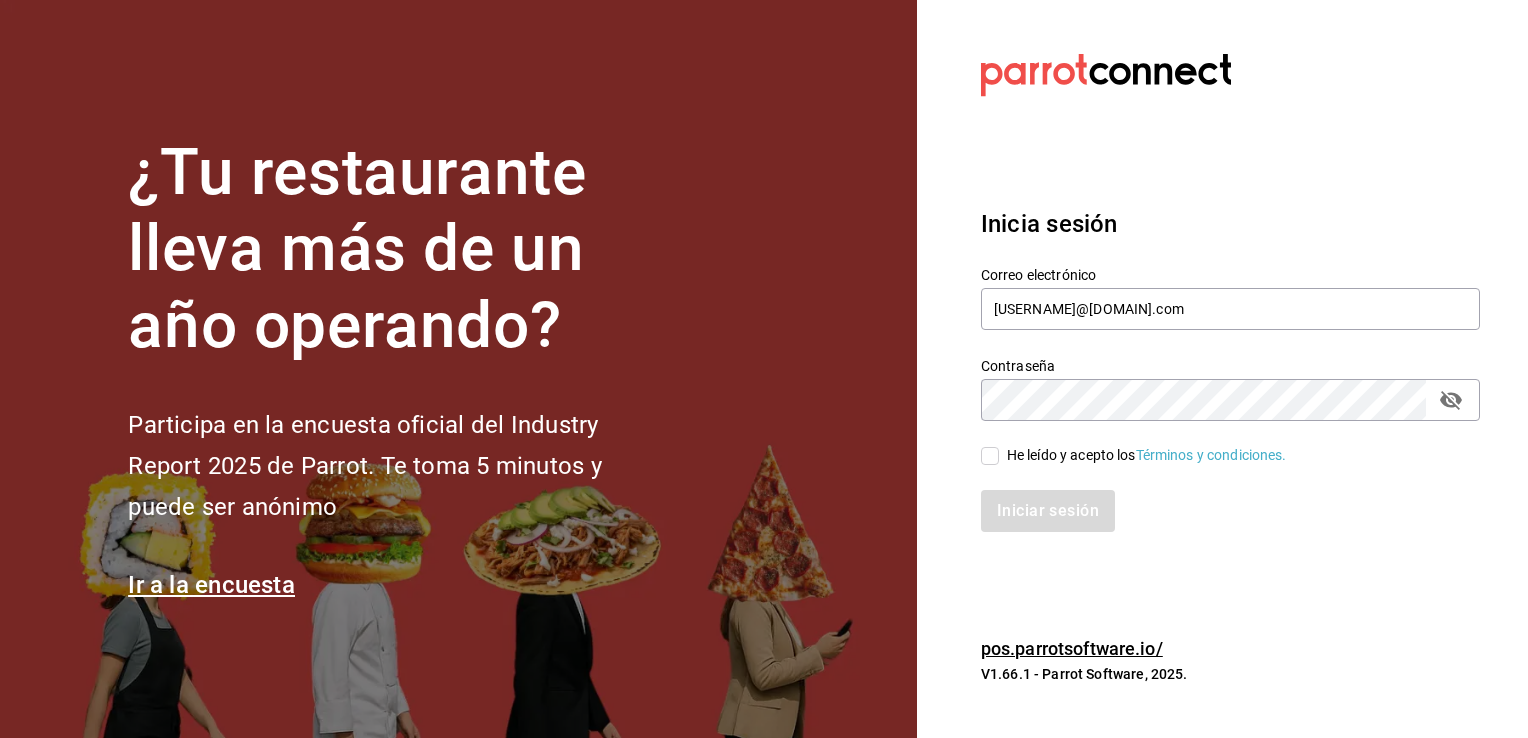 click on "He leído y acepto los  Términos y condiciones." at bounding box center [990, 456] 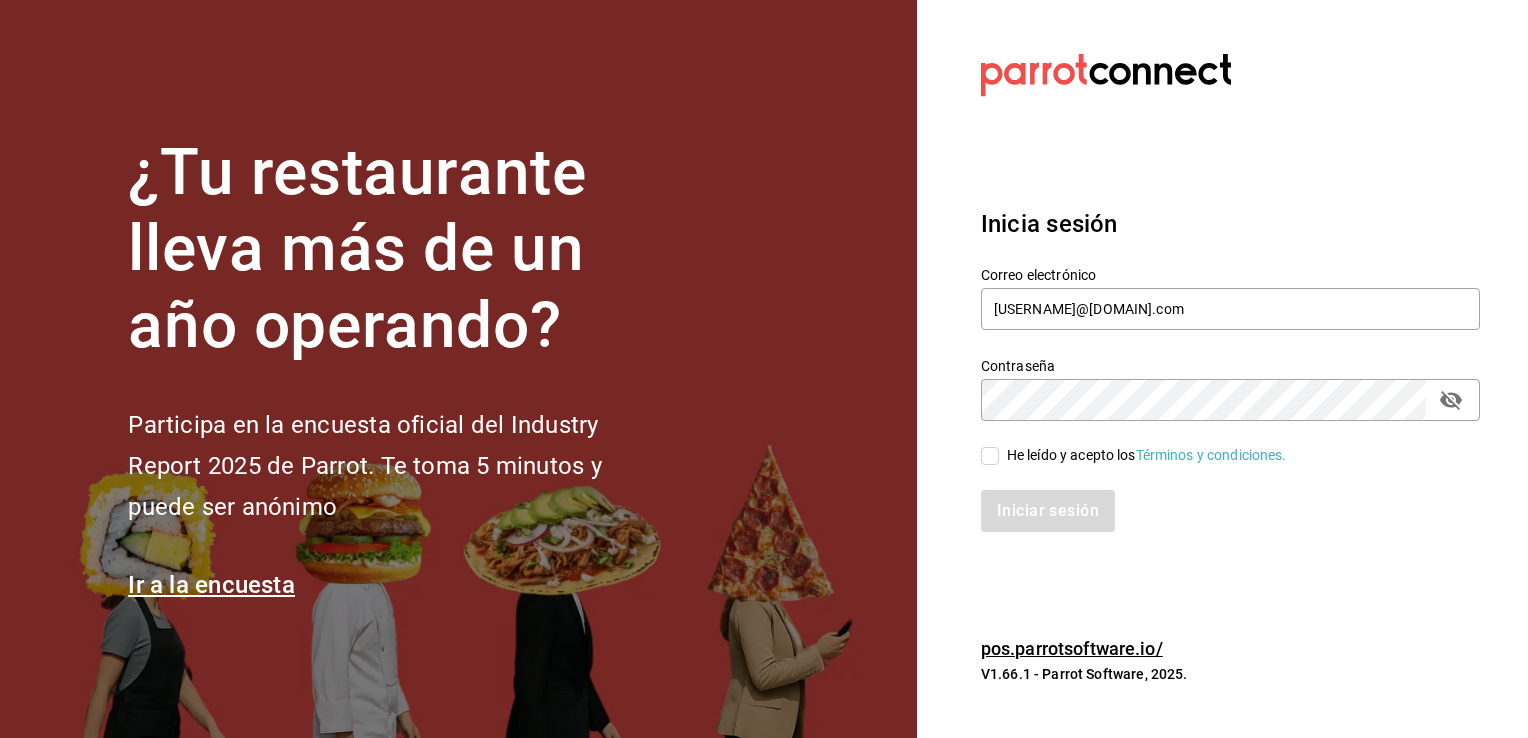 checkbox on "true" 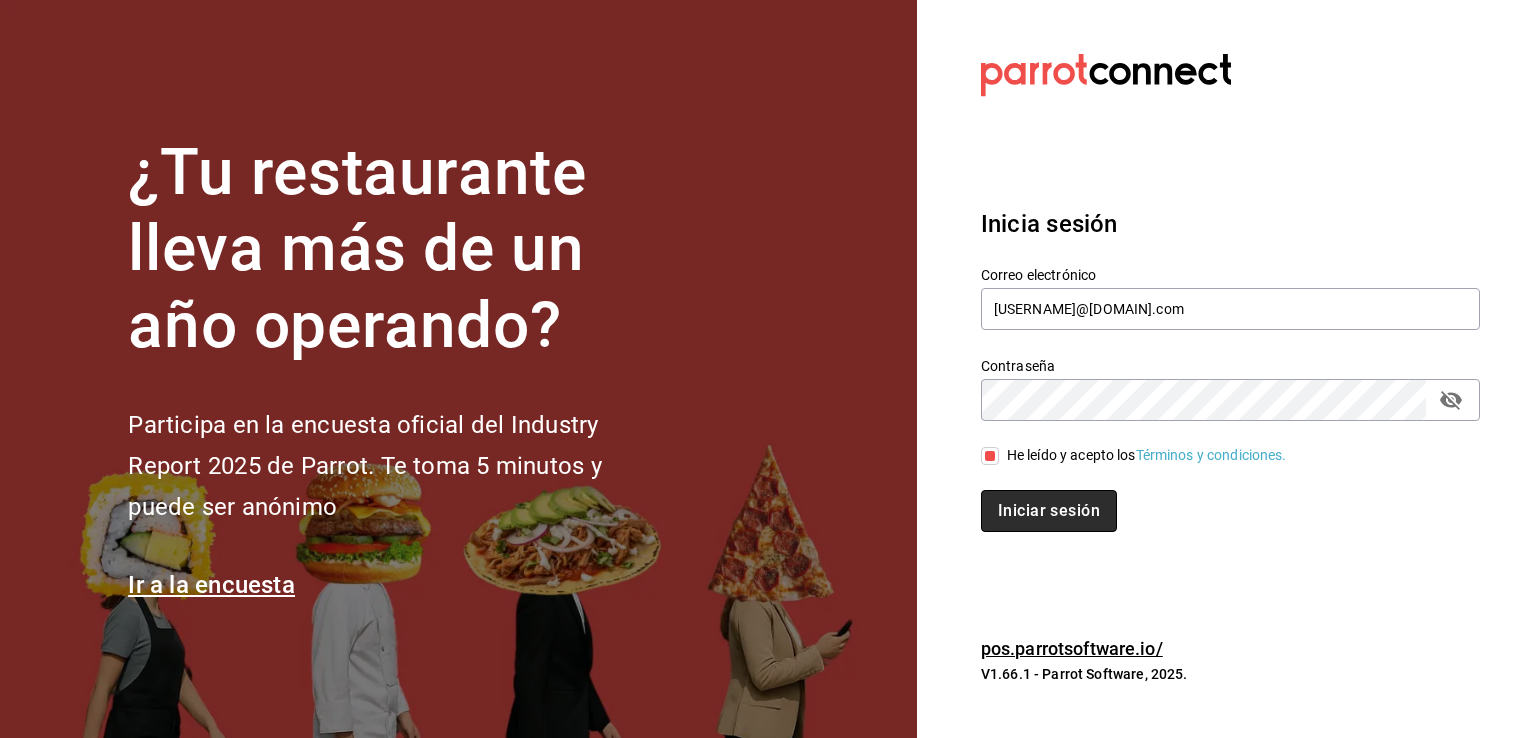 click on "Iniciar sesión" at bounding box center (1049, 511) 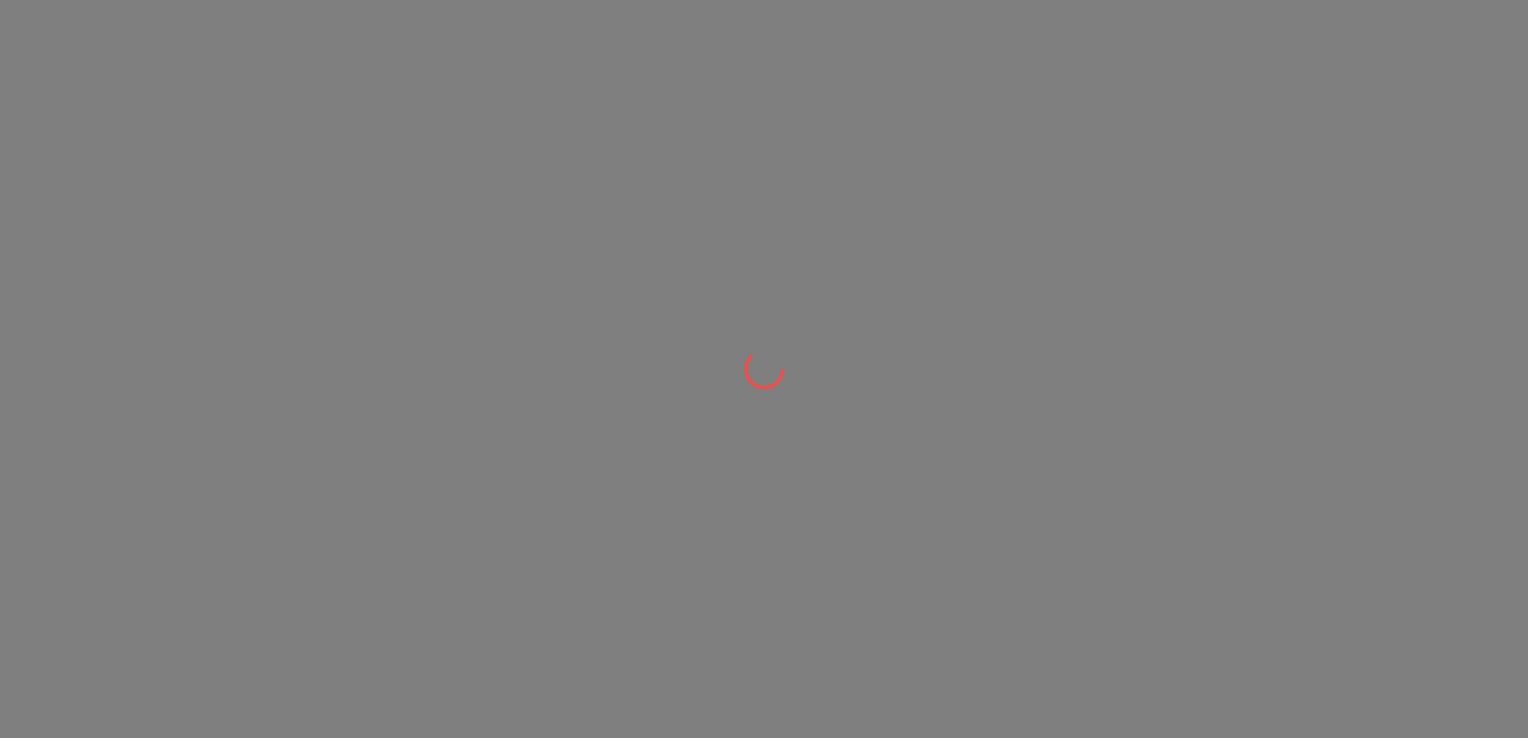 scroll, scrollTop: 0, scrollLeft: 0, axis: both 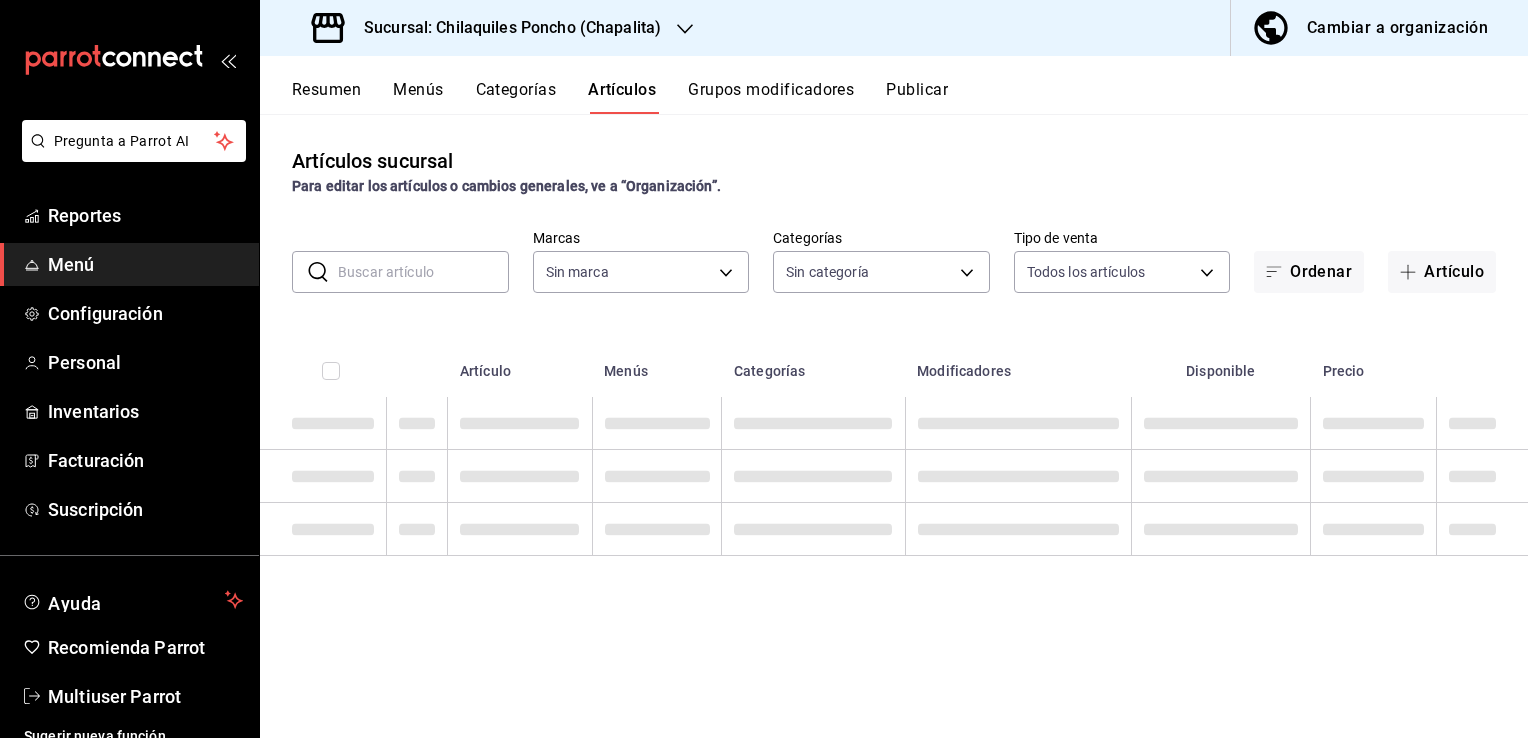 type on "[UUID],[UUID],[UUID]" 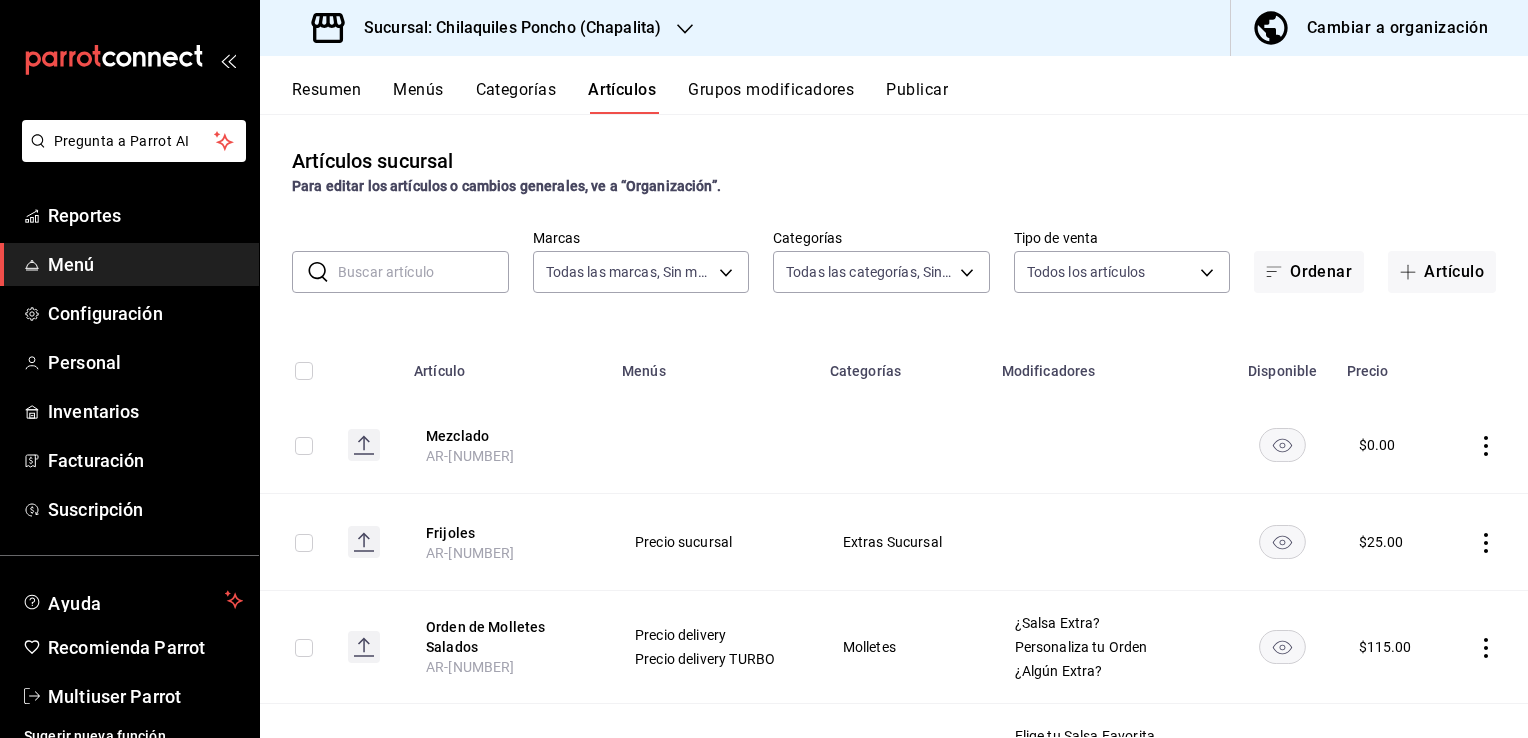type on "[UUID],[UUID],[UUID],[UUID],[UUID],[UUID],[UUID],[UUID],[UUID],[UUID],[UUID],[UUID],[UUID]" 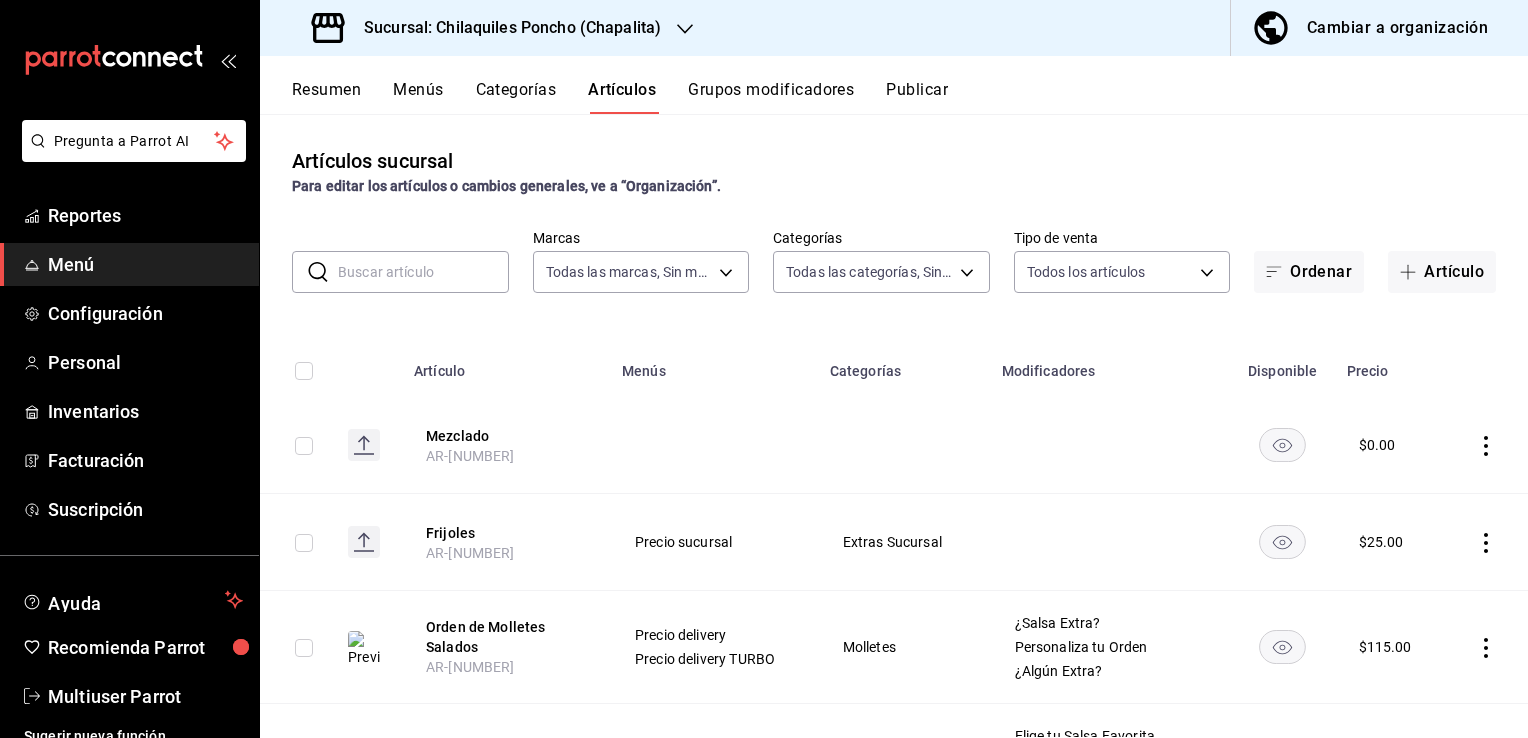 click on "Menú" at bounding box center (145, 264) 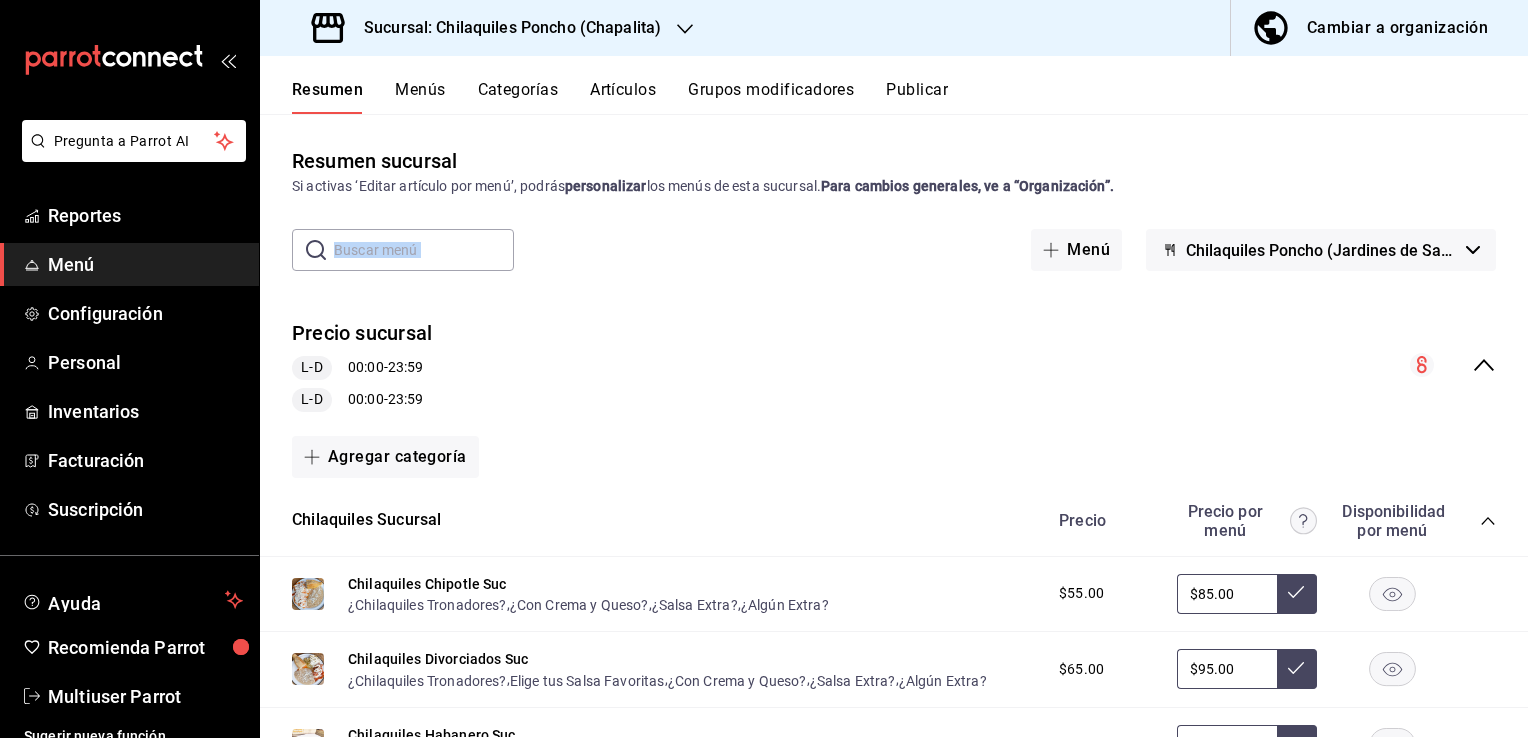 click on "Menú Chilaquiles Poncho ([LOCATION]) Precio sucursal L-S 00:00 - 23:59 L-D 00:00 - 23:59 Agregar categoría Chilaquiles Sucursal Precio Precio por menú Disponibilidad por menú Chilaquiles Chipotle Suc ¿Chilaquiles Tronadores? , ¿Con Crema y Queso? , ¿Salsa Extra? , ¿Algún Extra? $[PRICE] $[PRICE] Chilaquiles Divorciados Suc ¿Chilaquiles Tronadores? , Elige tus Salsa Favoritas , ¿Con Crema y Queso? , ¿Salsa Extra? , ¿Algún Extra? $[PRICE] $[PRICE] Chilaquiles Habanero Suc ¿Chilaquiles Tronadores? , ¿Con Crema y Queso? , ¿Salsa Extra? , ¿Algún Extra? $[PRICE] $[PRICE] Chilaquiles Morita Suc ¿Chilaquiles Tronadores? , ¿Con Crema y Queso? , ¿Salsa Extra? , ¿Algún Extra? $[PRICE] $[PRICE] Chilaquiles Rojos Suc ¿Chilaquiles Tronadores? , ¿Con Crema y Queso? , ¿Salsa Extra? , ¿Algún Extra? $[PRICE] ," at bounding box center [894, 441] 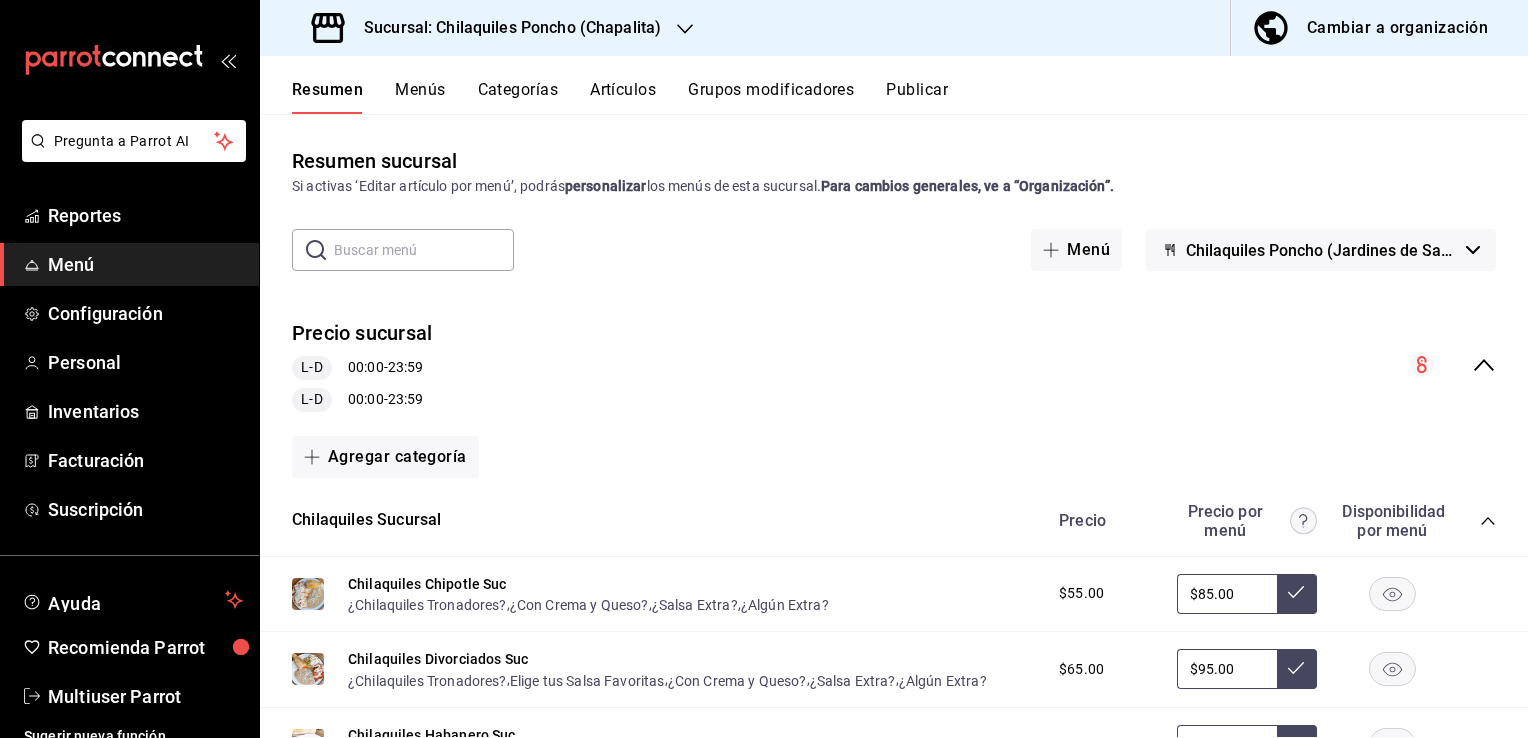 drag, startPoint x: 706, startPoint y: 84, endPoint x: 677, endPoint y: 64, distance: 35.22783 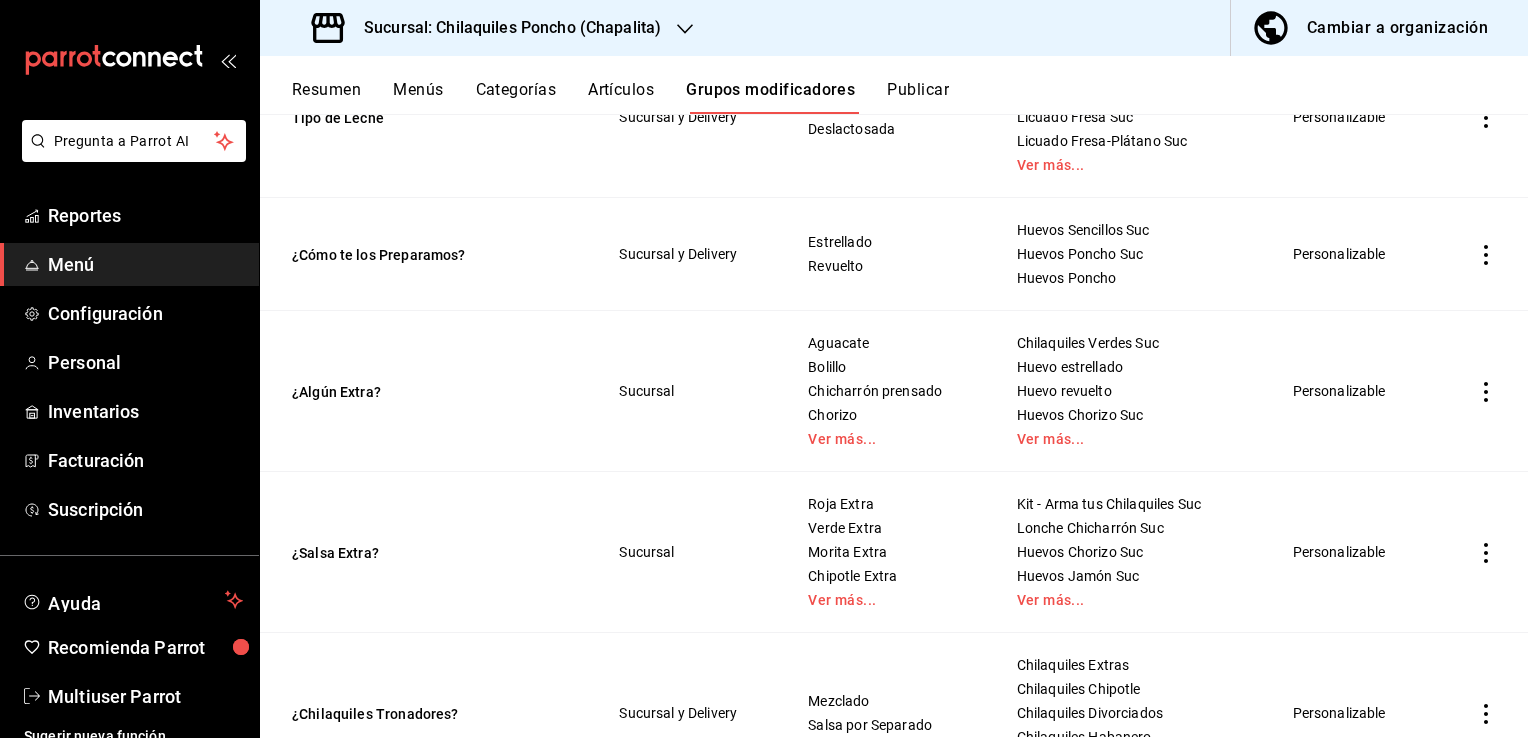 scroll, scrollTop: 1171, scrollLeft: 0, axis: vertical 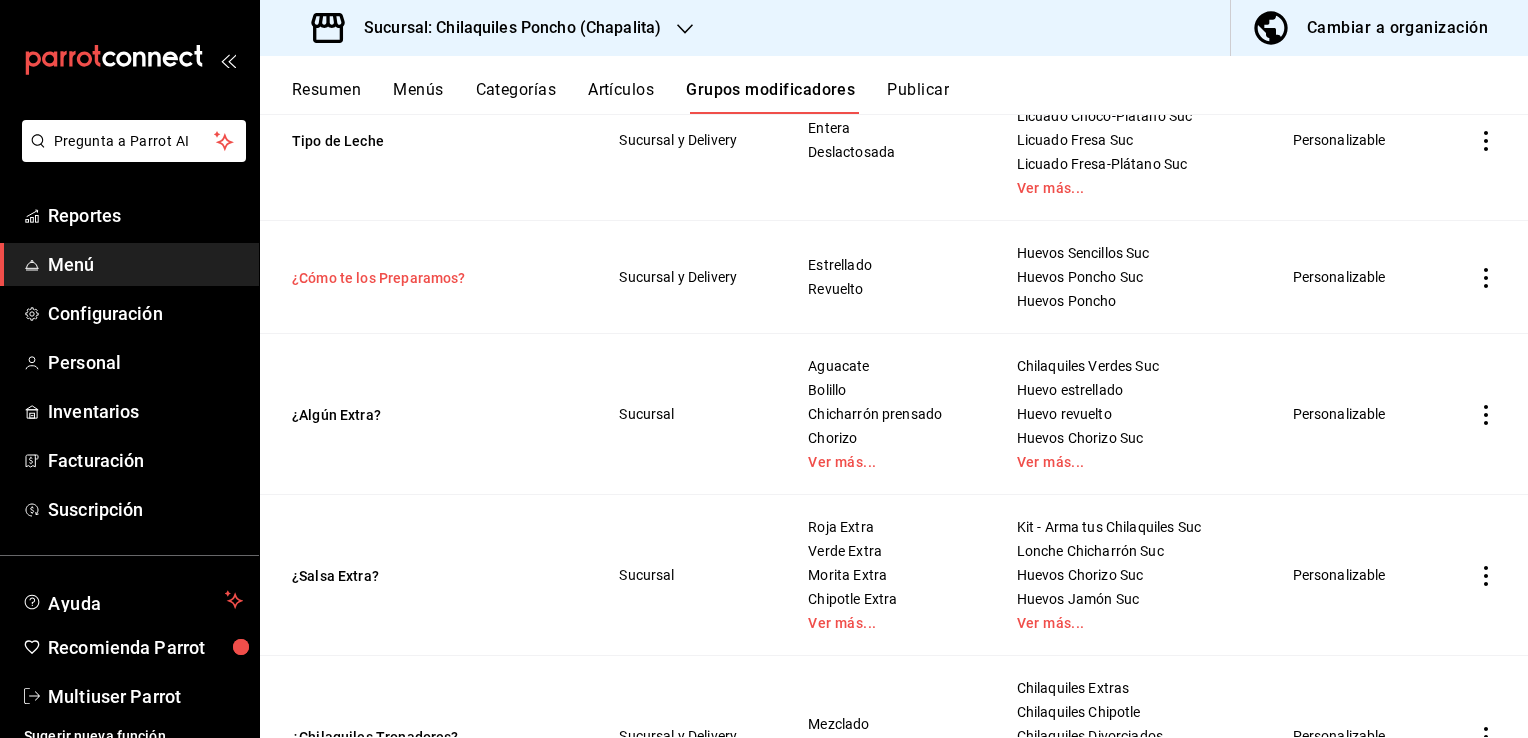 click on "¿Cómo te los Preparamos?" at bounding box center [412, 278] 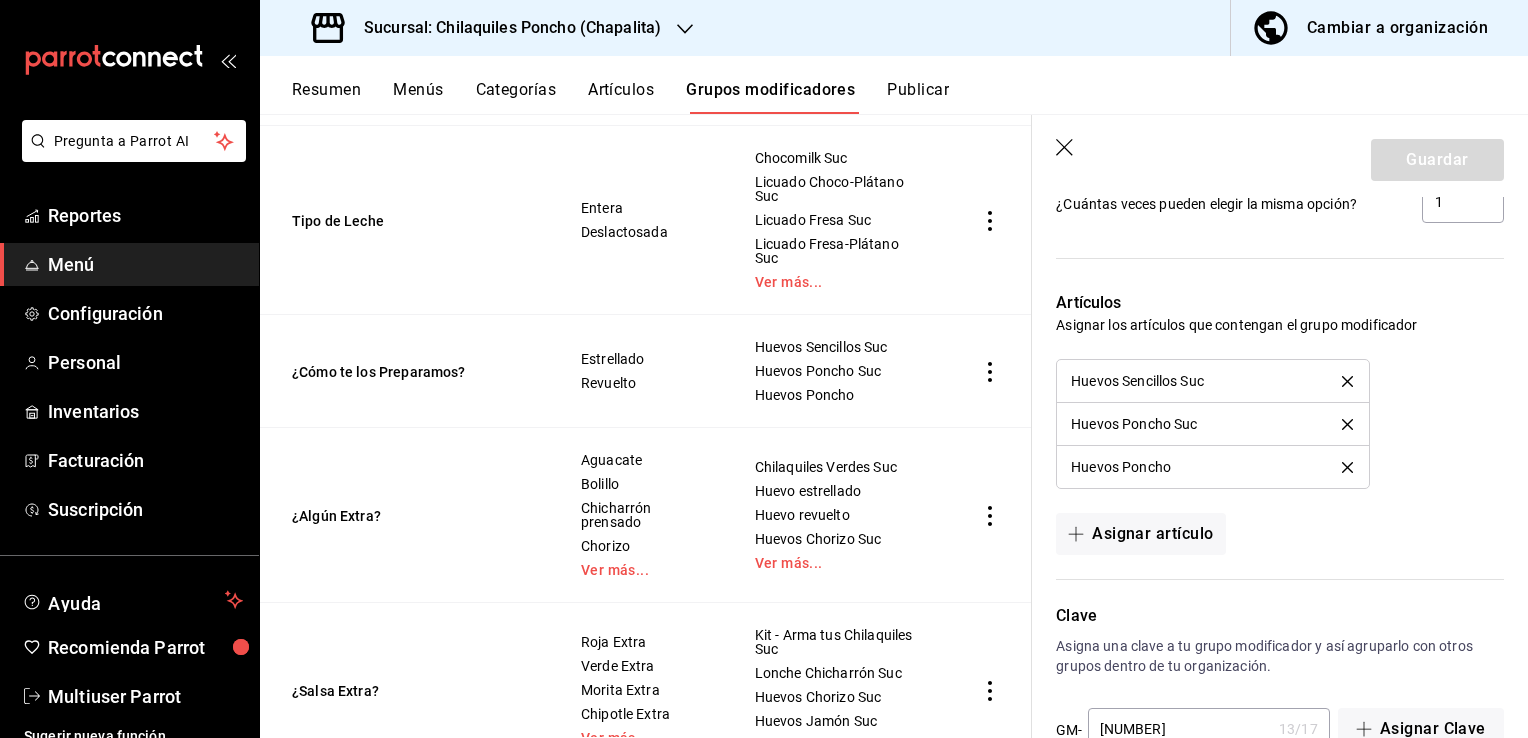 scroll, scrollTop: 1256, scrollLeft: 0, axis: vertical 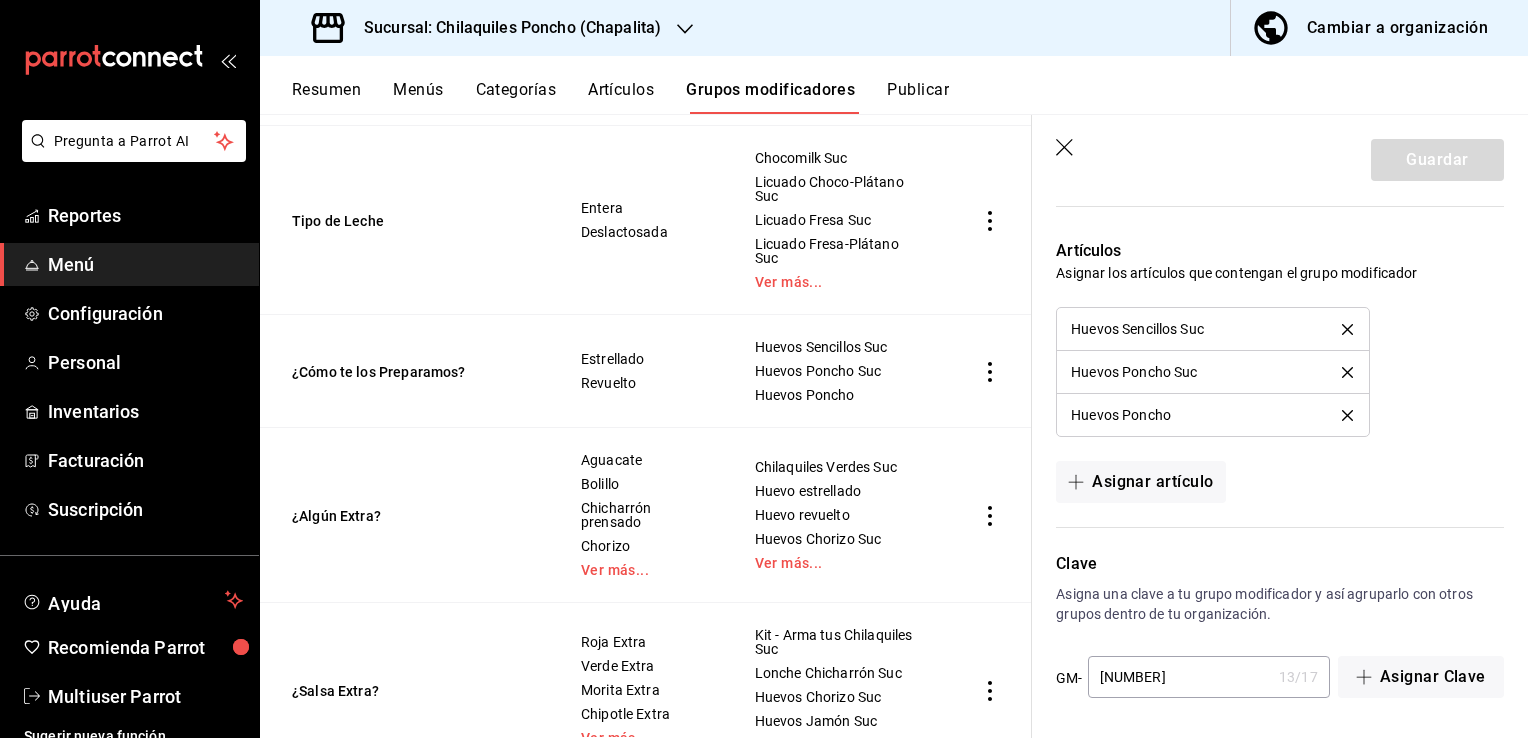 click 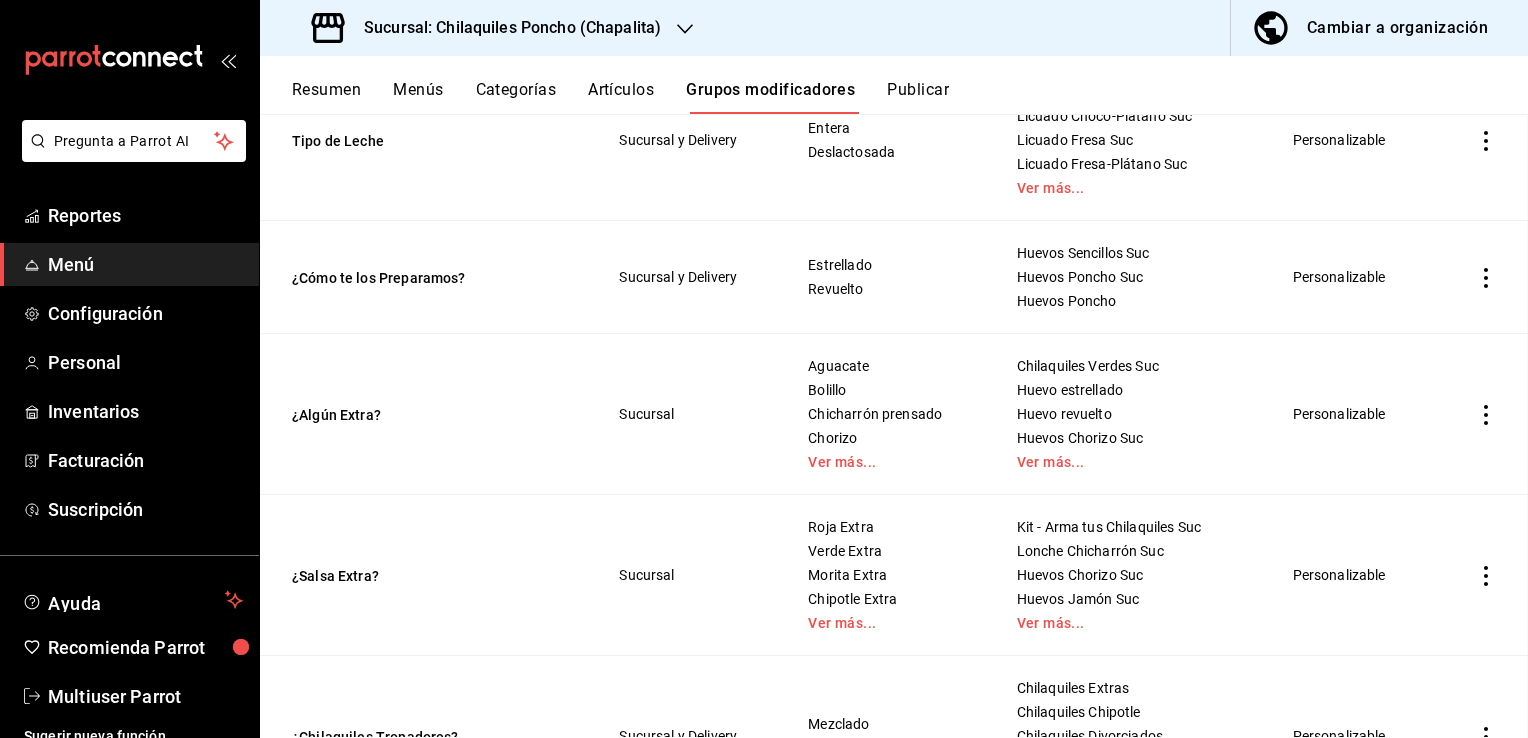 scroll, scrollTop: 0, scrollLeft: 0, axis: both 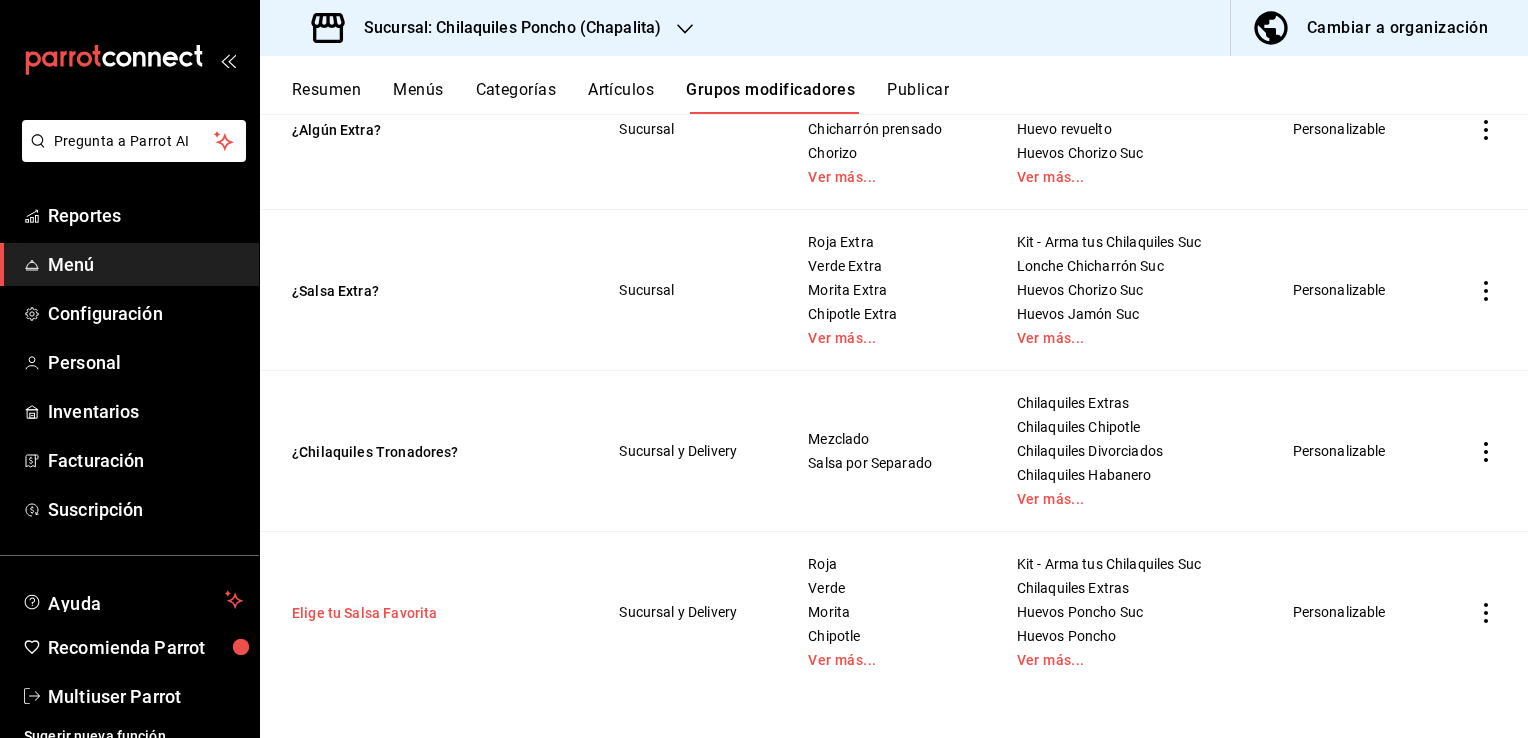 click on "Elige tu Salsa Favorita" at bounding box center [412, 613] 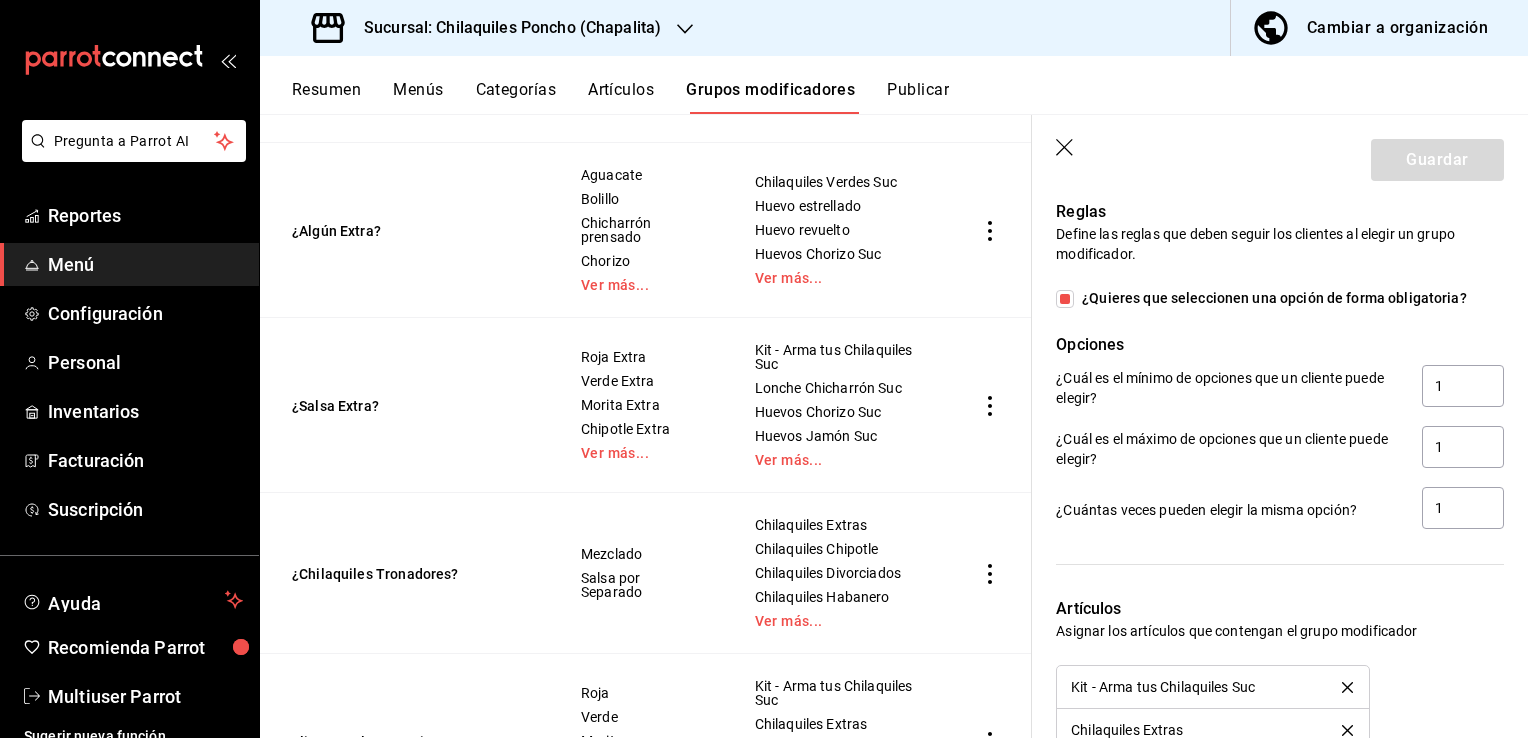 scroll, scrollTop: 1162, scrollLeft: 0, axis: vertical 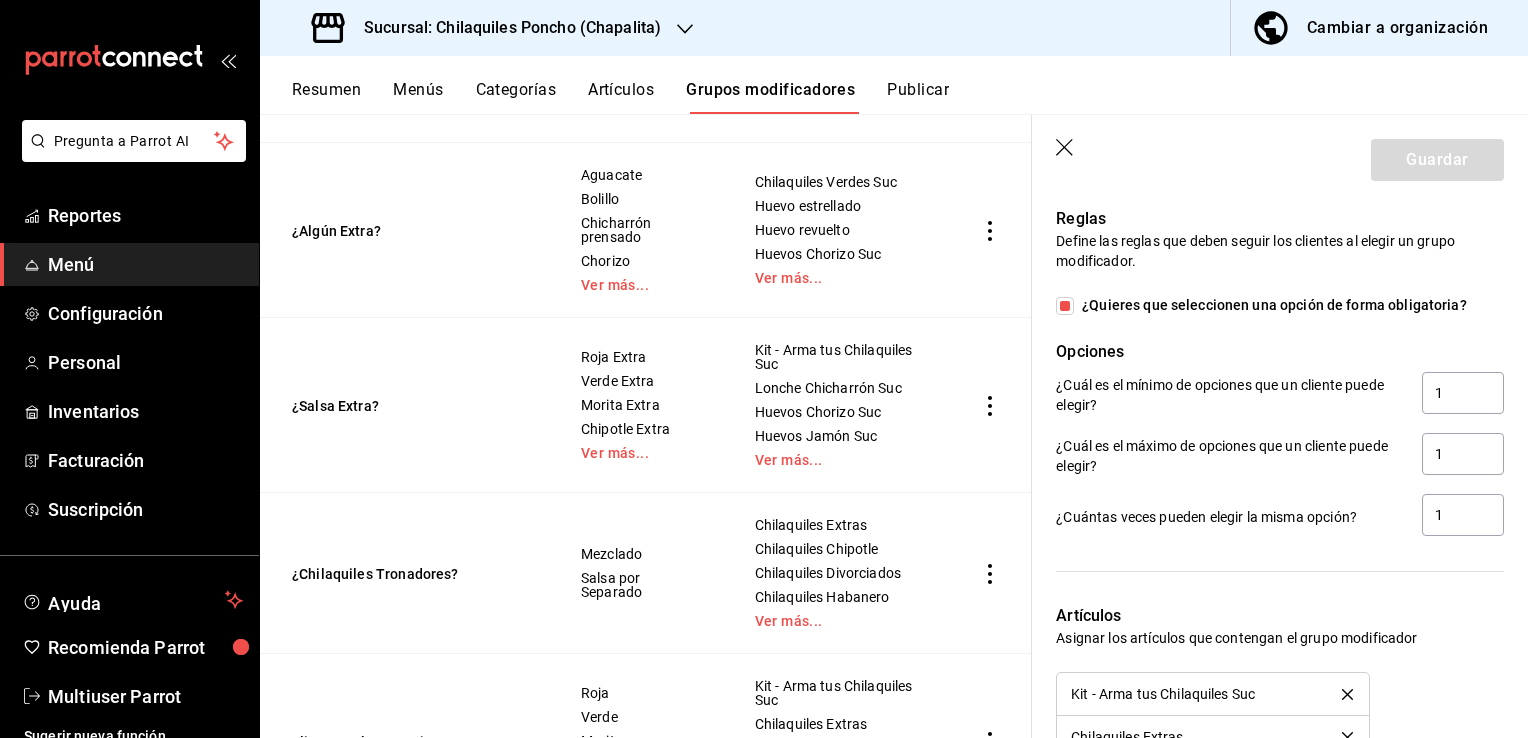 click on "Guardar" at bounding box center [1280, 156] 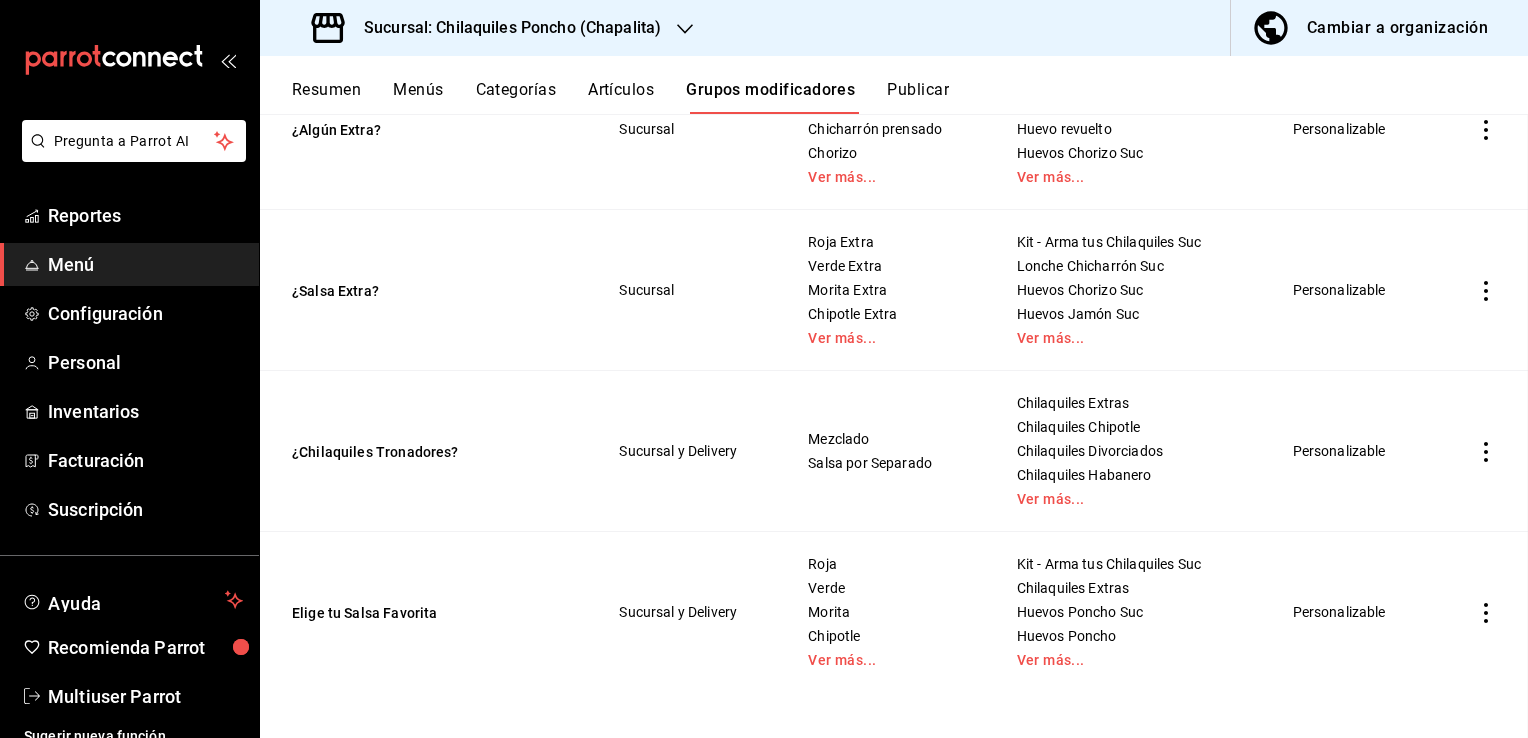 scroll, scrollTop: 0, scrollLeft: 0, axis: both 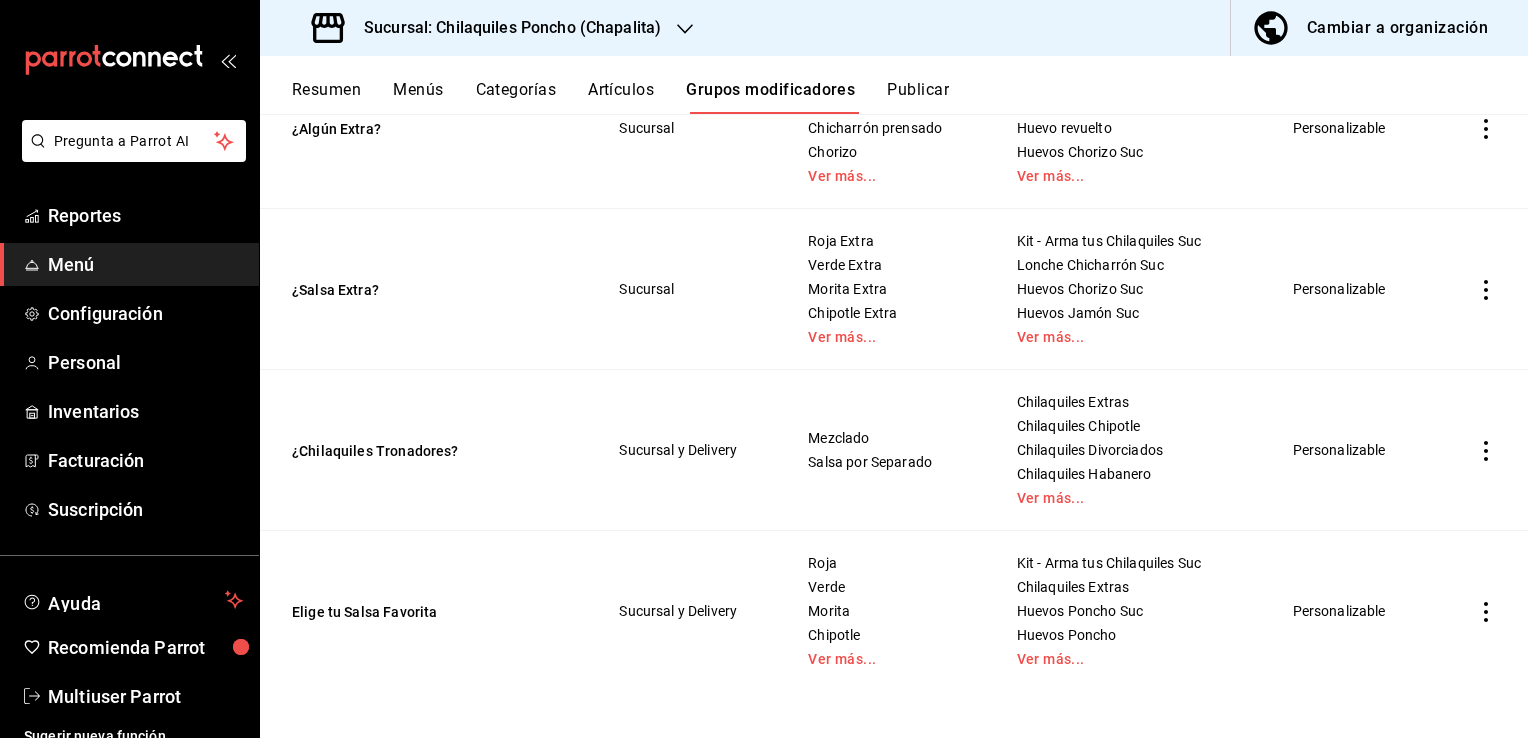 click on "Resumen" at bounding box center (326, 97) 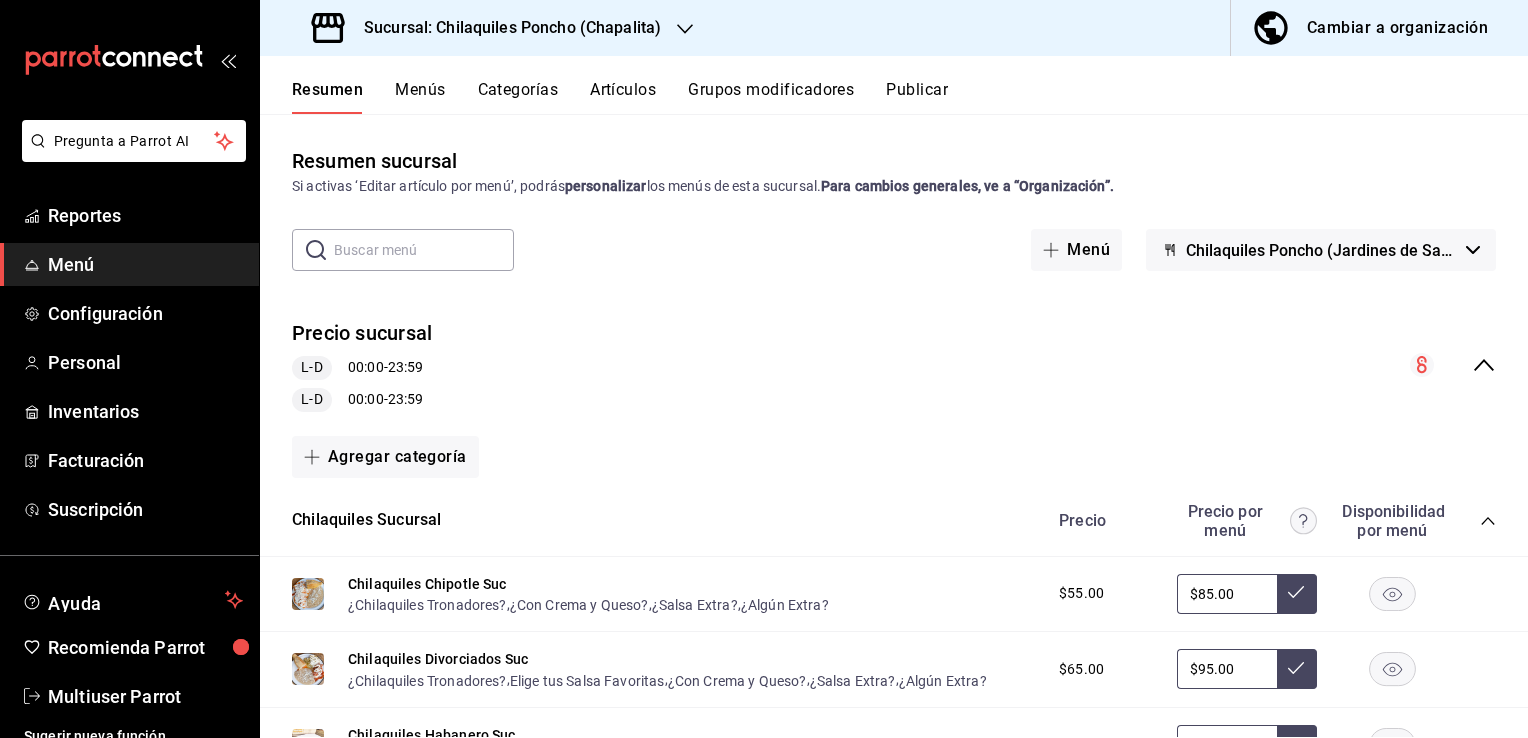 click 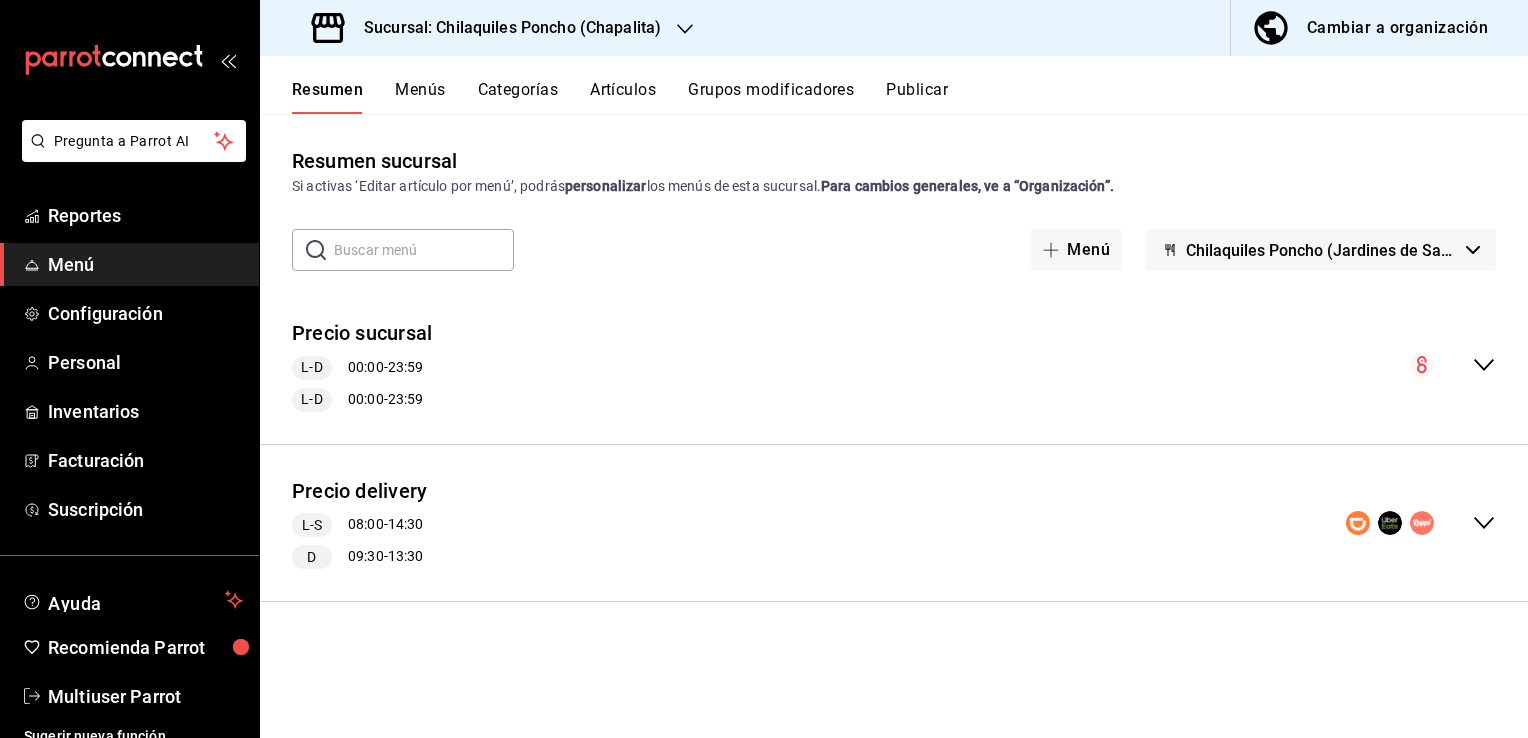 click 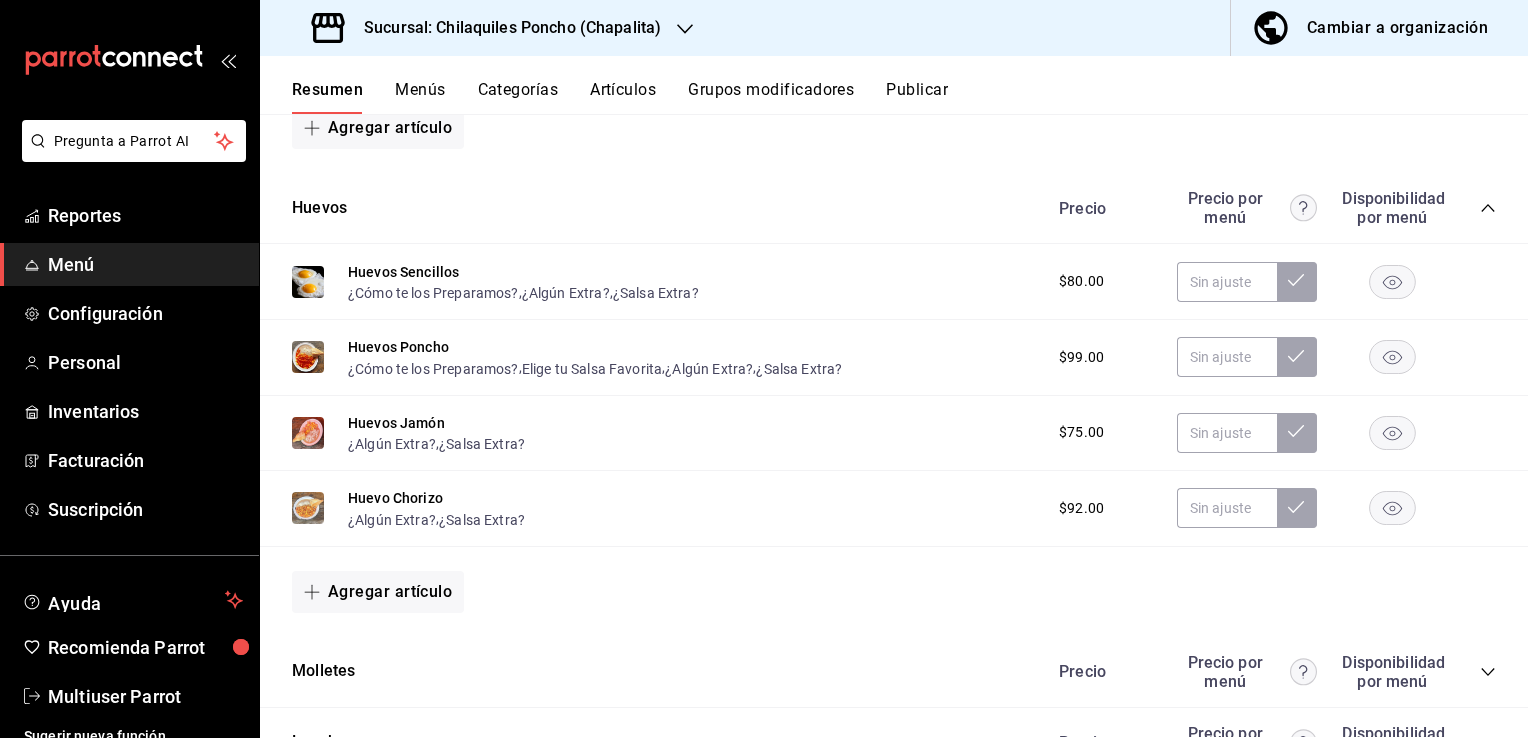 scroll, scrollTop: 1165, scrollLeft: 0, axis: vertical 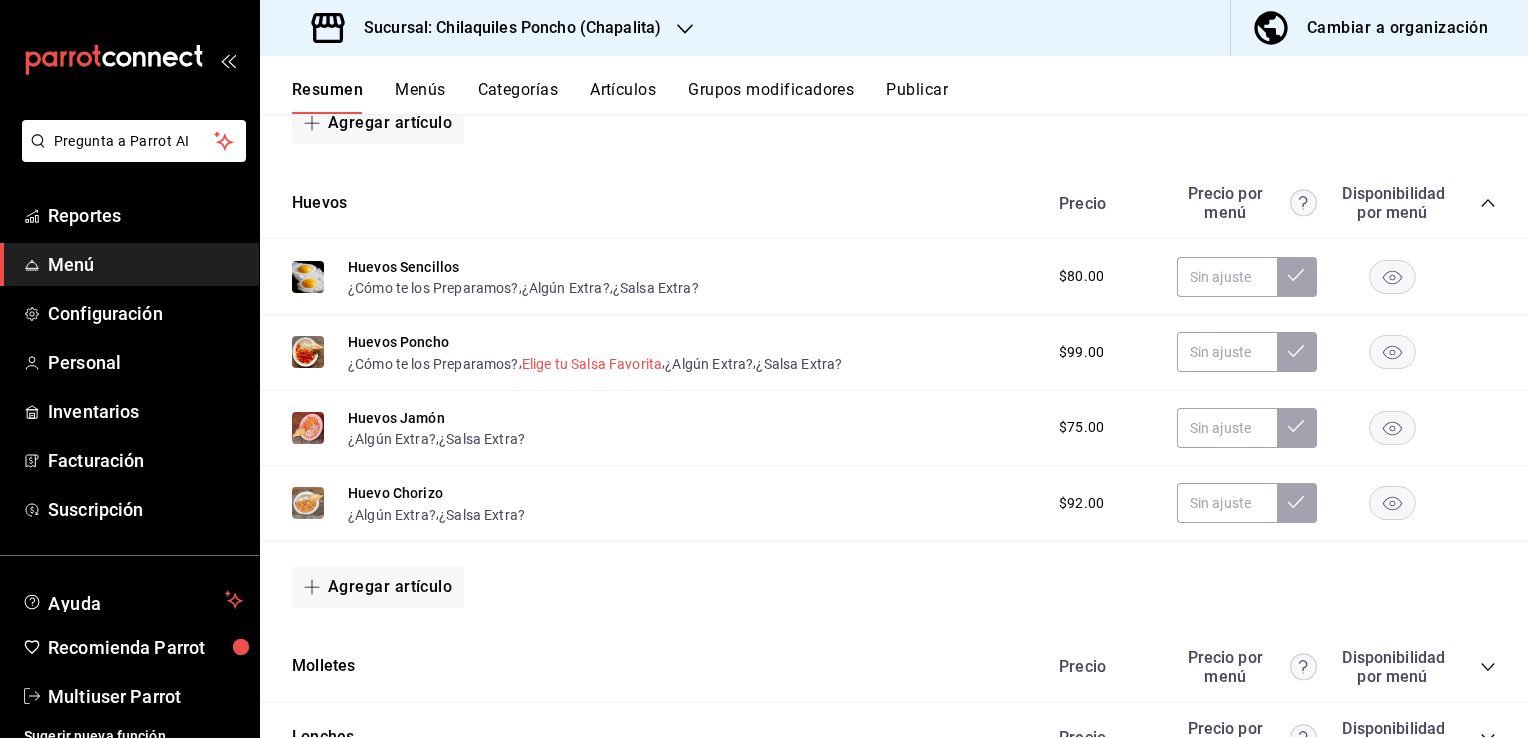 click on "Elige tu Salsa Favorita" at bounding box center (592, 364) 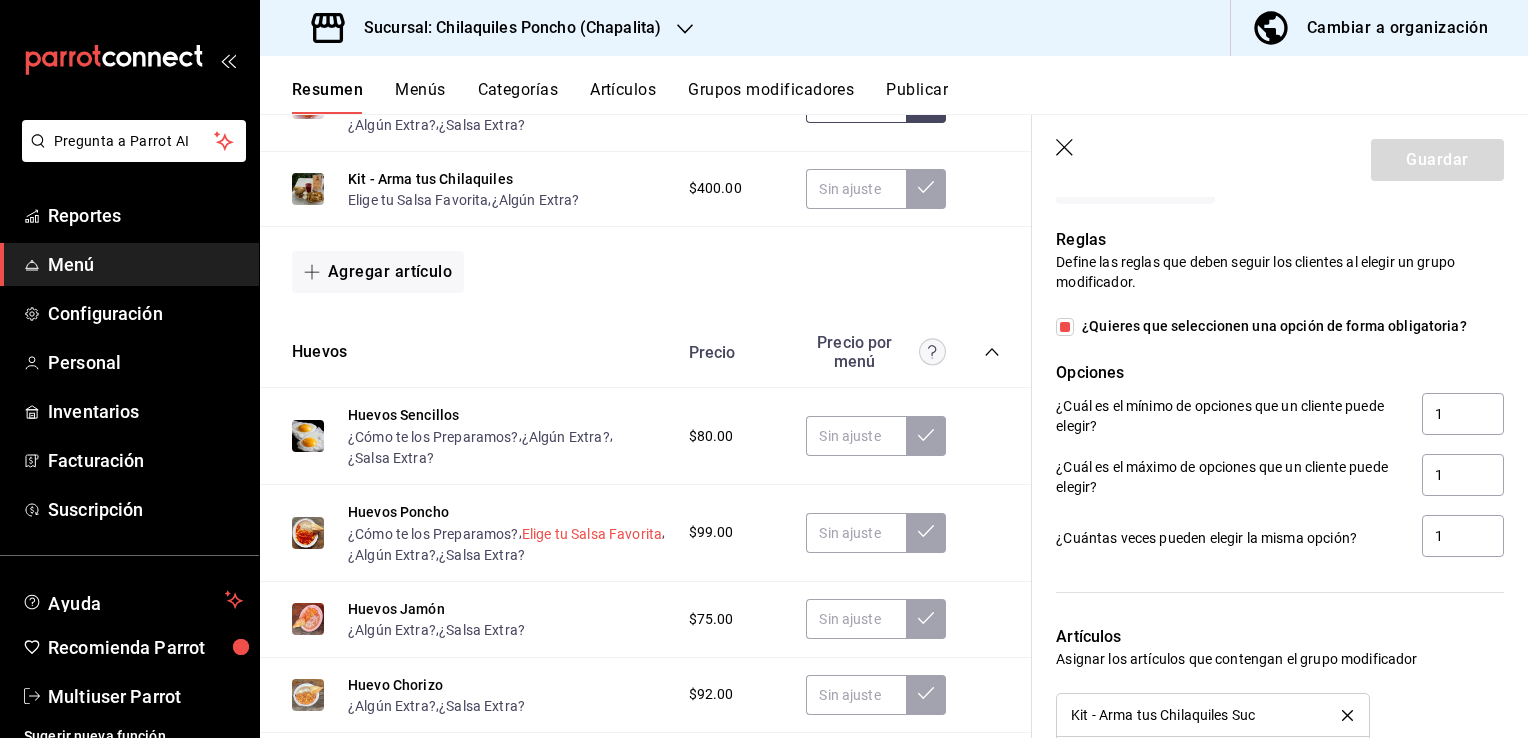 scroll, scrollTop: 1142, scrollLeft: 0, axis: vertical 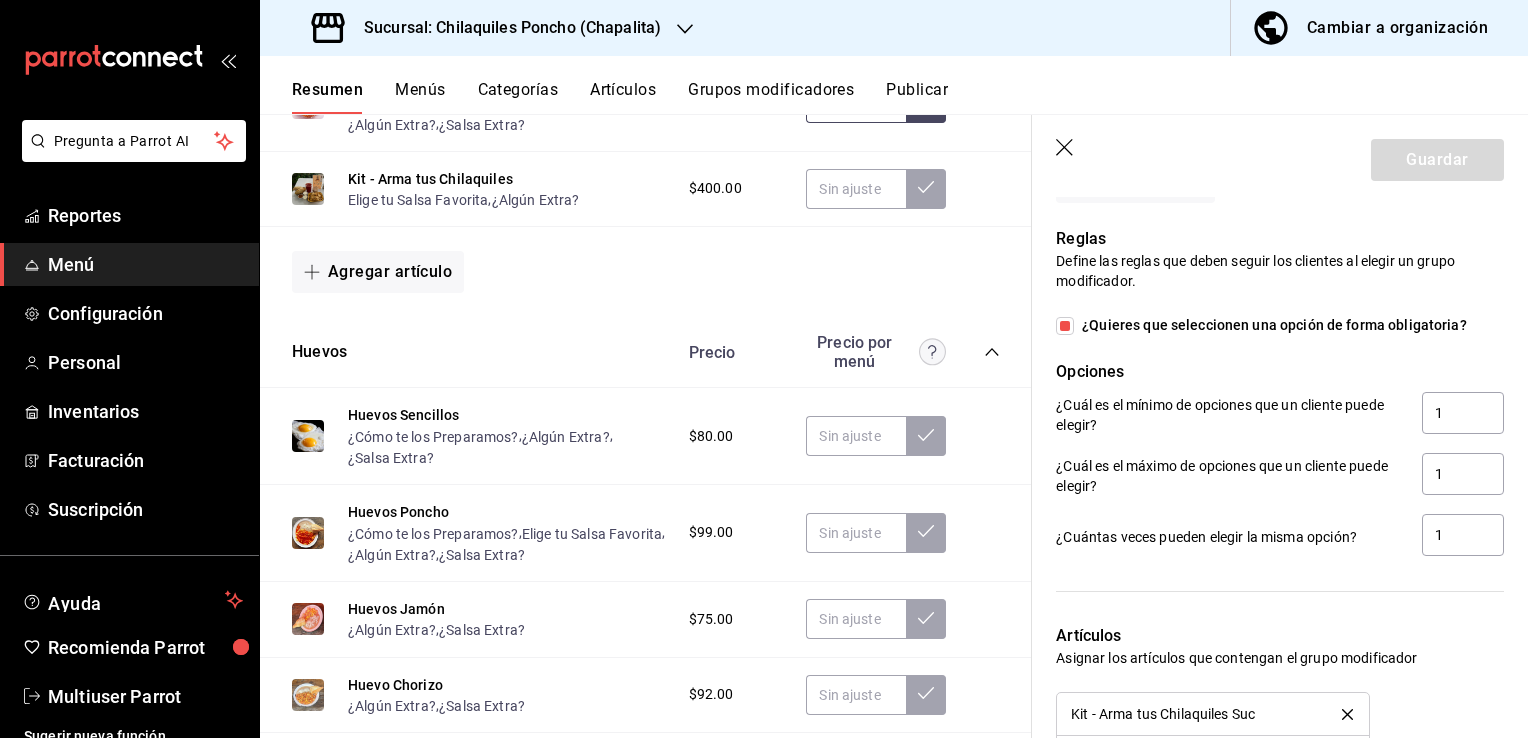 click 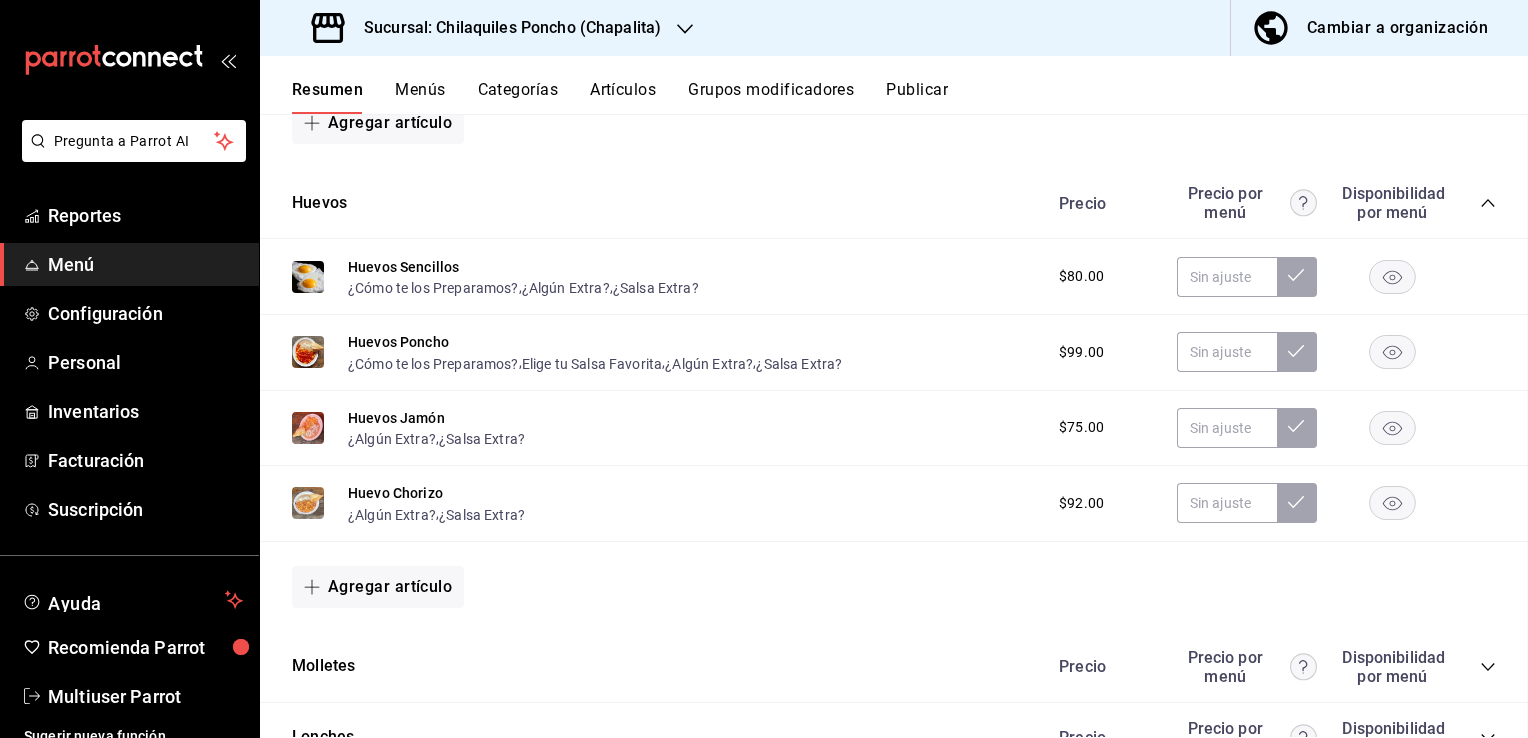 scroll, scrollTop: 0, scrollLeft: 0, axis: both 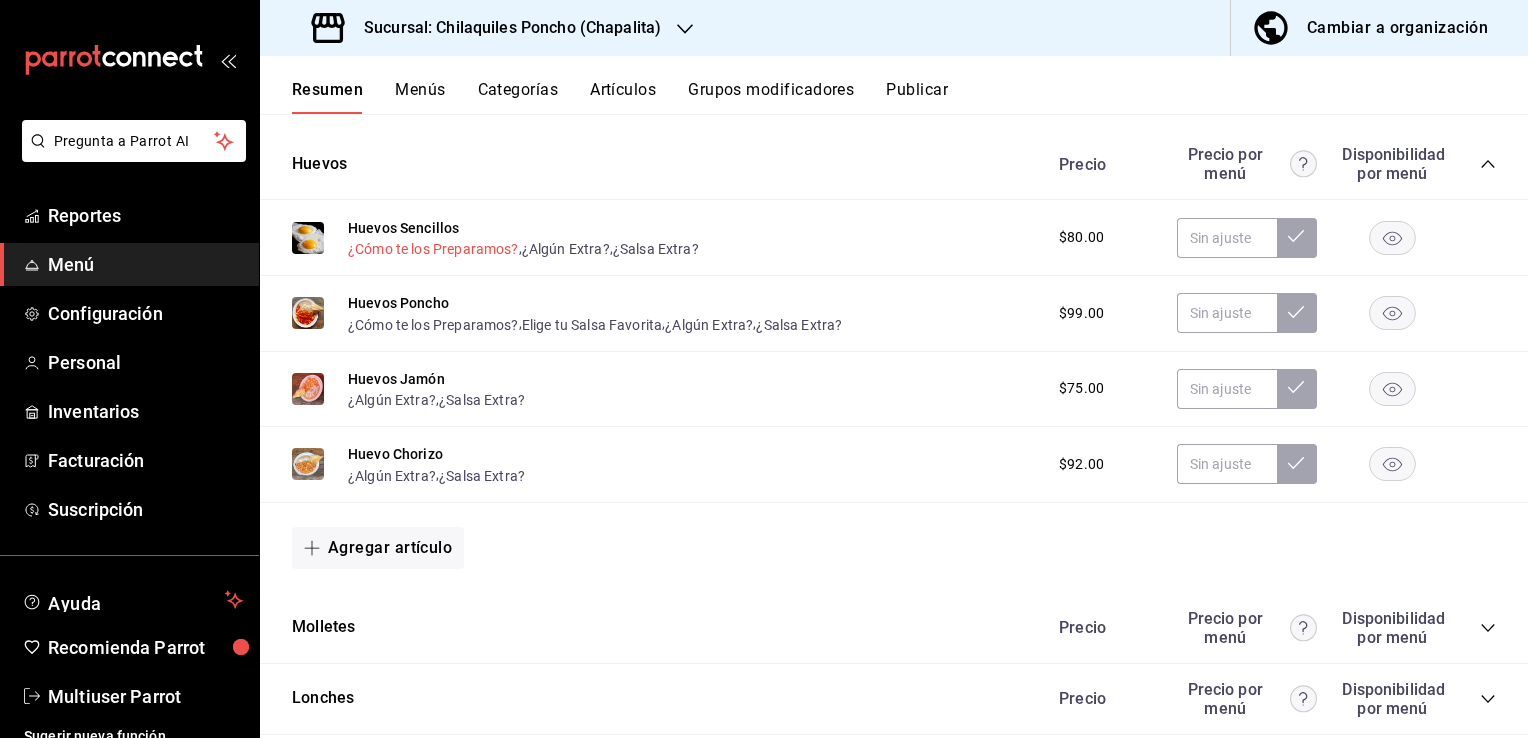 click on "¿Cómo te los Preparamos?" at bounding box center [433, 249] 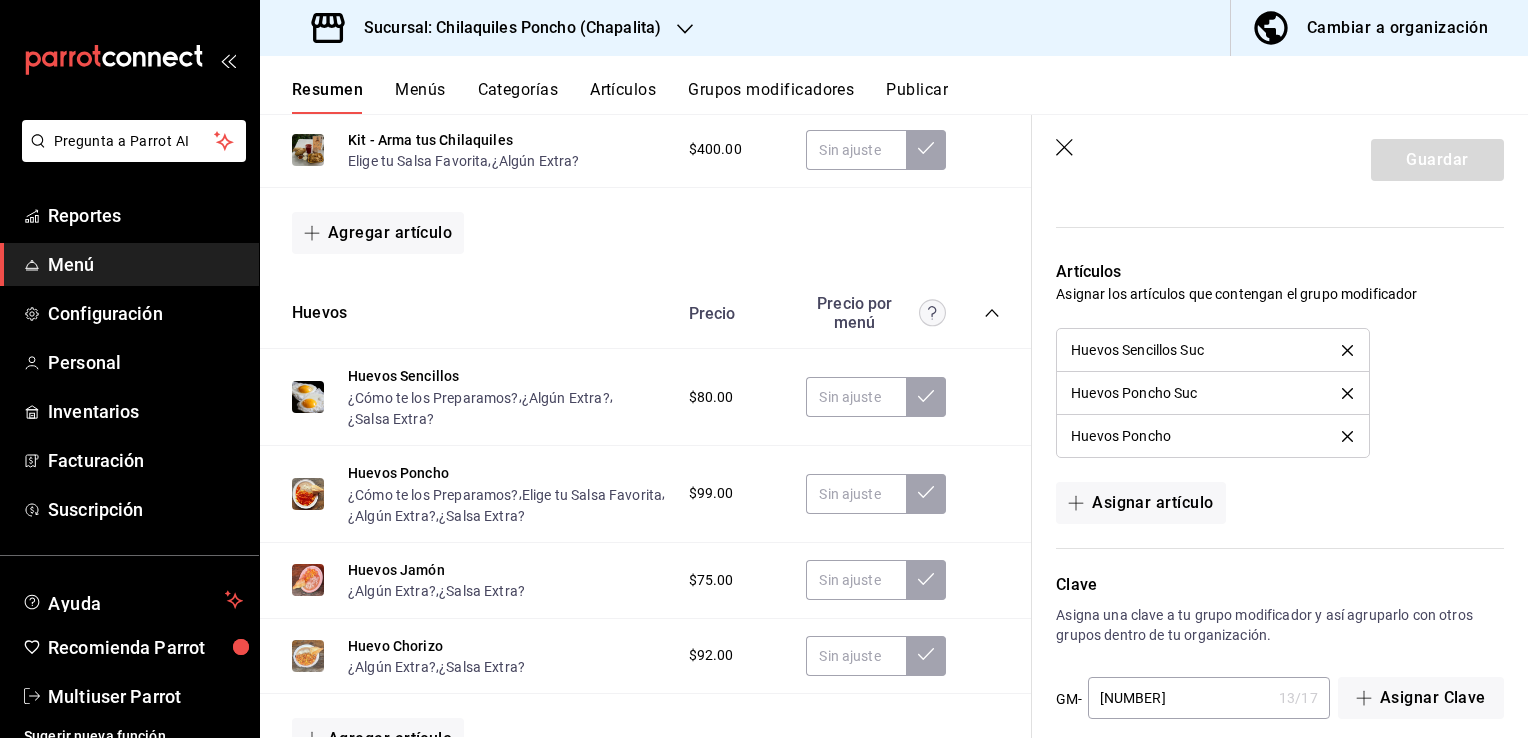 scroll, scrollTop: 1302, scrollLeft: 0, axis: vertical 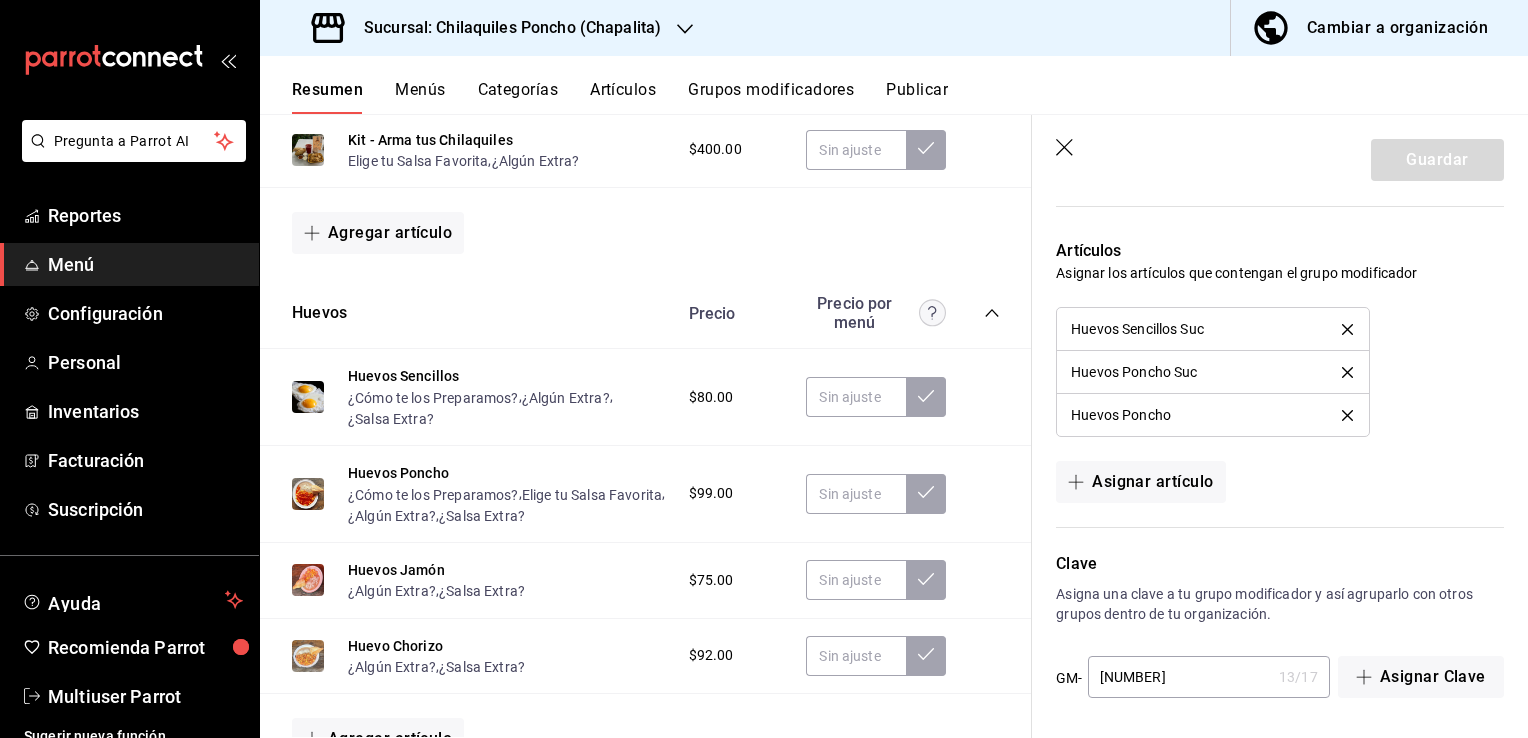 click 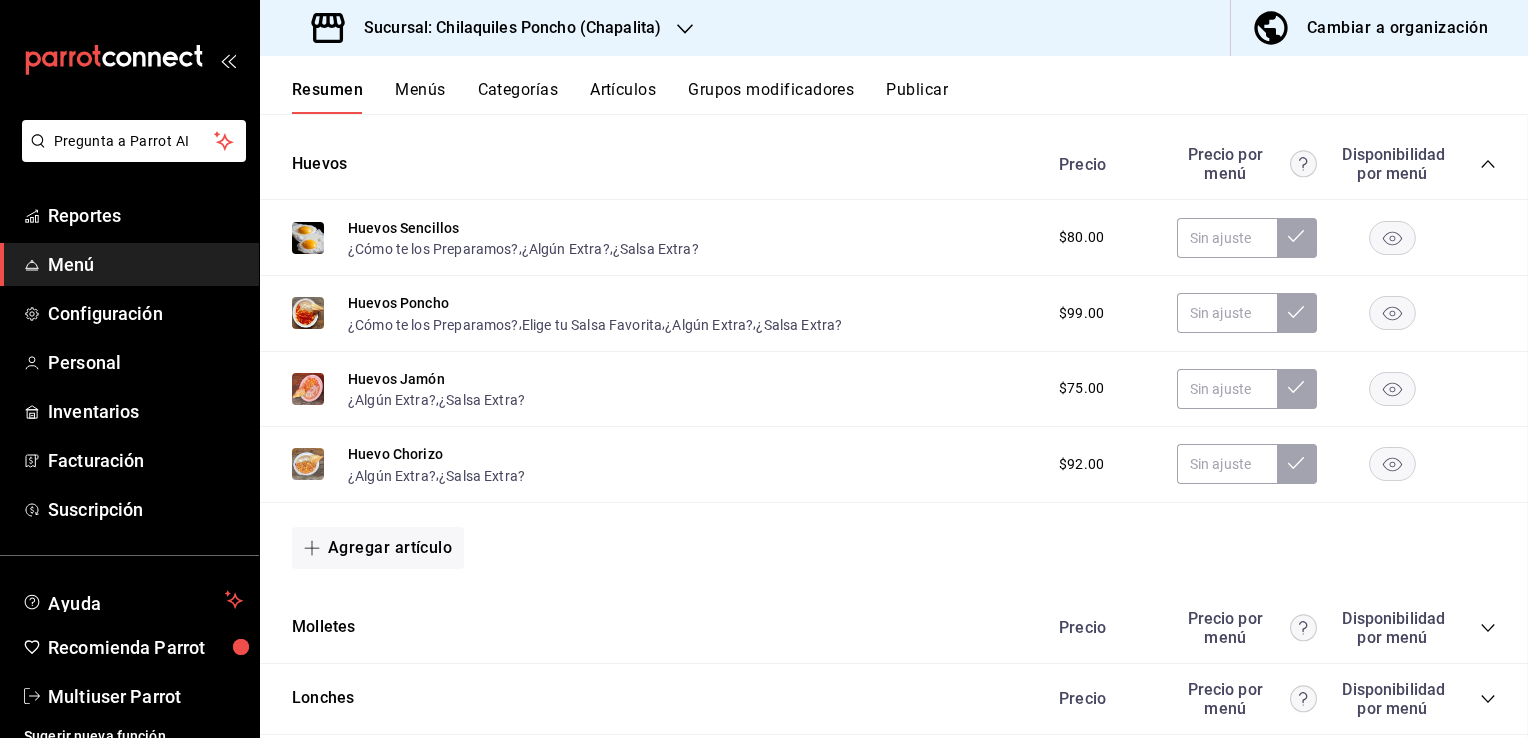 scroll, scrollTop: 0, scrollLeft: 0, axis: both 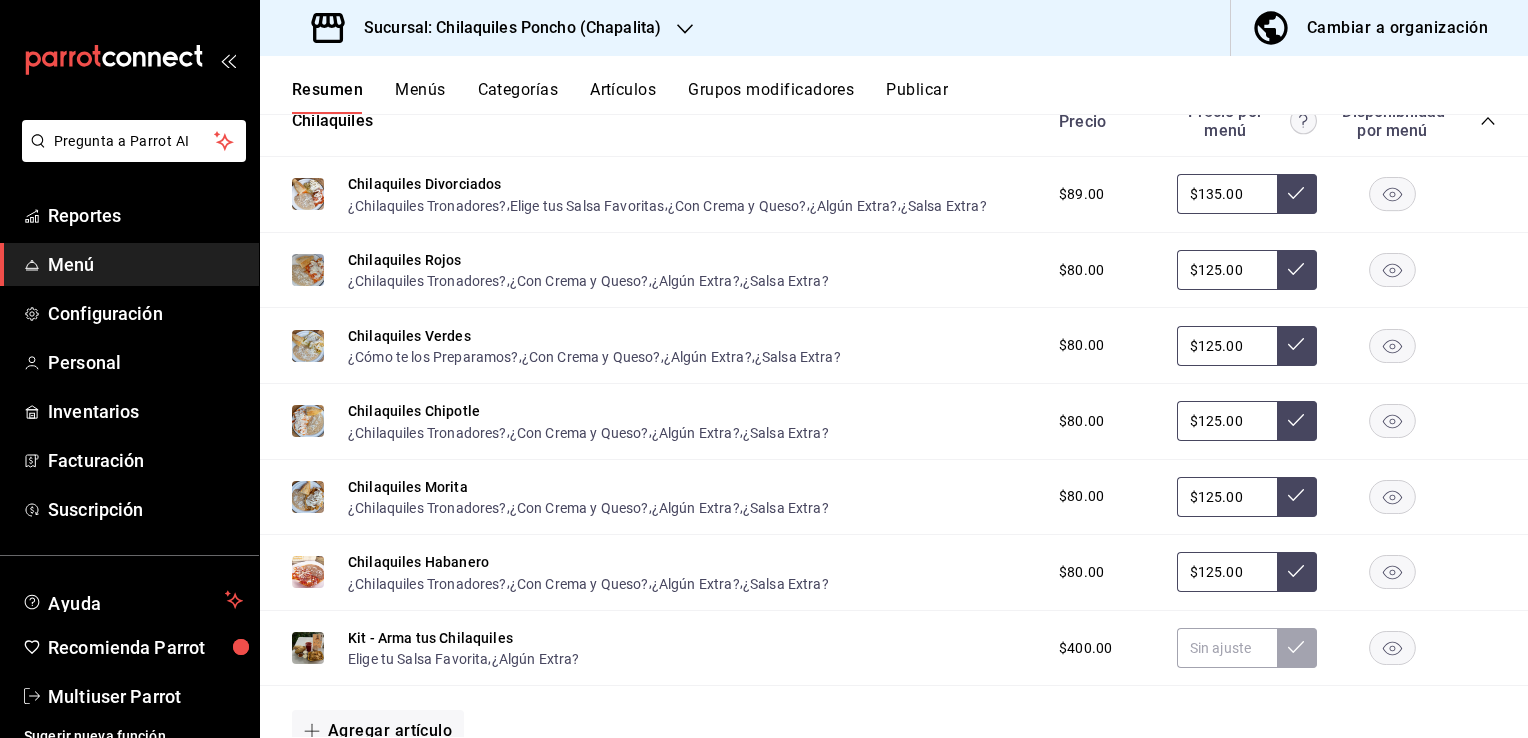 click on "Grupos modificadores" at bounding box center (771, 97) 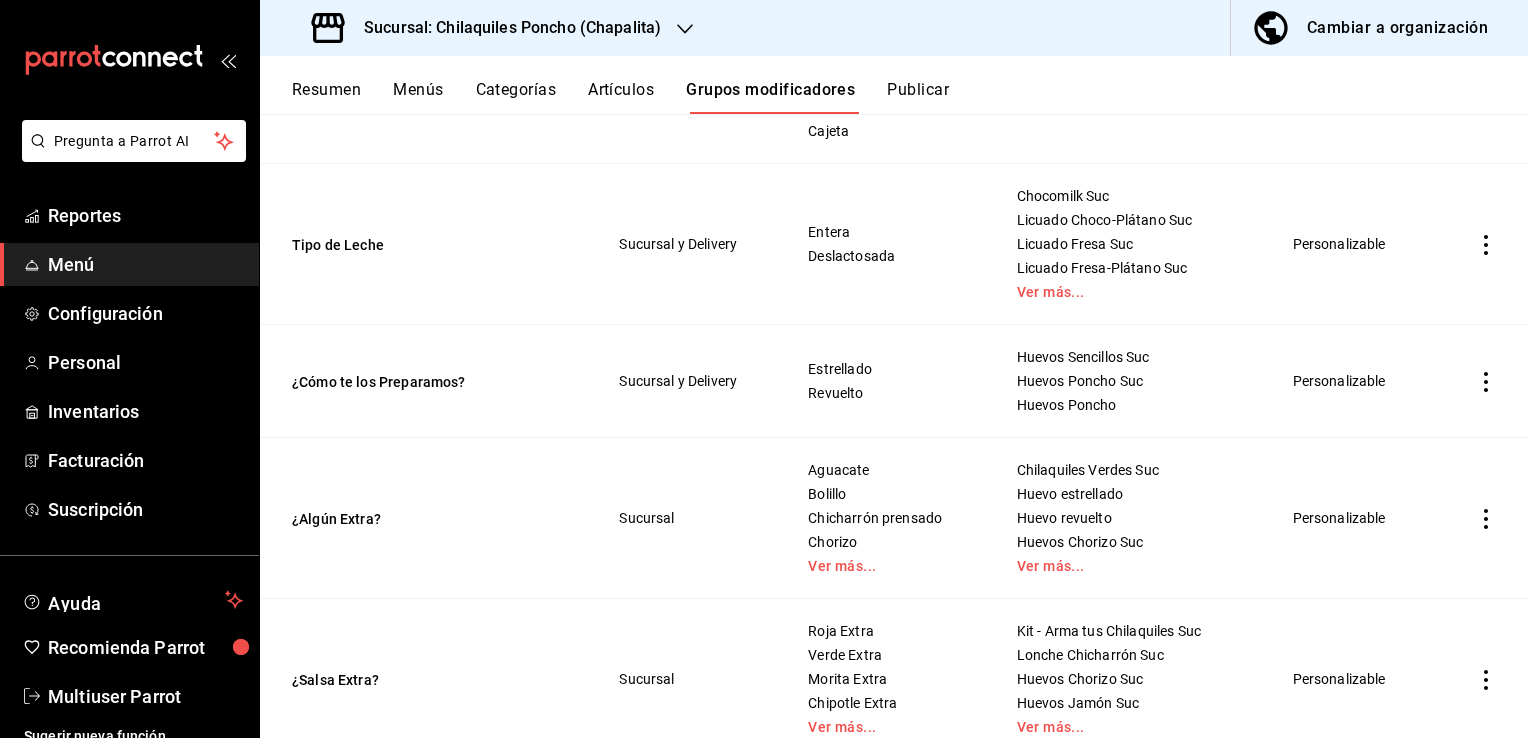 scroll, scrollTop: 1071, scrollLeft: 0, axis: vertical 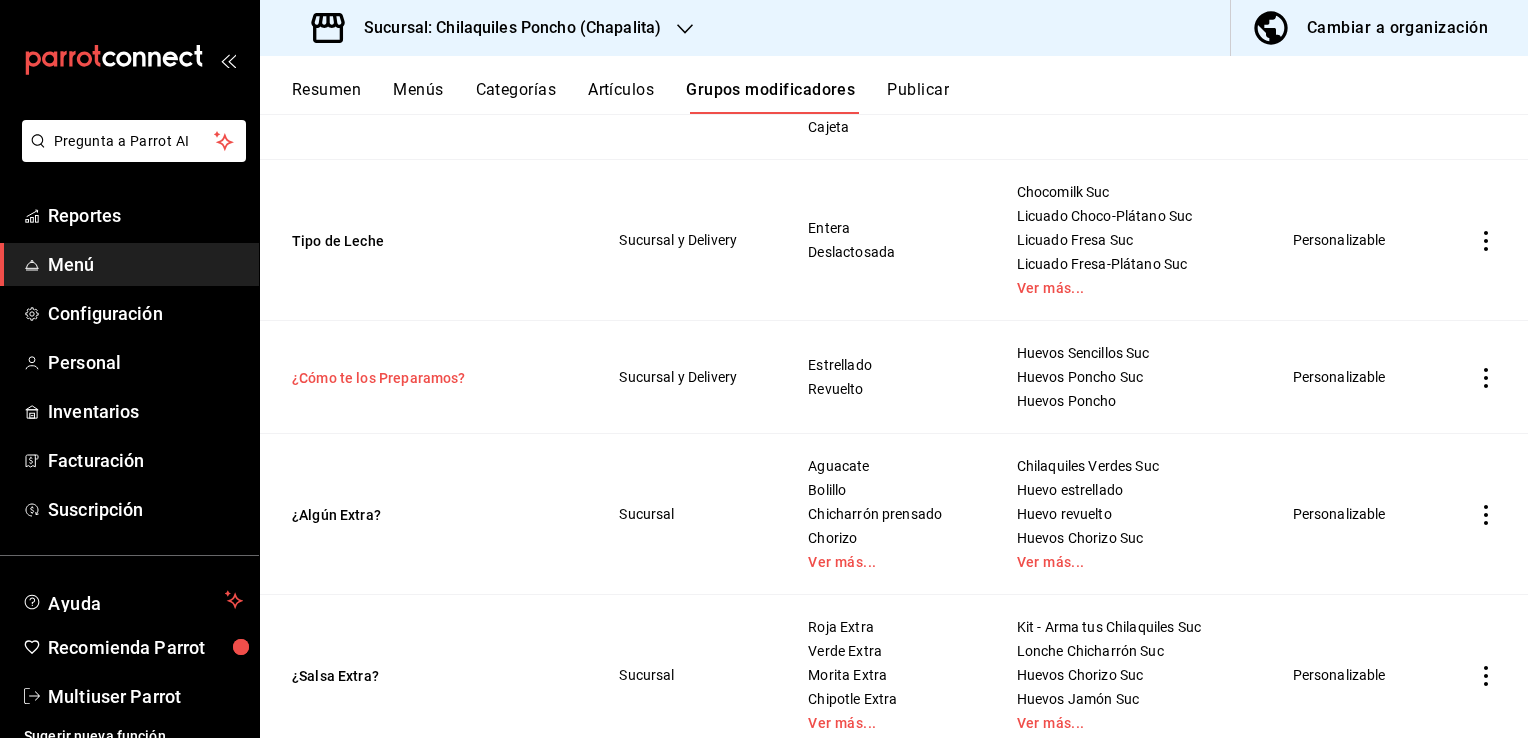 click on "¿Cómo te los Preparamos?" at bounding box center (412, 378) 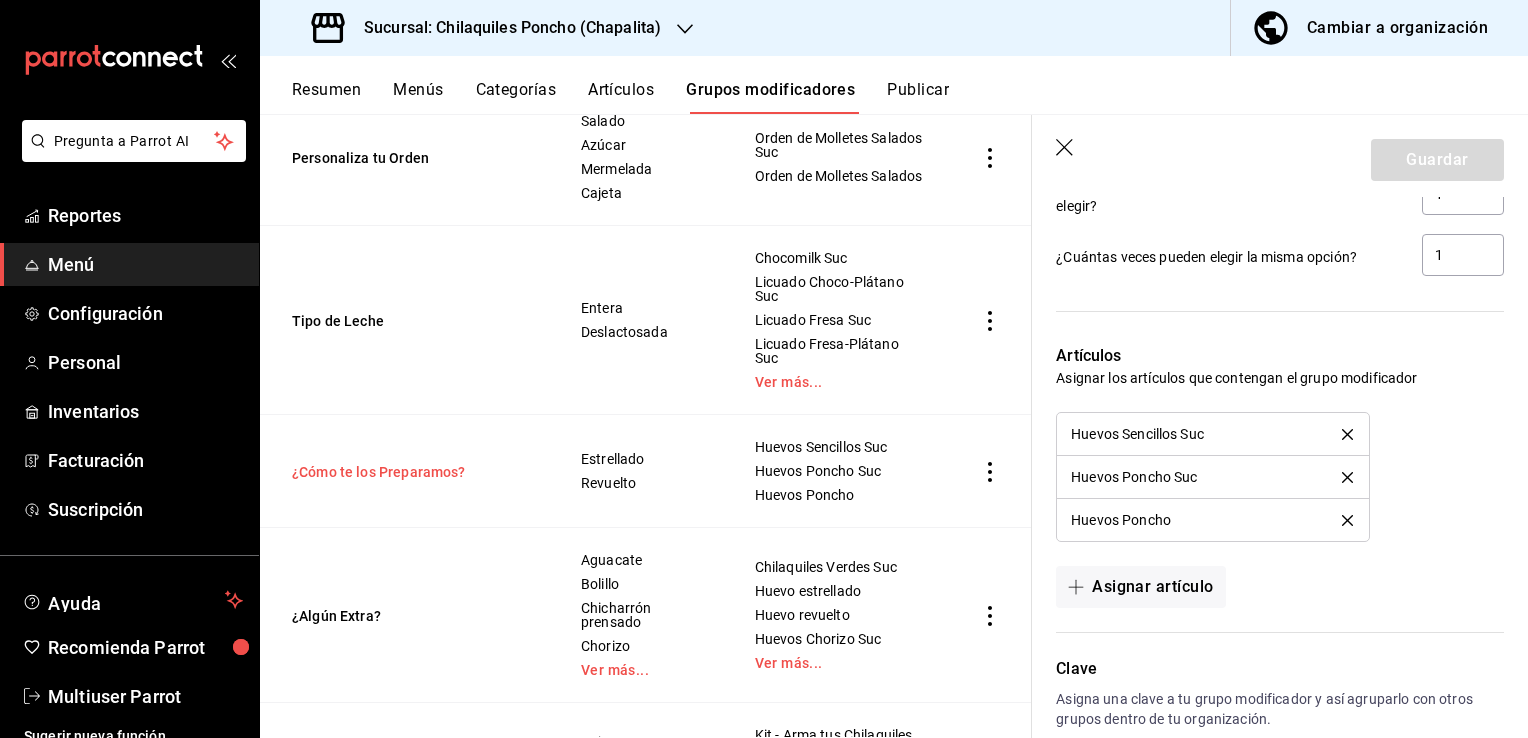scroll, scrollTop: 1213, scrollLeft: 0, axis: vertical 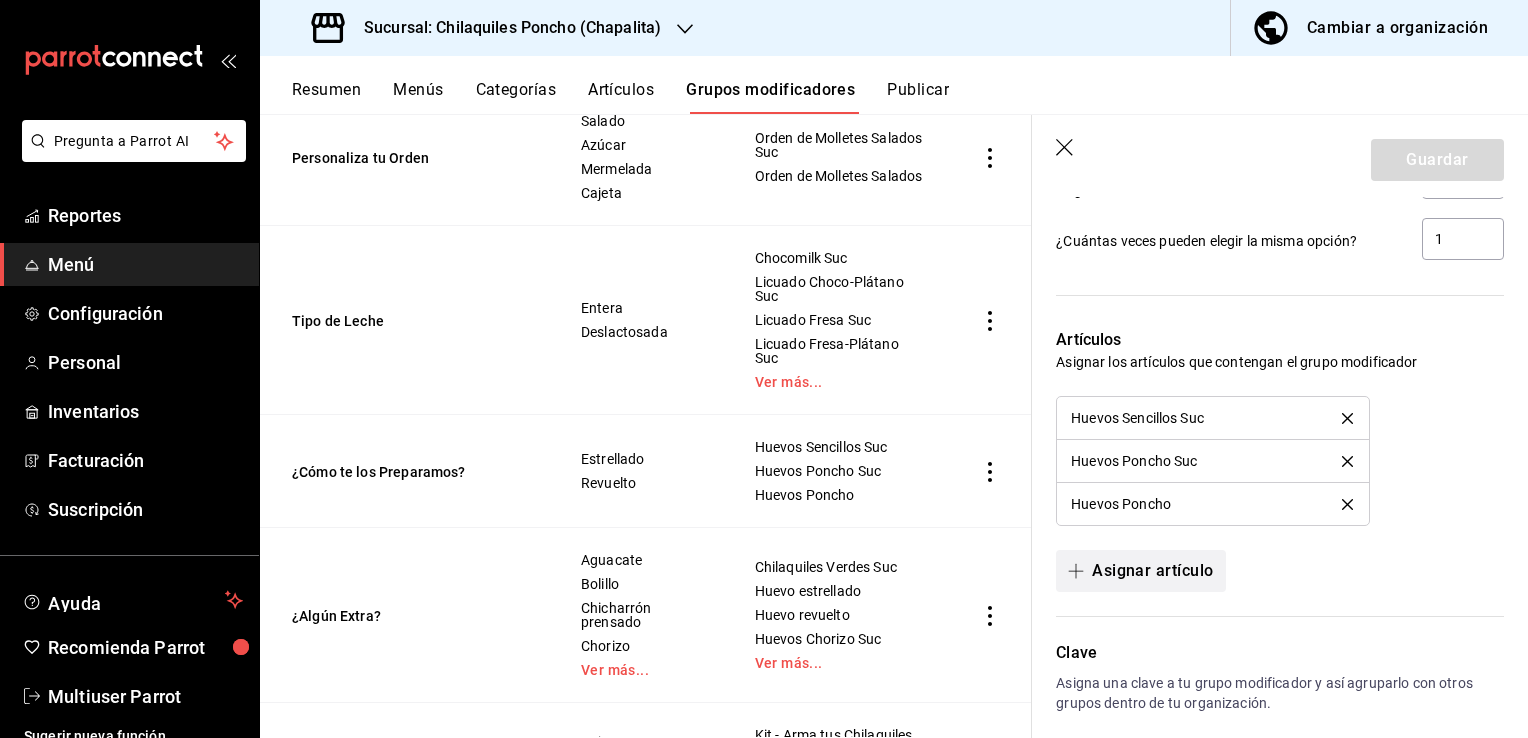 click on "Asignar artículo" at bounding box center [1140, 571] 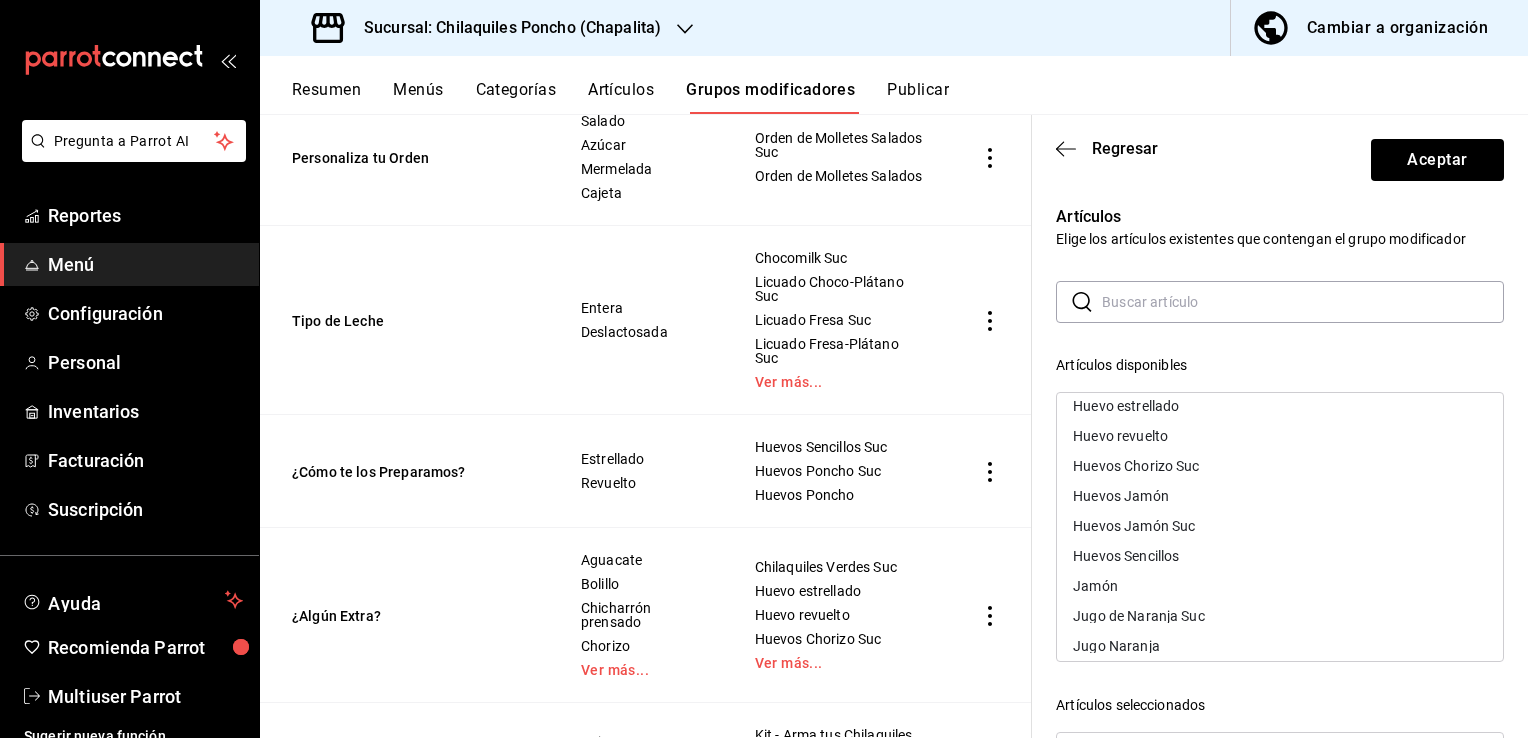 scroll, scrollTop: 1218, scrollLeft: 0, axis: vertical 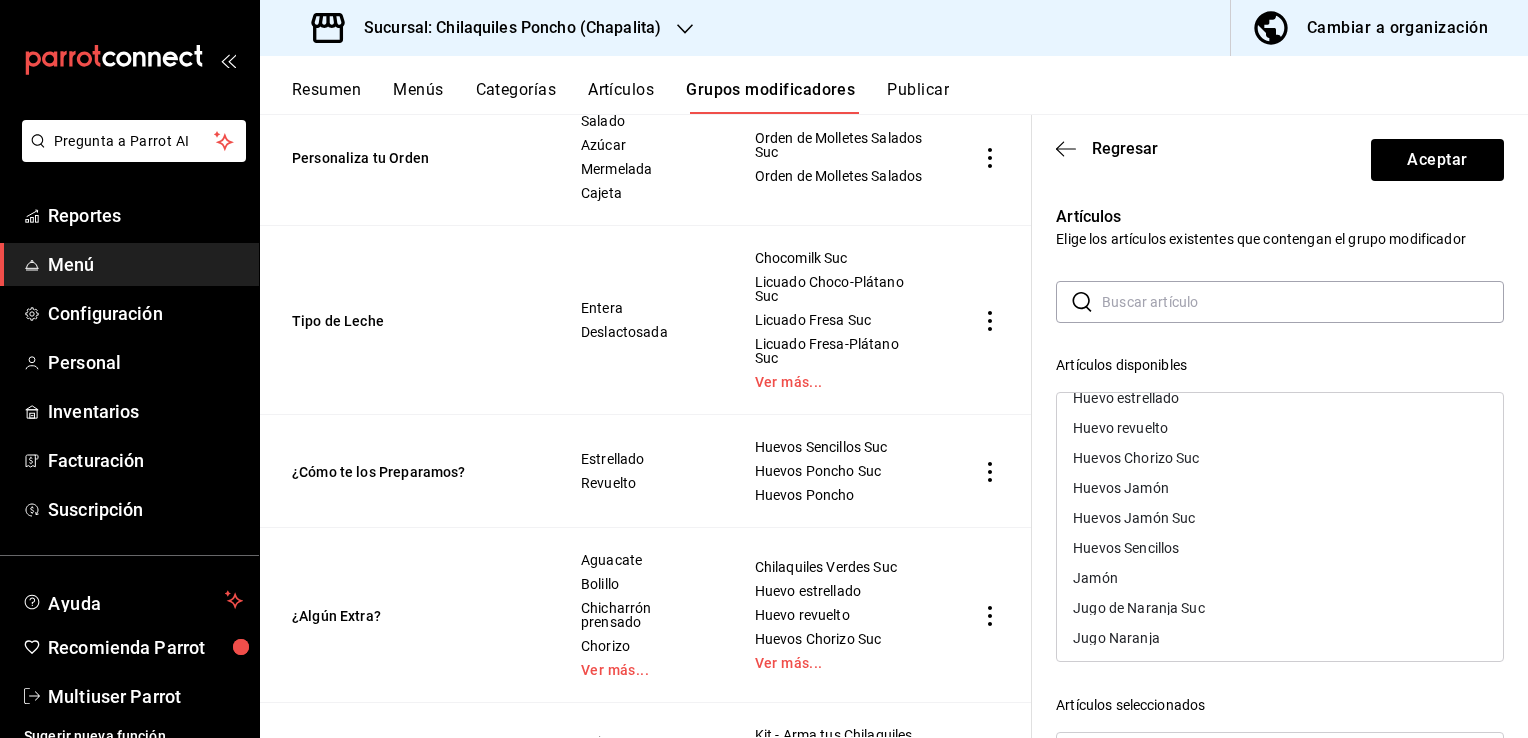 click on "Huevos Sencillos" at bounding box center [1280, 548] 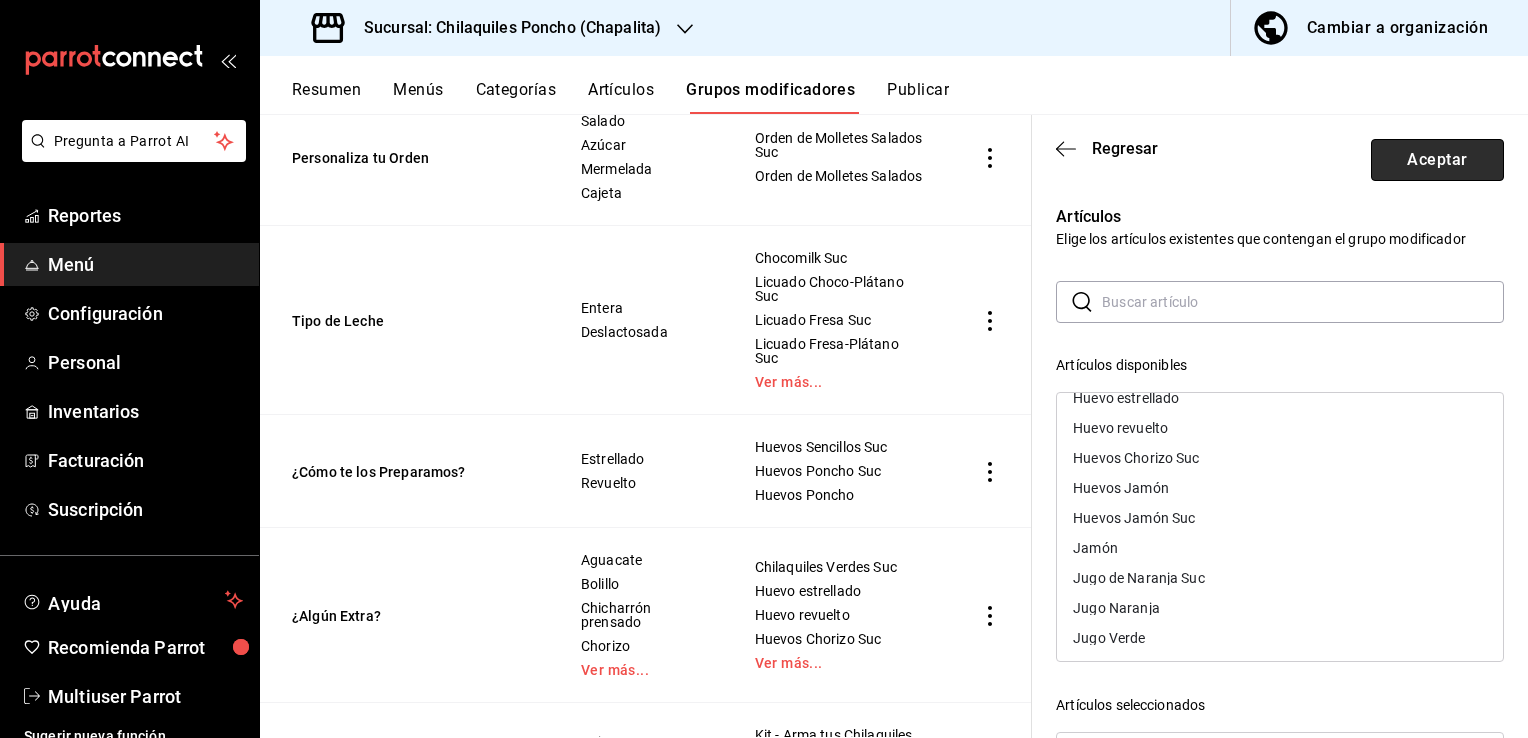 click on "Aceptar" at bounding box center [1437, 160] 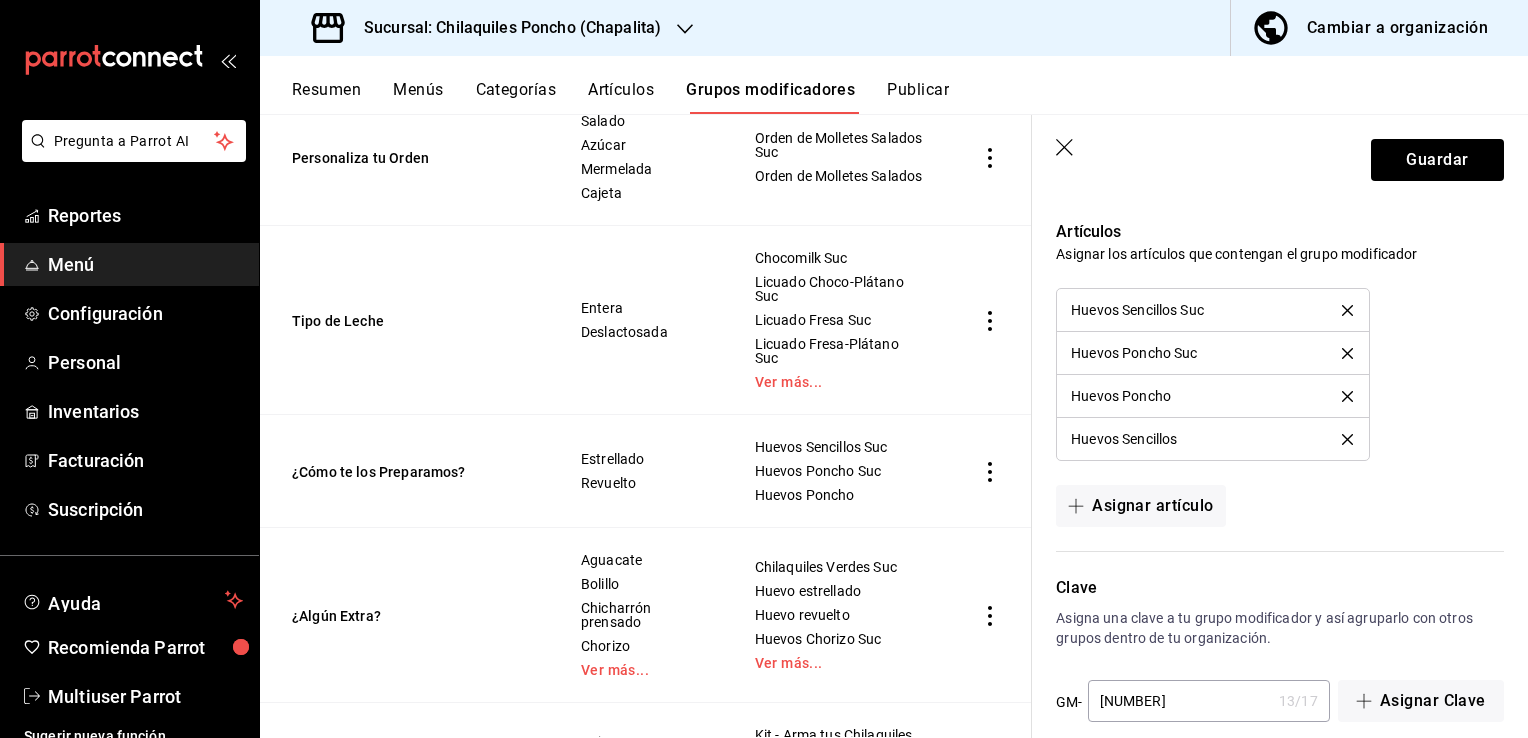 scroll, scrollTop: 1324, scrollLeft: 0, axis: vertical 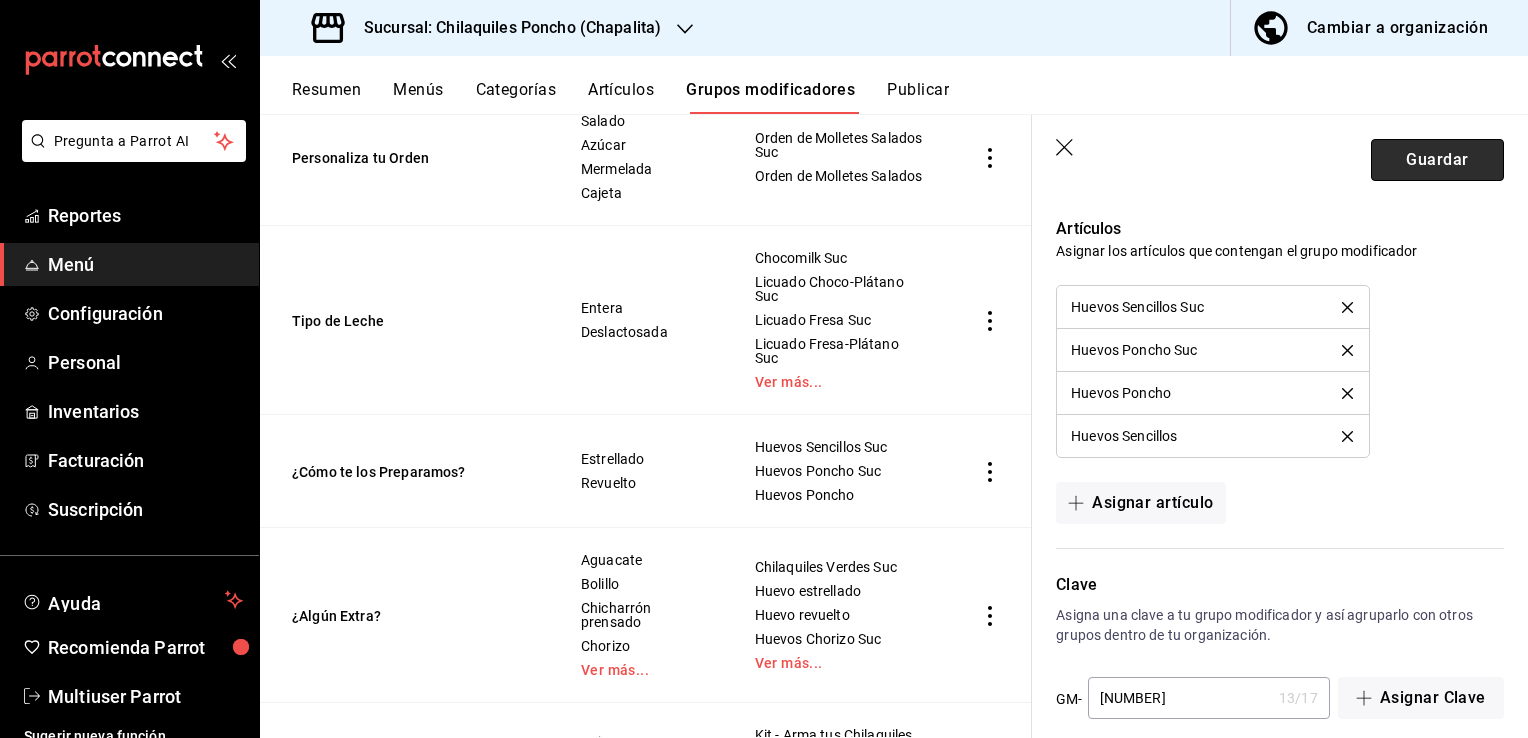 click on "Guardar" at bounding box center [1437, 160] 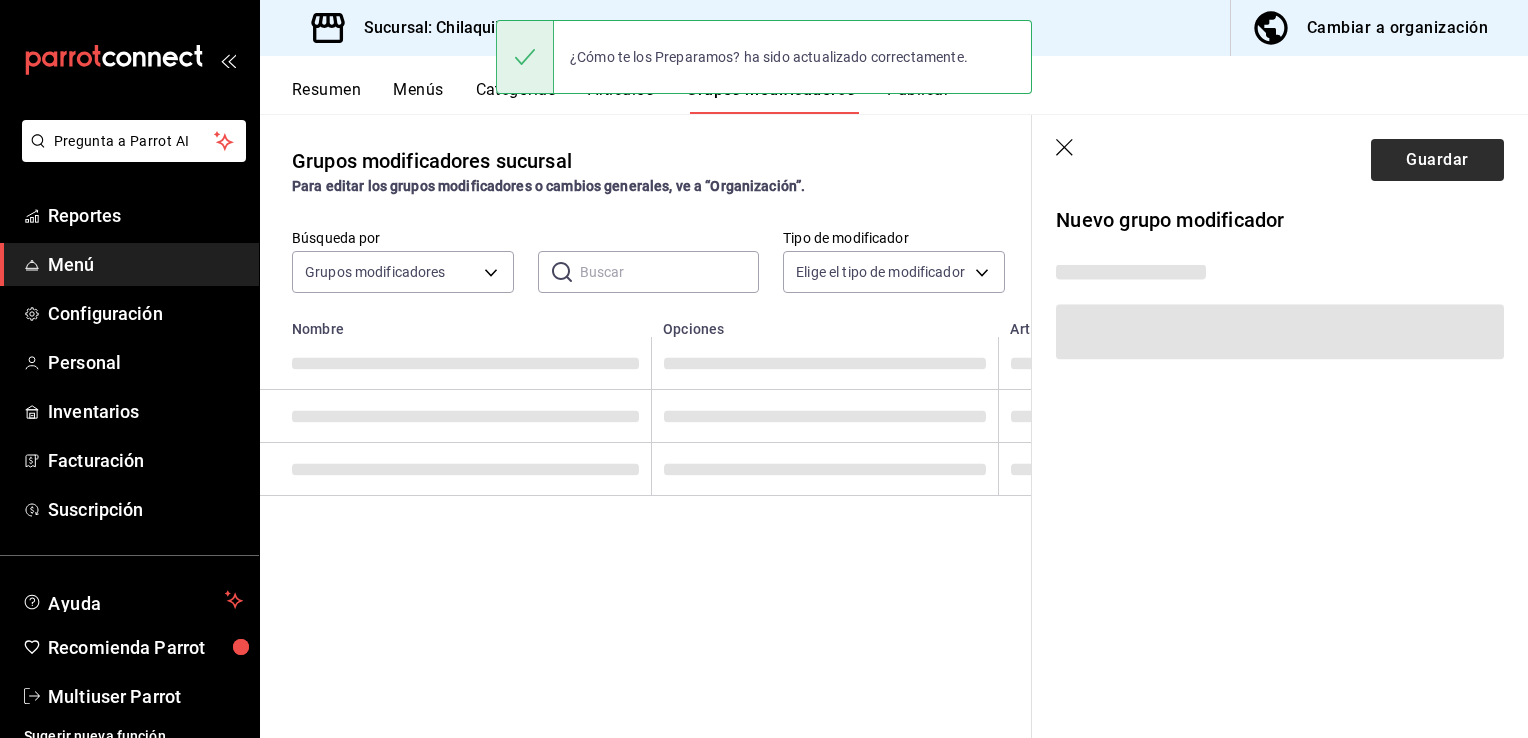 scroll, scrollTop: 0, scrollLeft: 0, axis: both 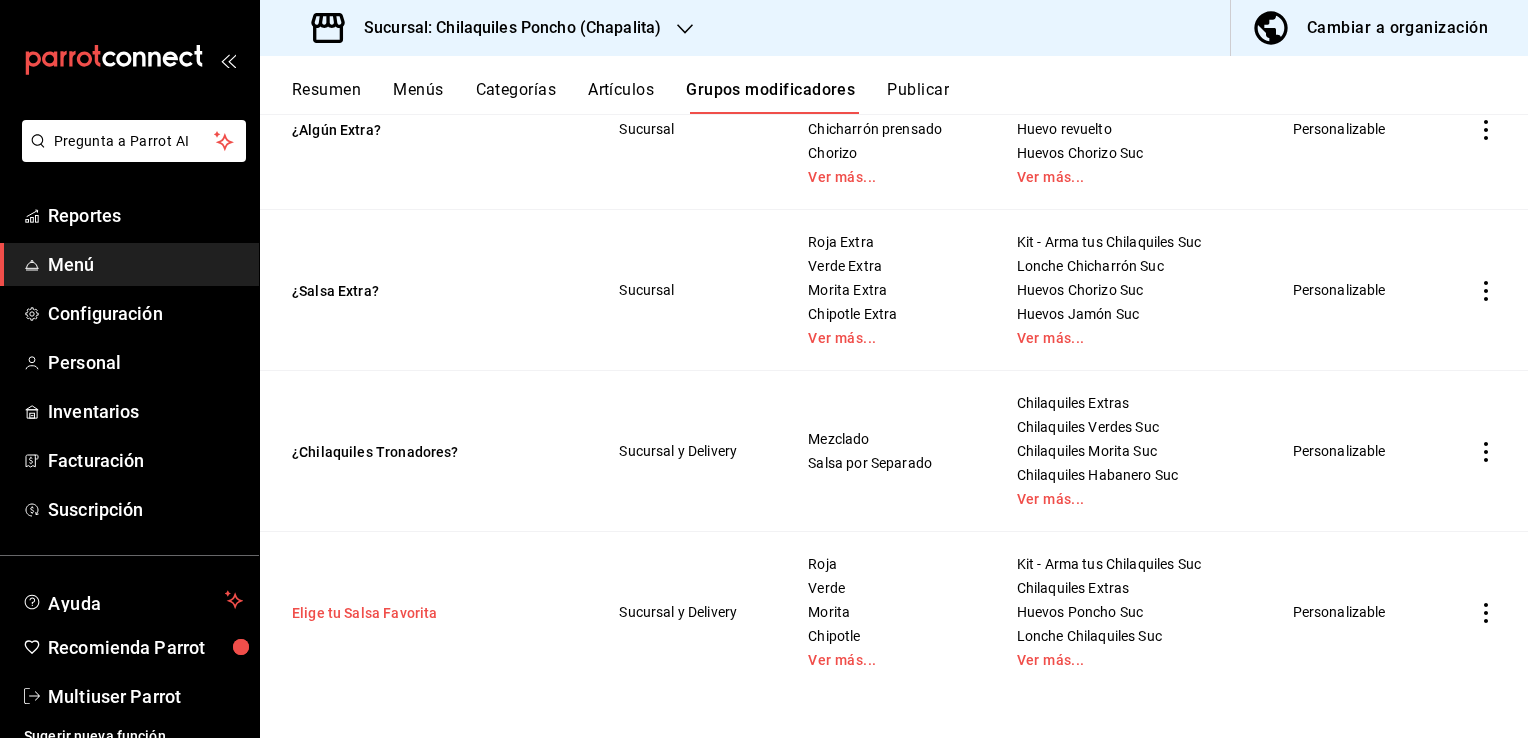 click on "Elige tu Salsa Favorita" at bounding box center [412, 613] 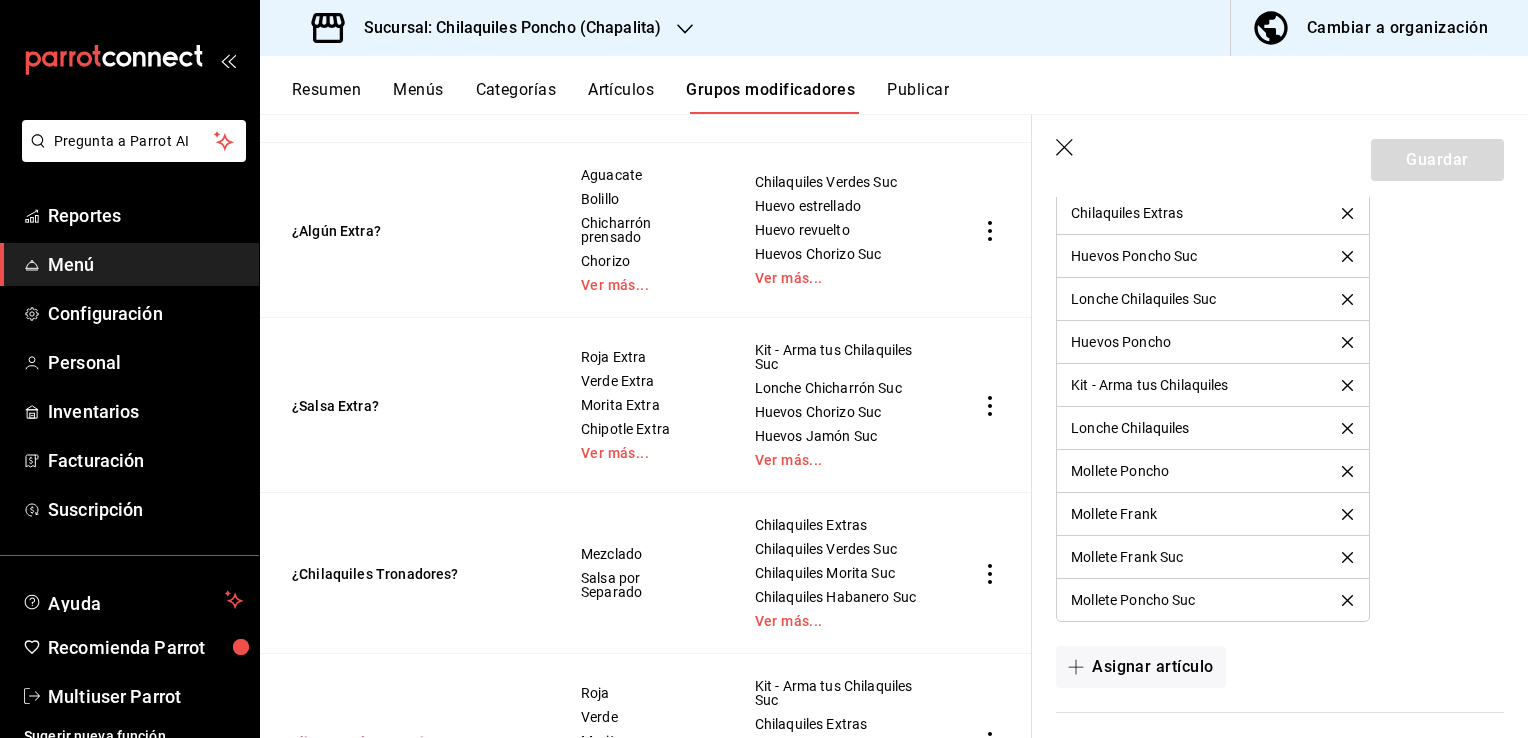 scroll, scrollTop: 1720, scrollLeft: 0, axis: vertical 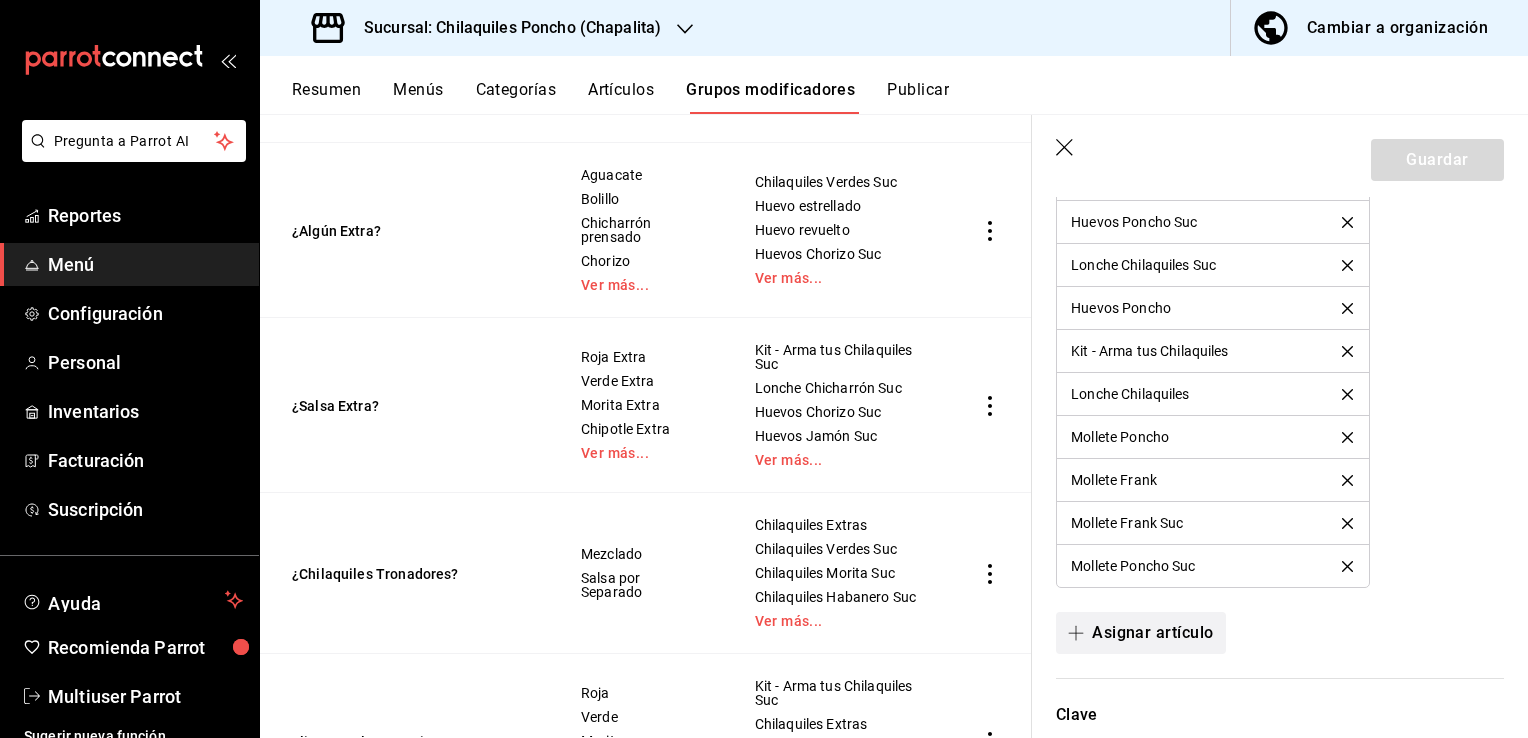 click on "Asignar artículo" at bounding box center (1140, 633) 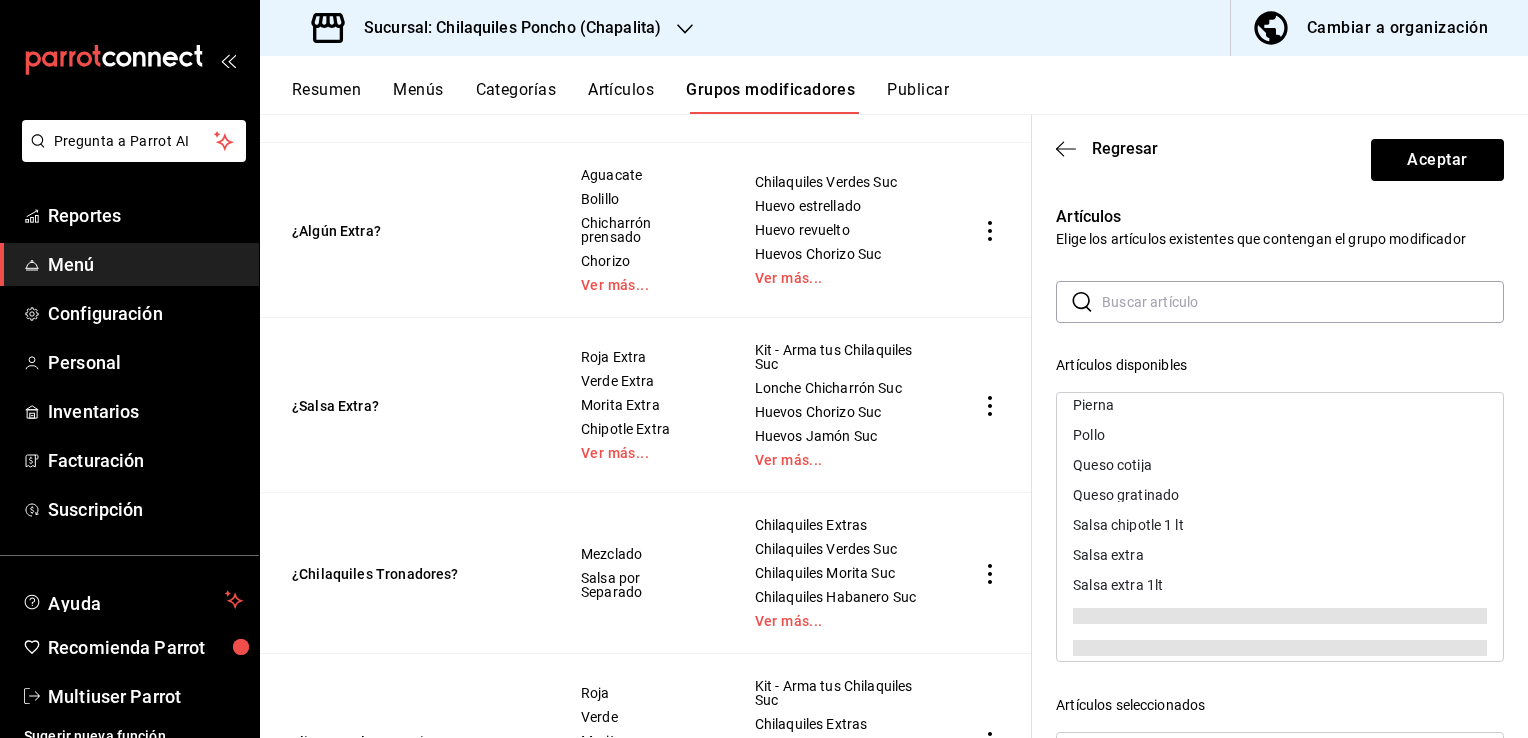 scroll, scrollTop: 2472, scrollLeft: 0, axis: vertical 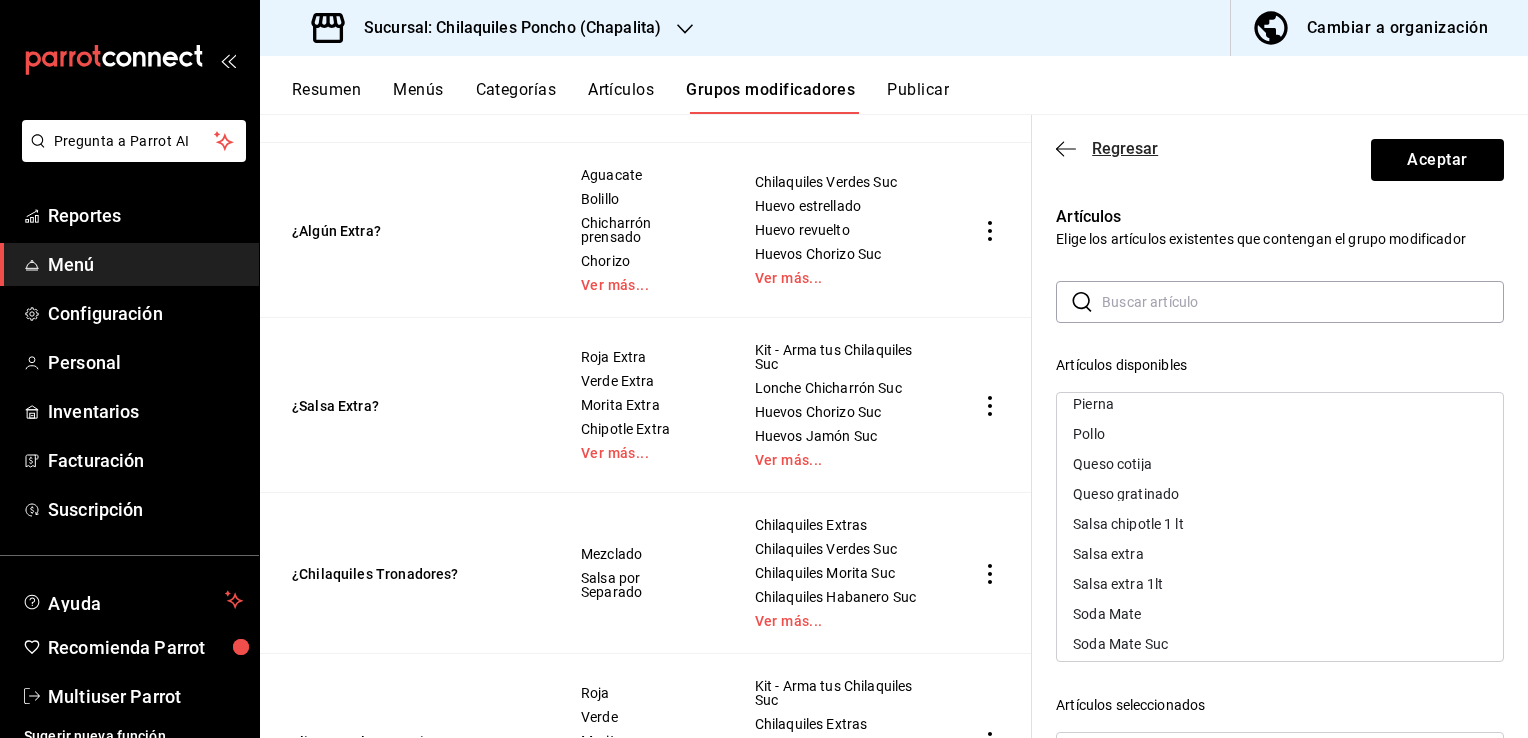 click 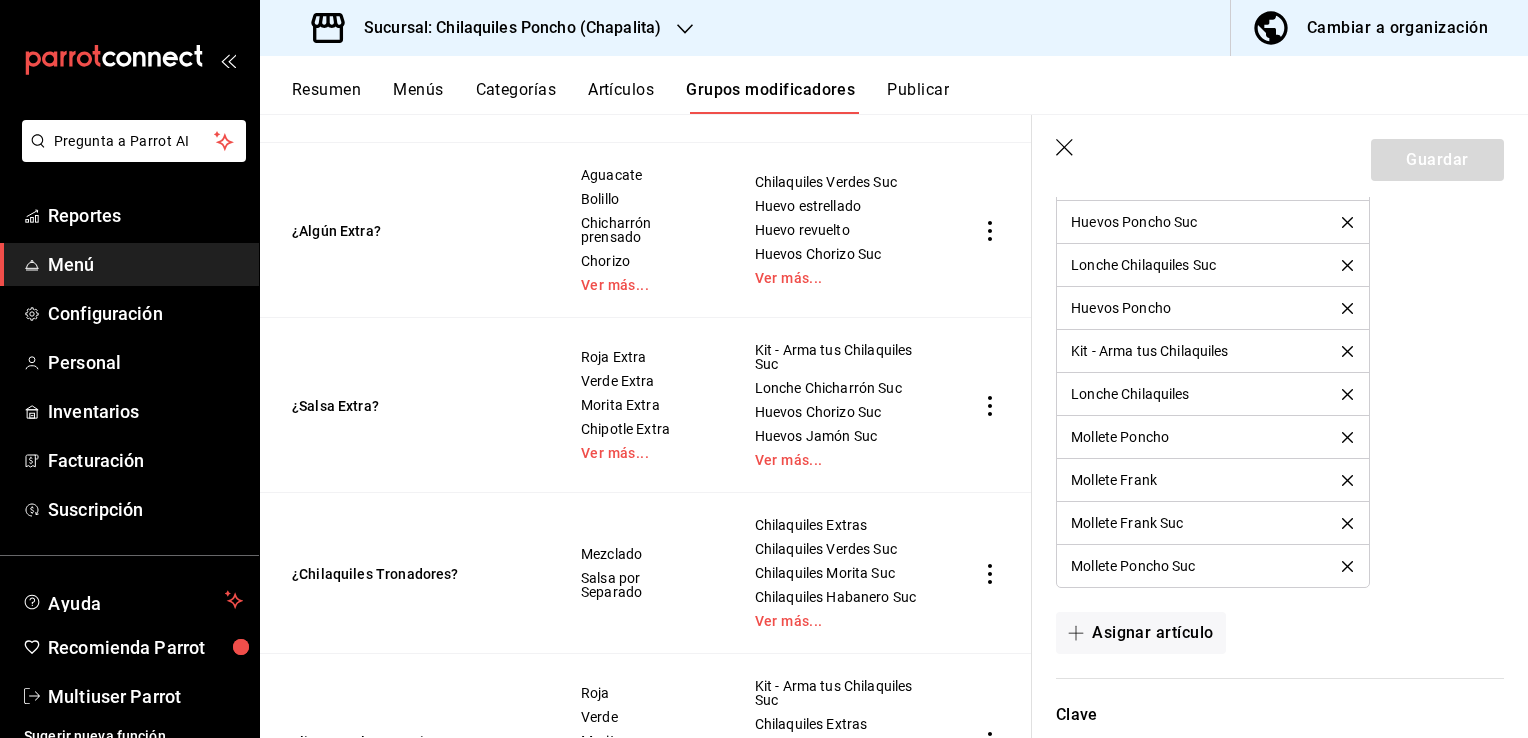 click 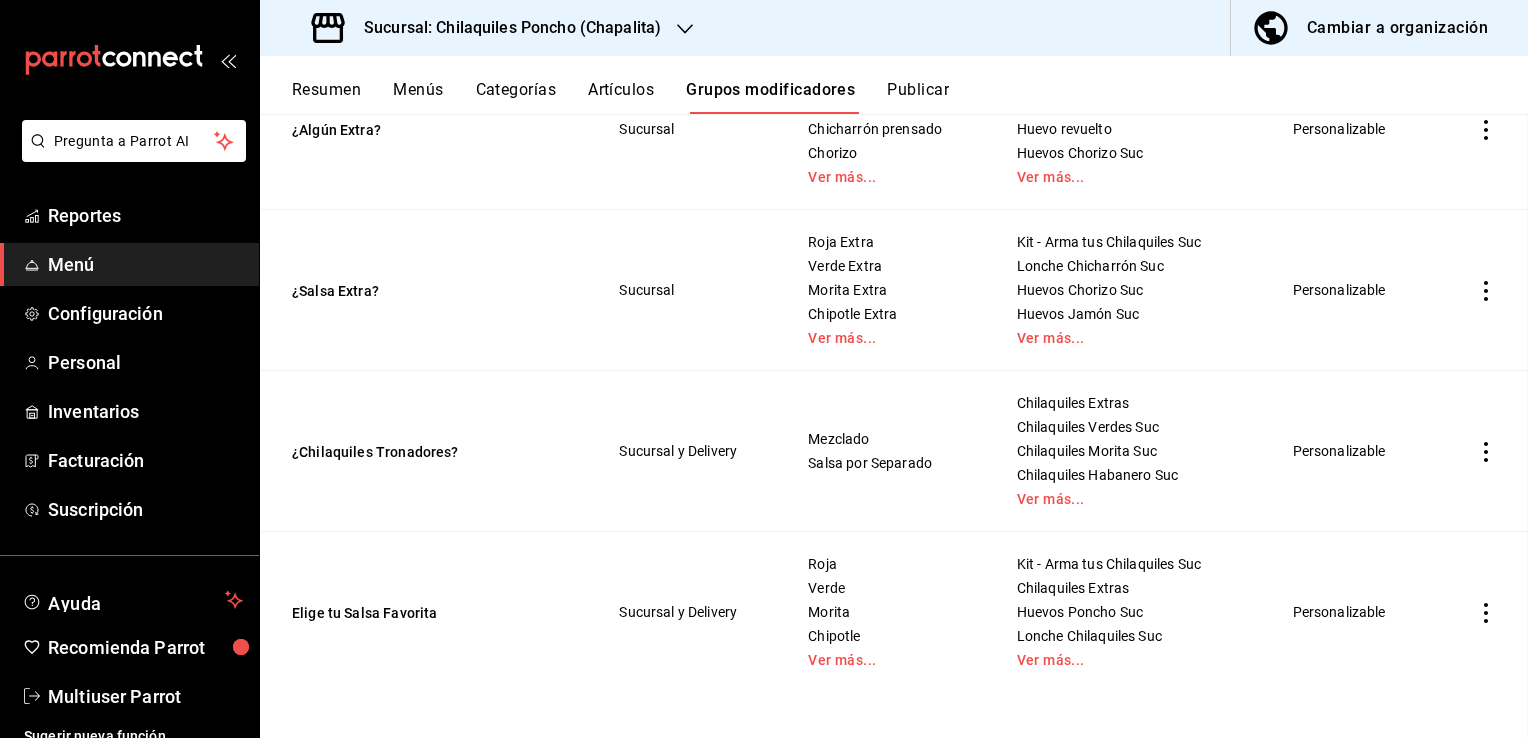 scroll, scrollTop: 0, scrollLeft: 0, axis: both 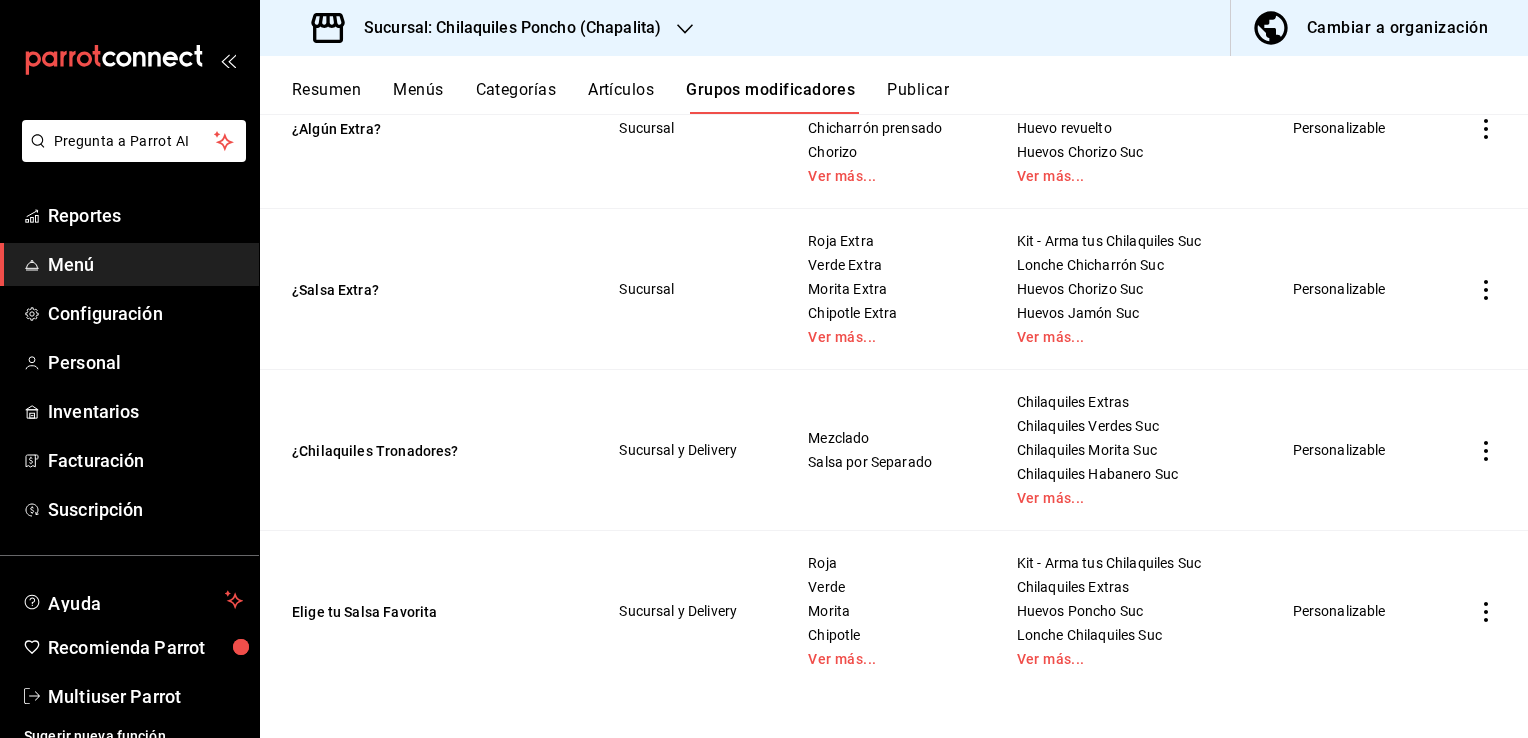 click on "Publicar" at bounding box center [918, 97] 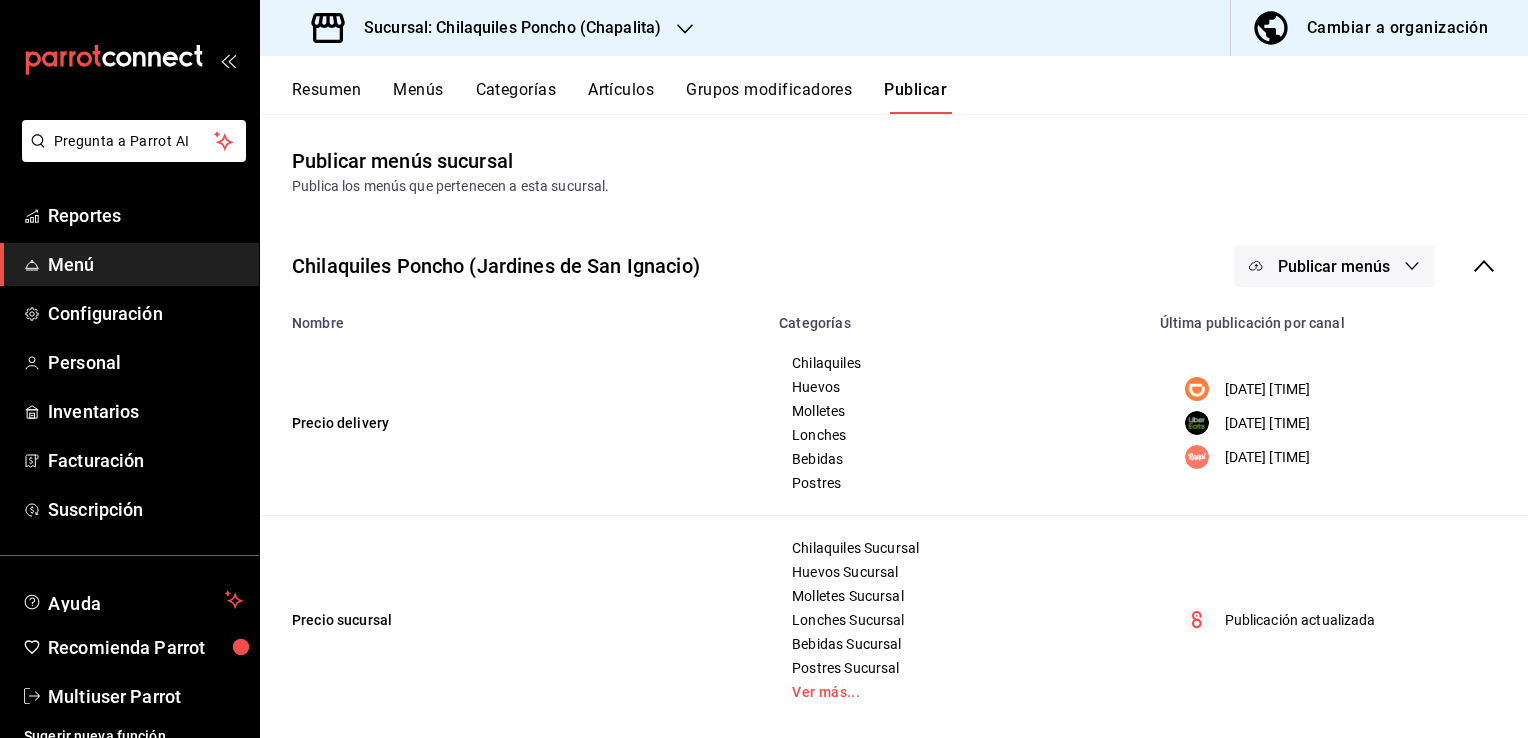click on "Publicar menús" at bounding box center (1334, 266) 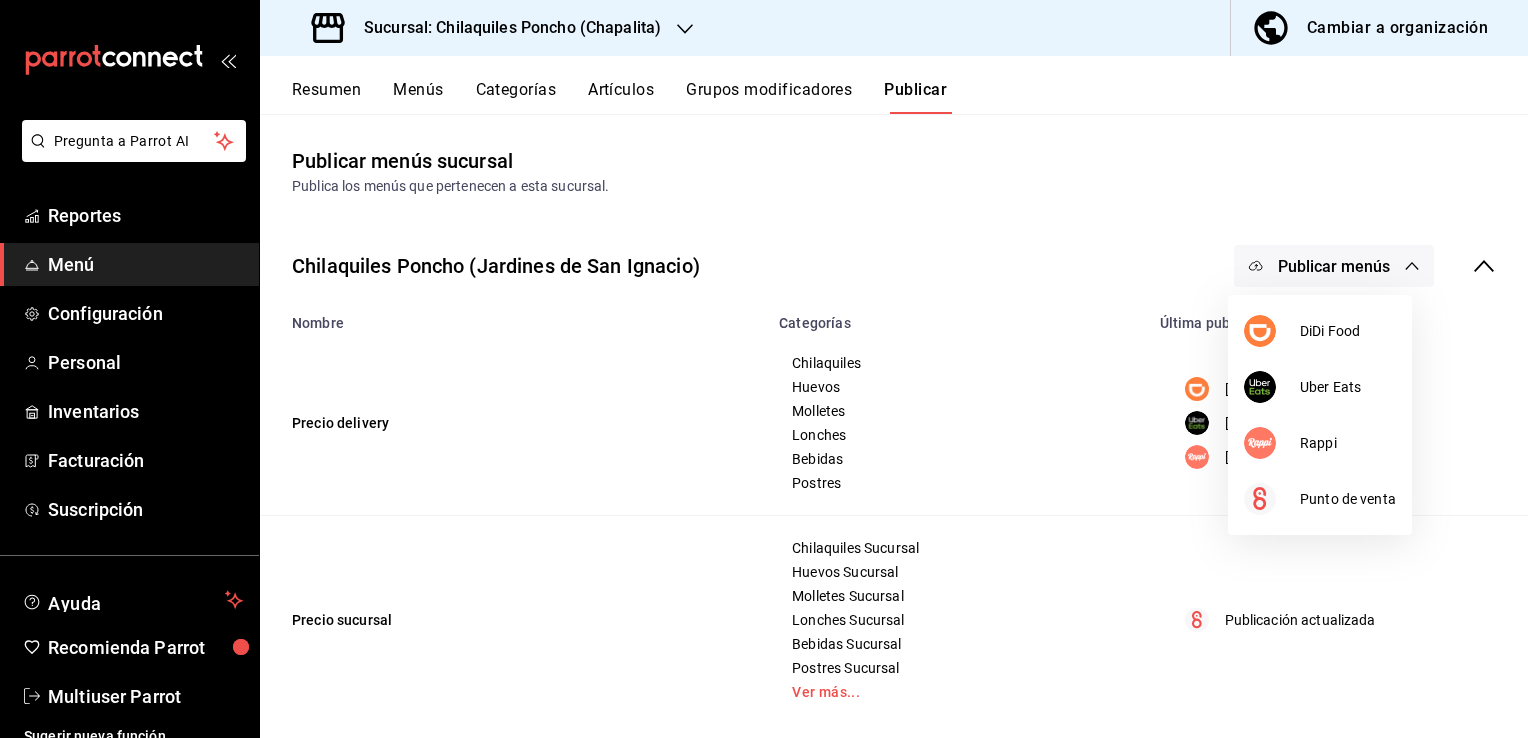 click on "DiDi Food" at bounding box center (1348, 331) 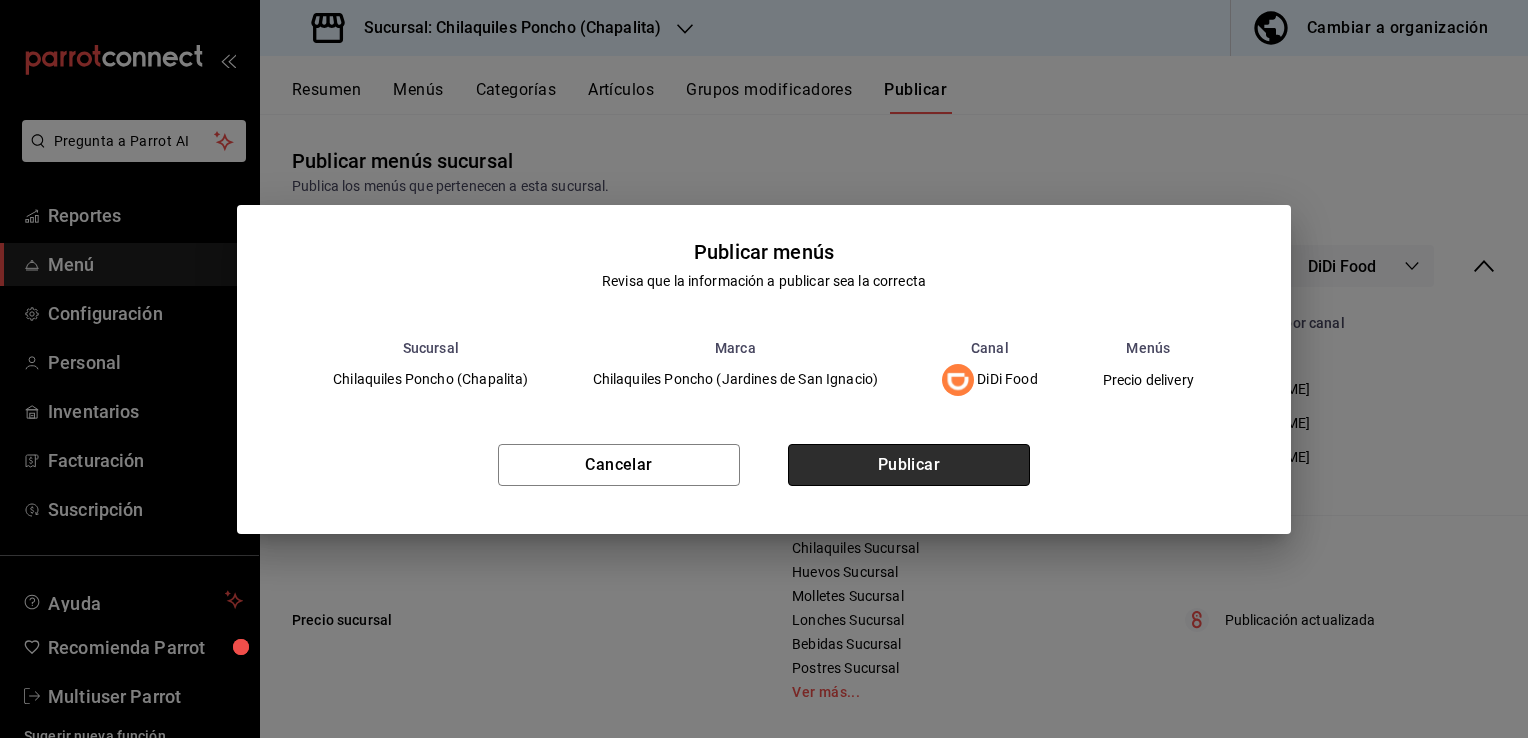 click on "Publicar" at bounding box center [909, 465] 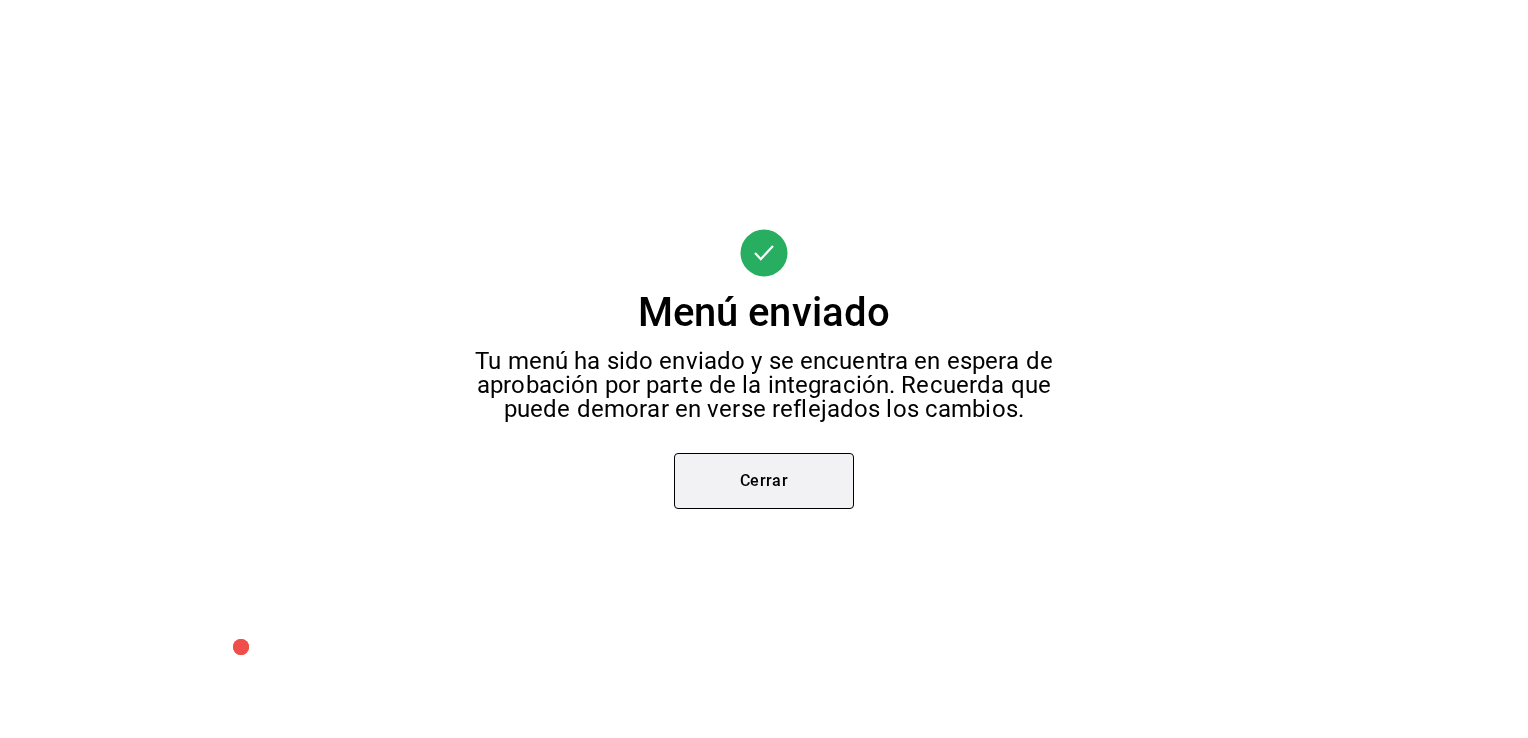 click on "Cerrar" at bounding box center (764, 481) 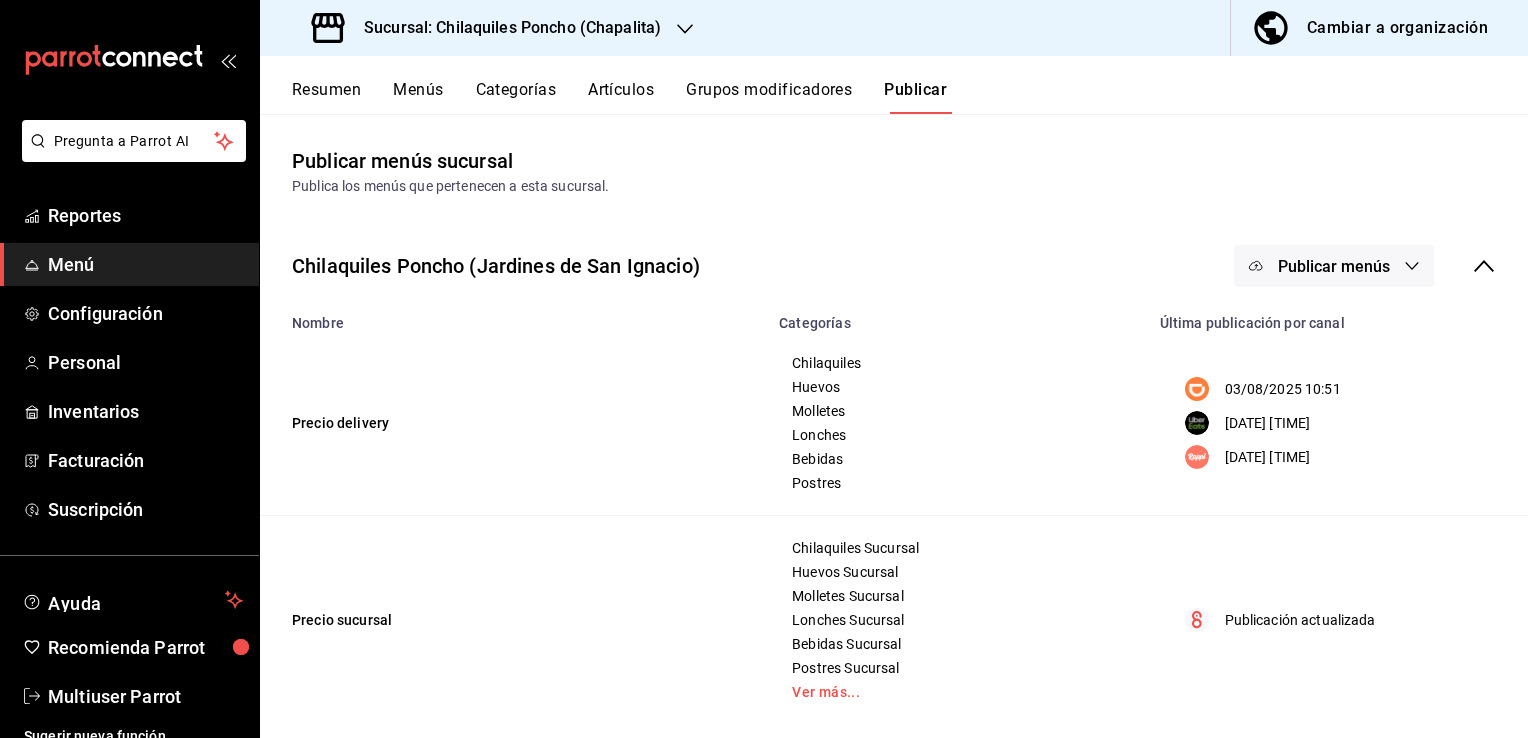 click on "Publicar menús" at bounding box center (1334, 266) 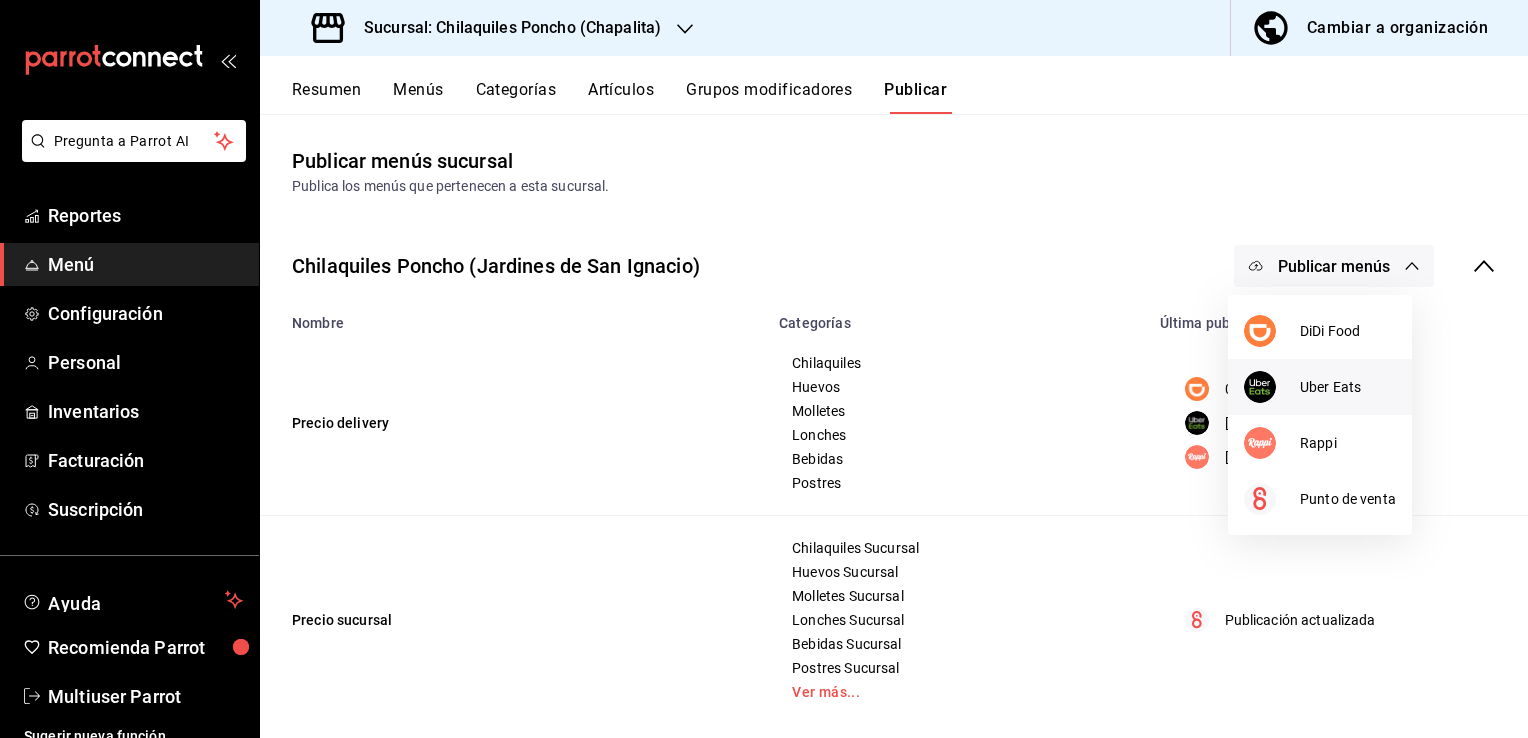 click on "Uber Eats" at bounding box center (1348, 387) 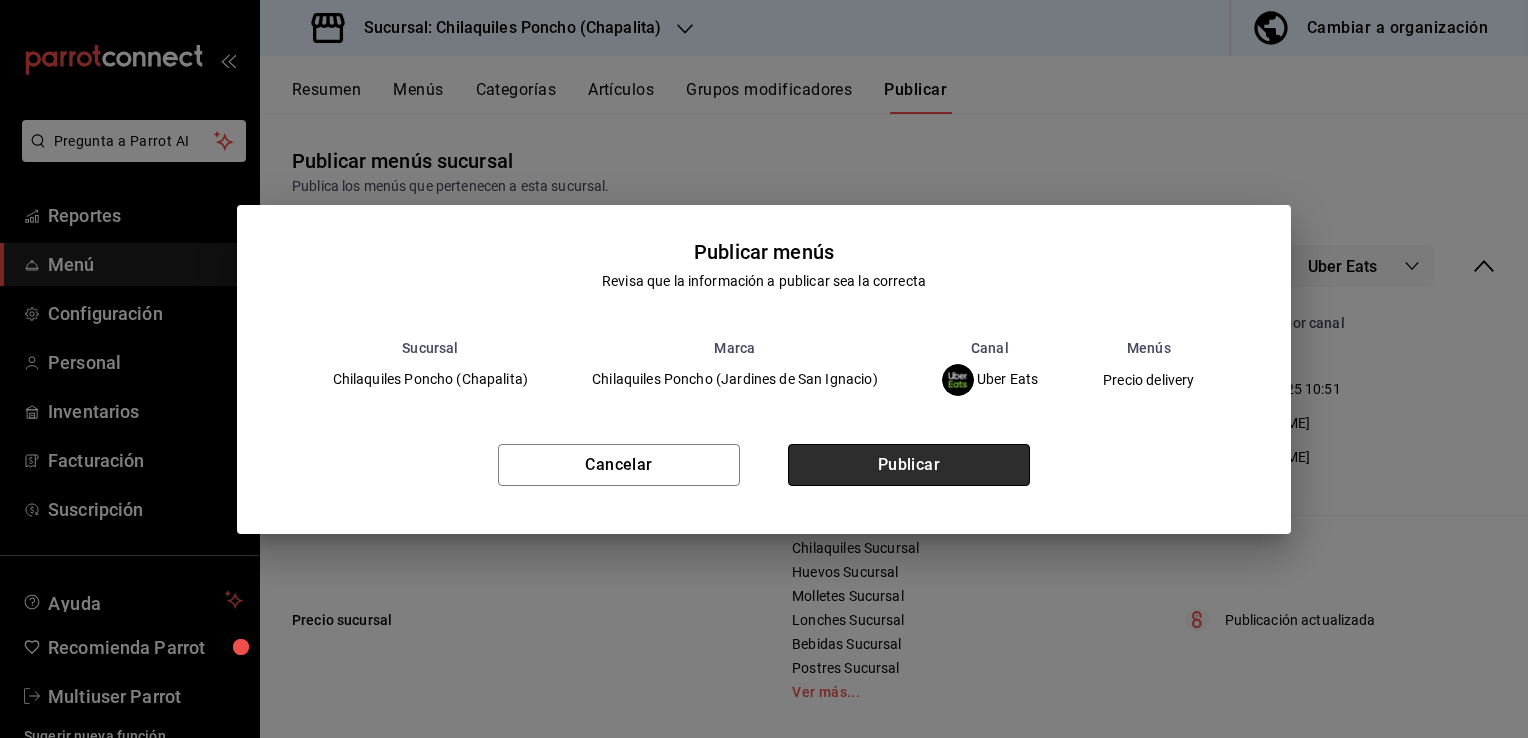 click on "Publicar" at bounding box center [909, 465] 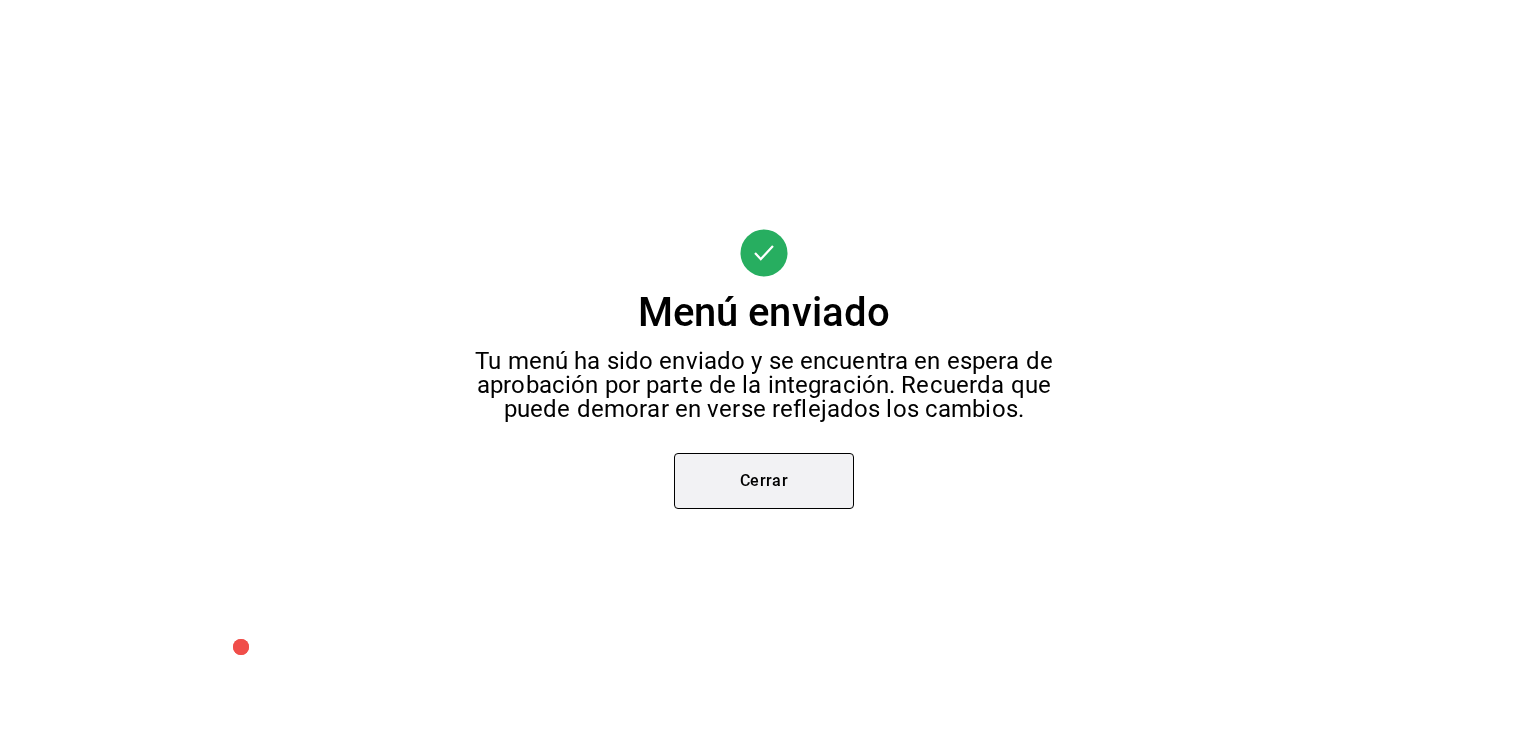 click on "Cerrar" at bounding box center [764, 481] 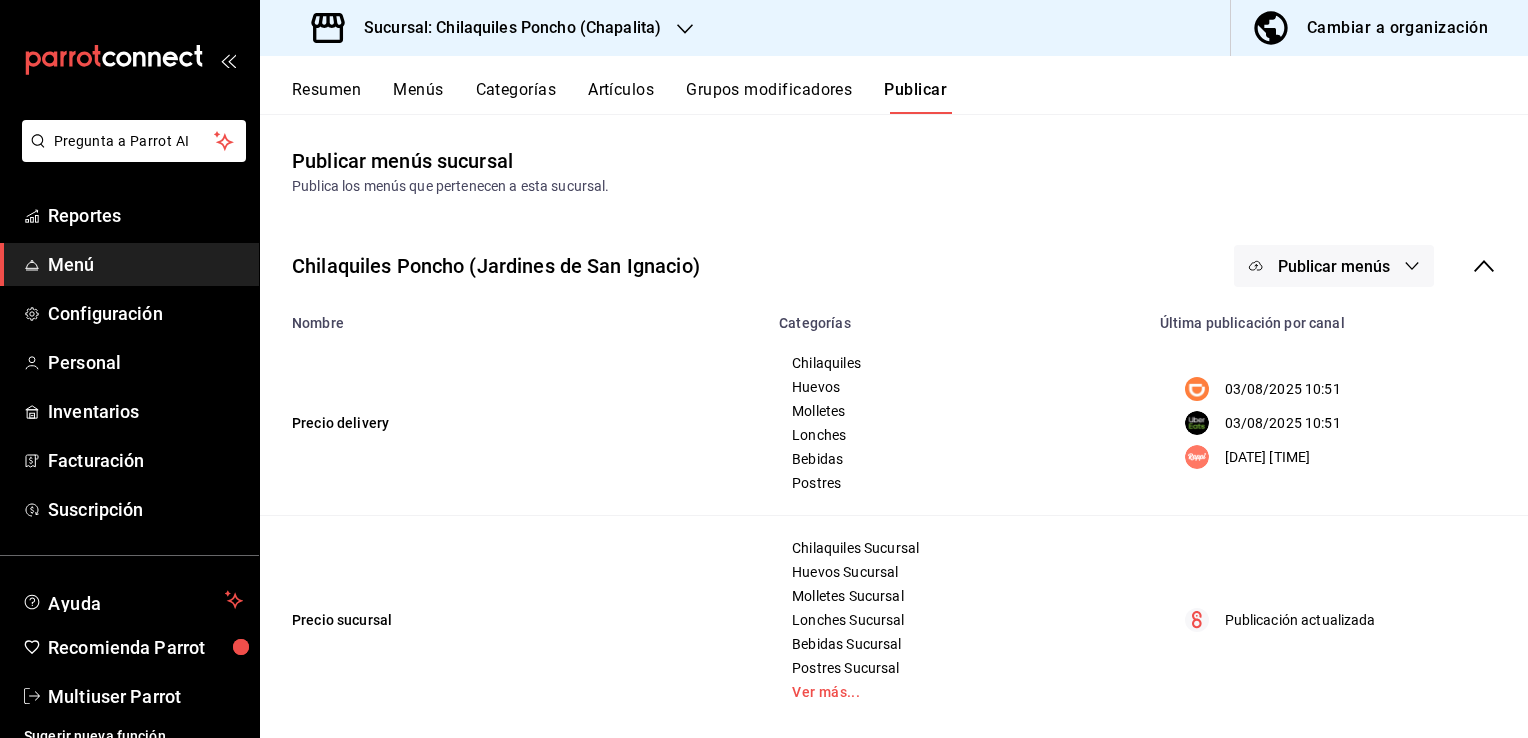 click on "Publicar menús" at bounding box center [1334, 266] 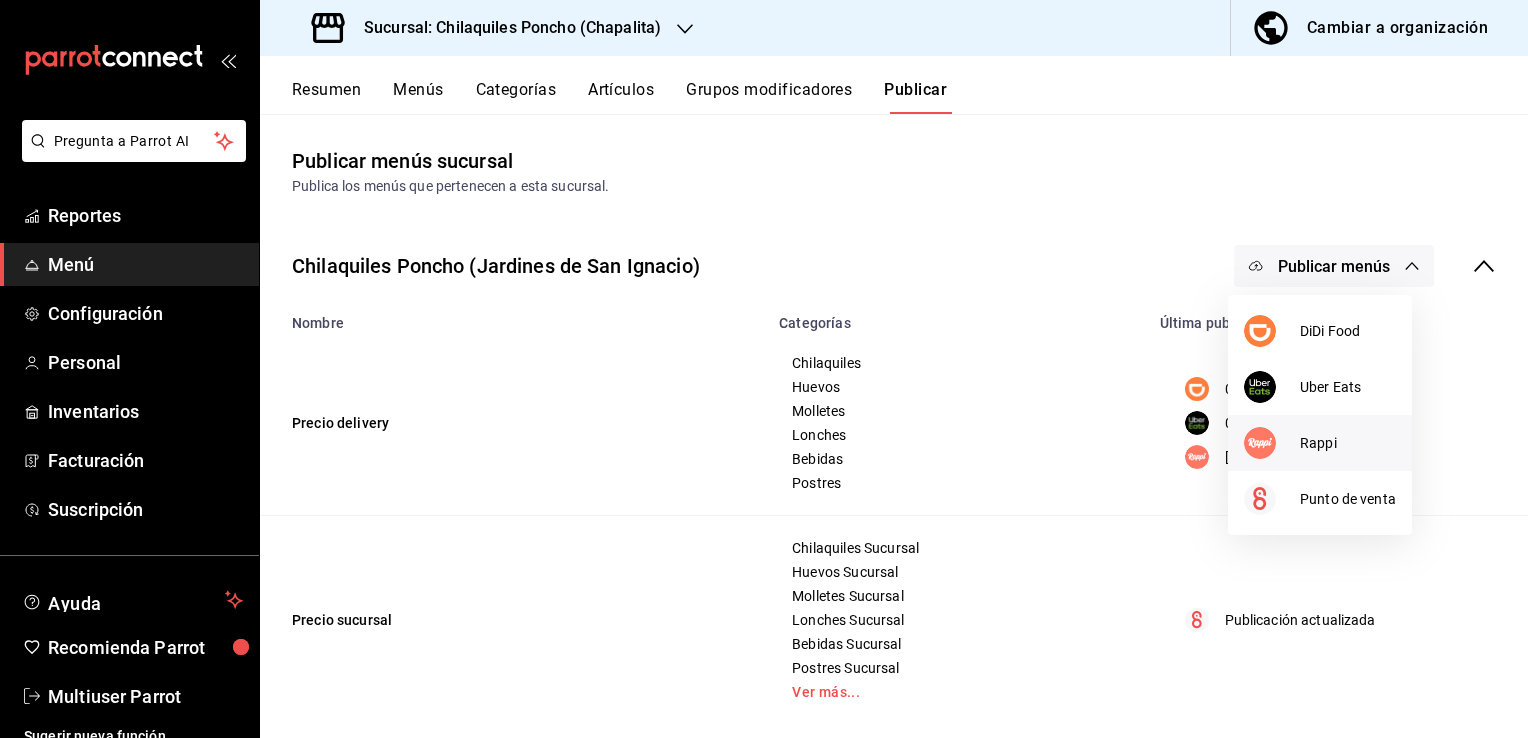 click on "Rappi" at bounding box center [1348, 443] 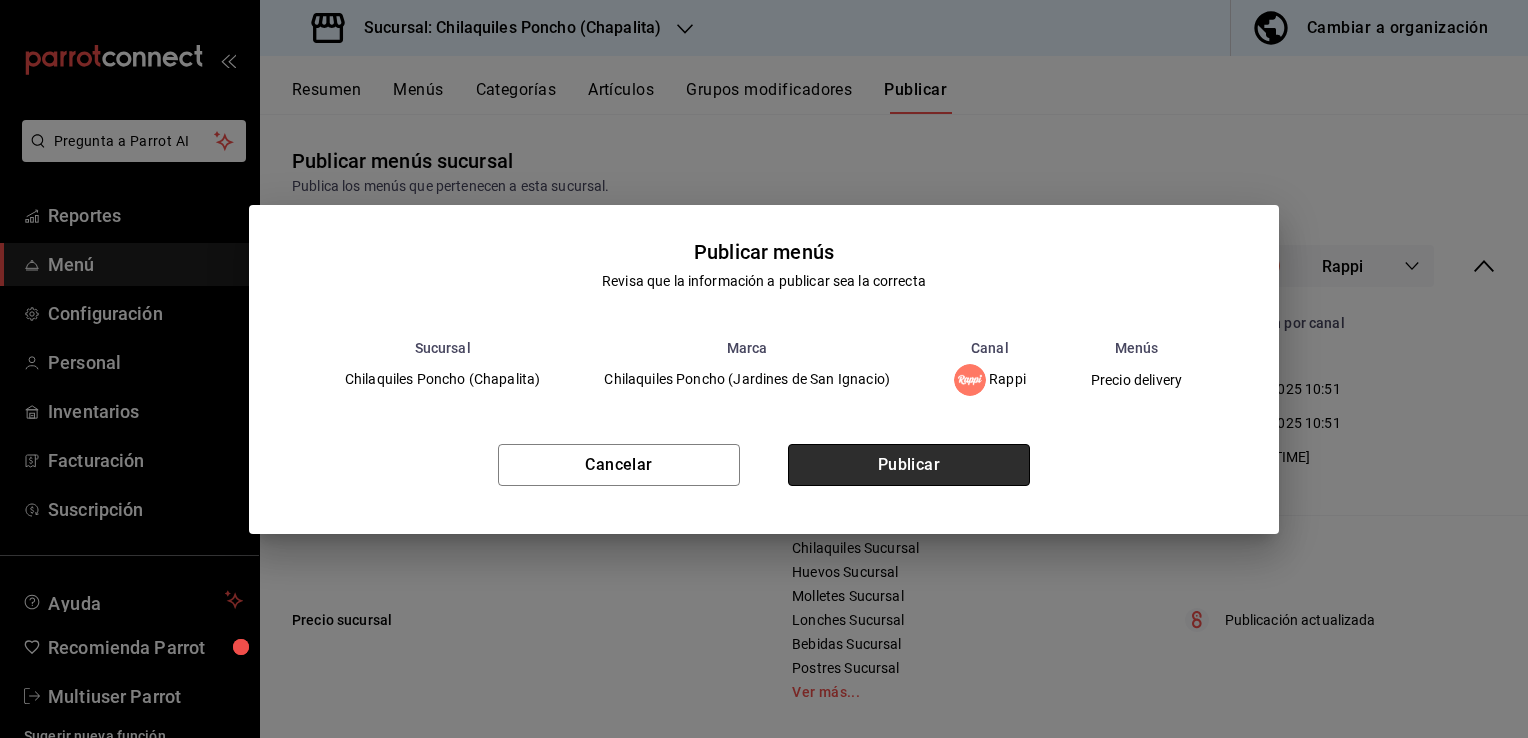 click on "Publicar" at bounding box center (909, 465) 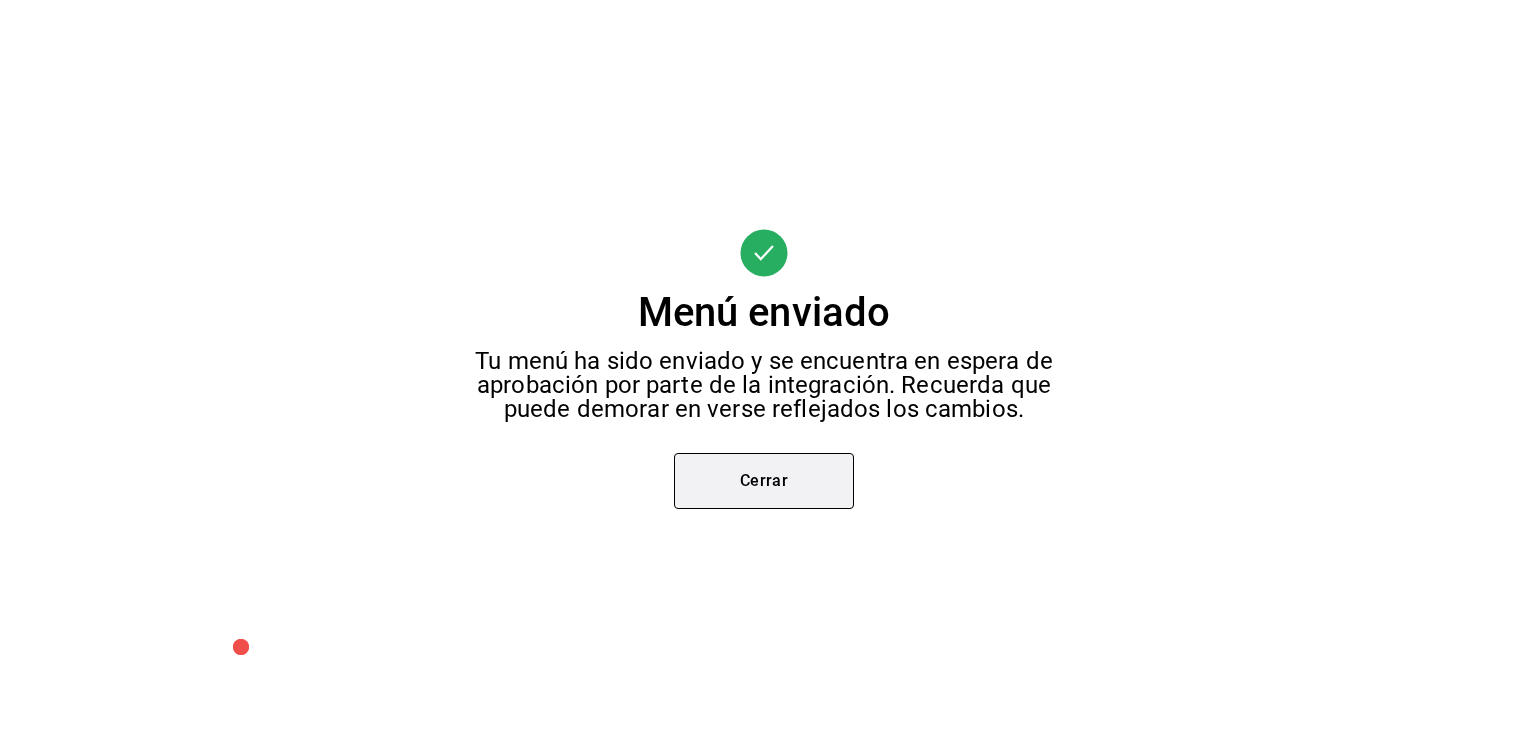 click on "Cerrar" at bounding box center [764, 481] 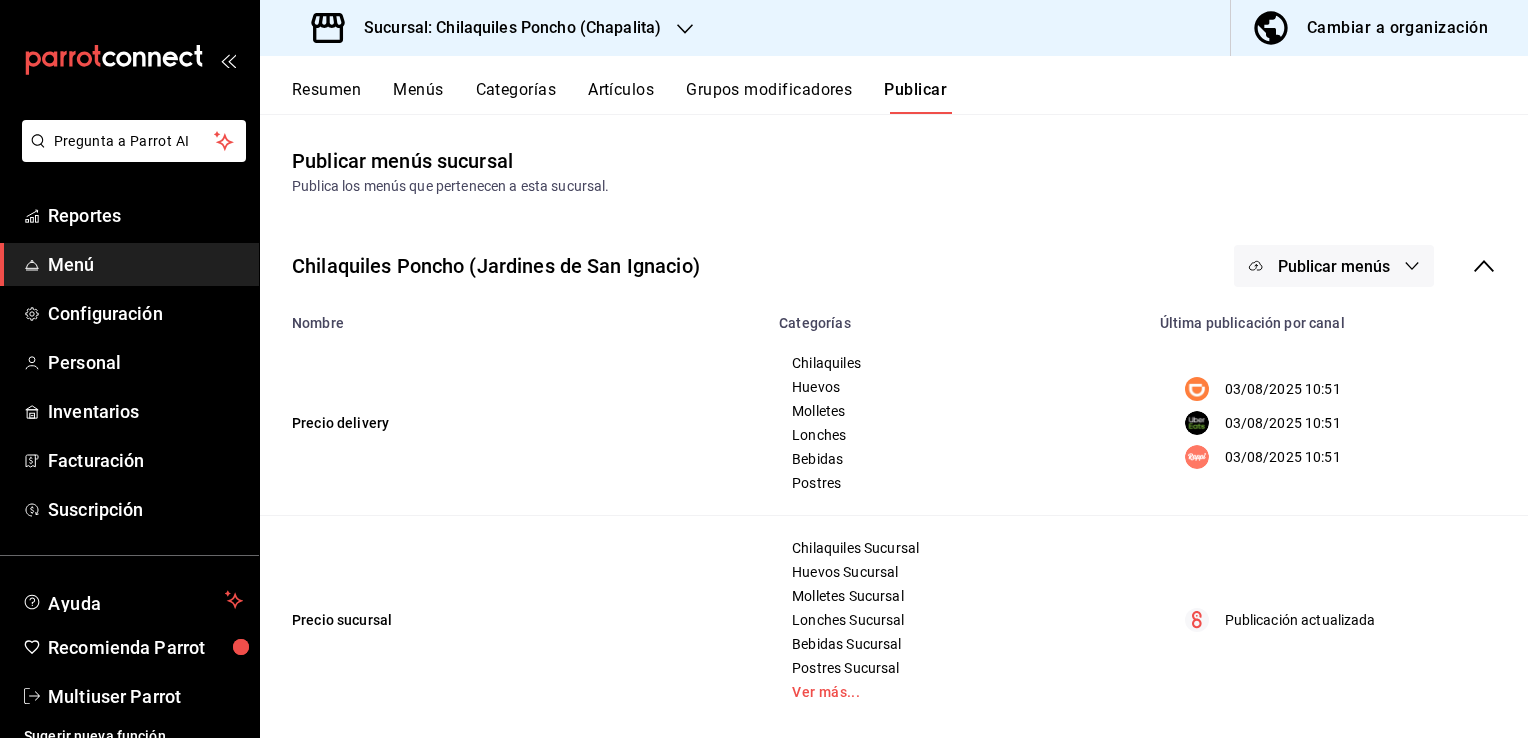 click on "Resumen" at bounding box center (326, 97) 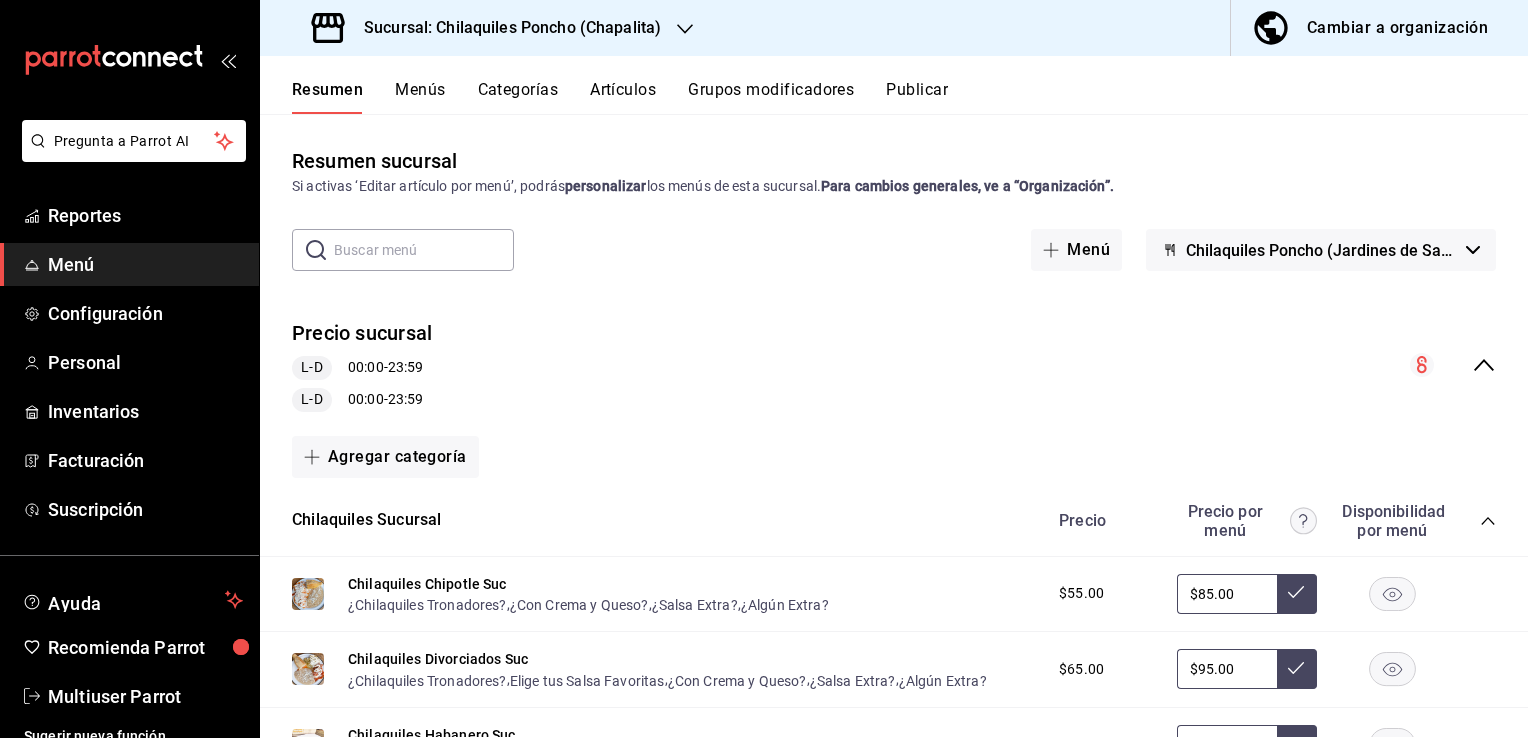 click on "Chilaquiles Poncho (Jardines de San Ignacio)" at bounding box center (1321, 250) 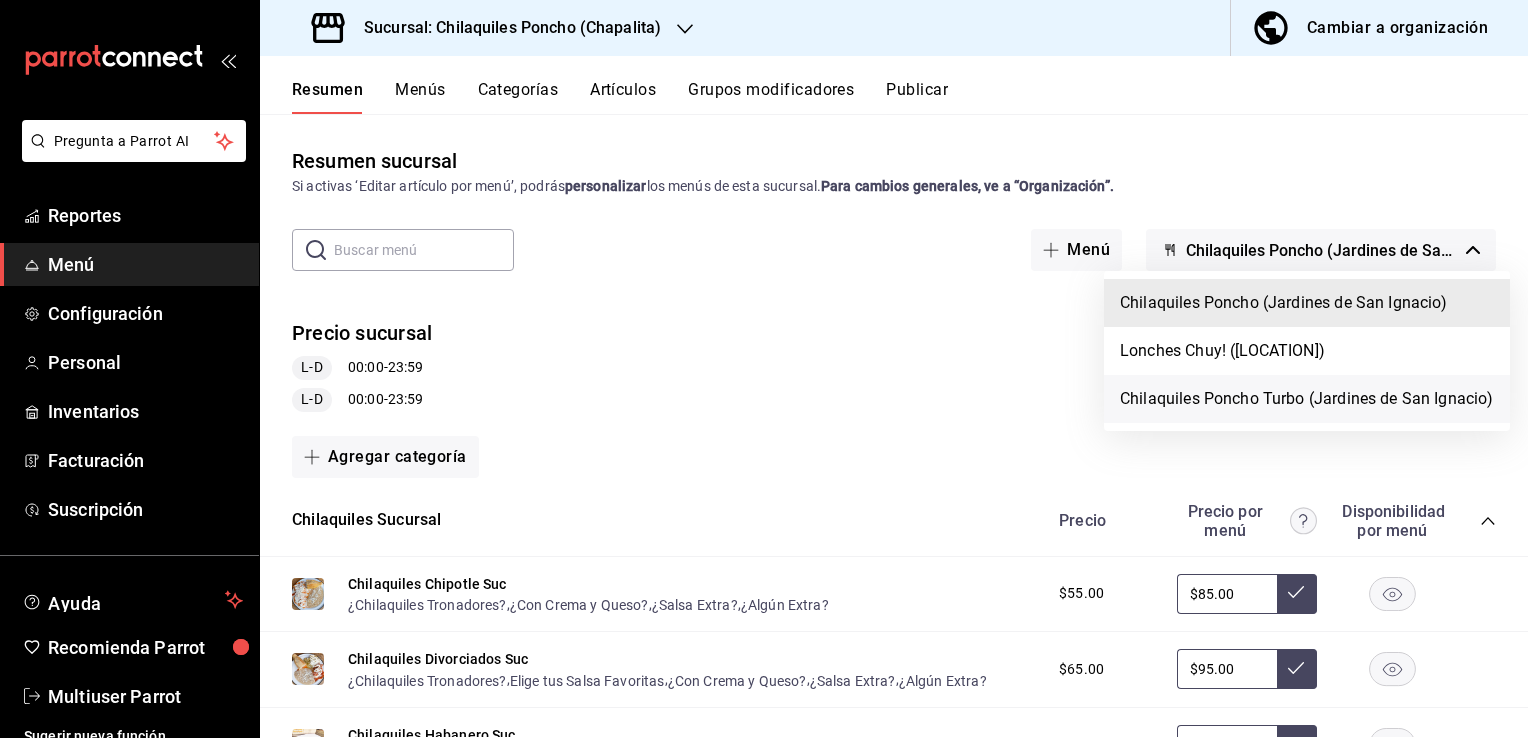 click on "Chilaquiles Poncho Turbo (Jardines de San Ignacio)" at bounding box center (1307, 399) 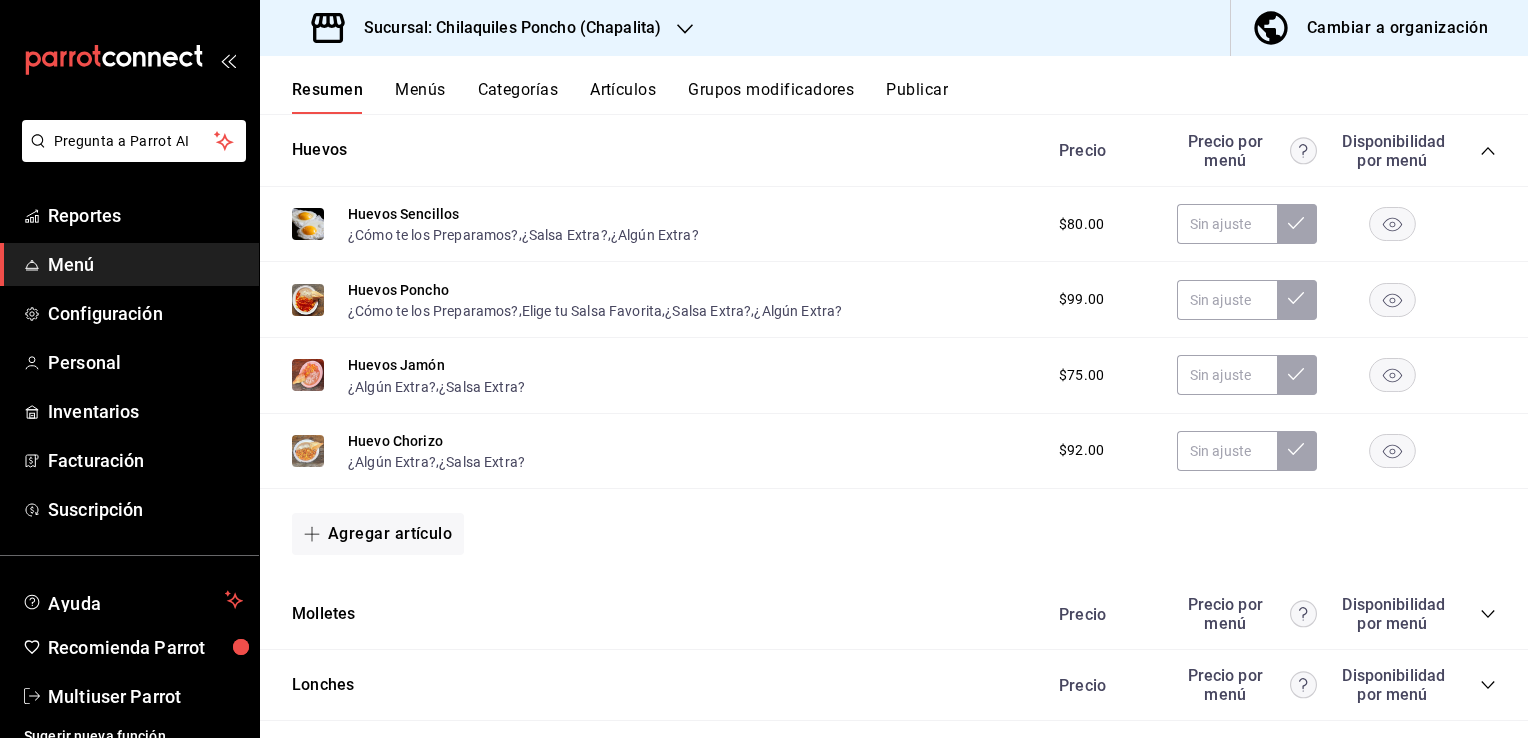 scroll, scrollTop: 1064, scrollLeft: 0, axis: vertical 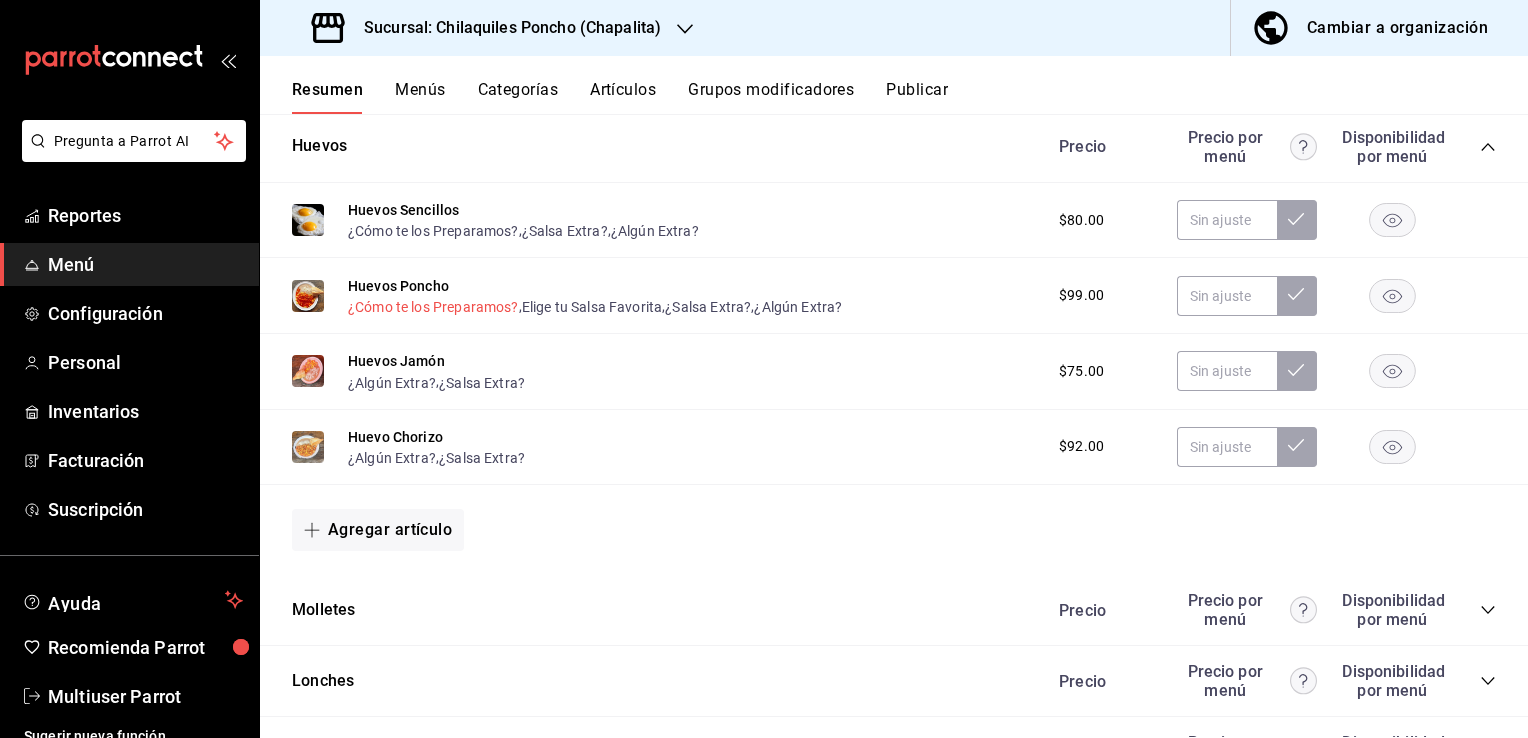 click on "¿Cómo te los Preparamos?" at bounding box center [433, 307] 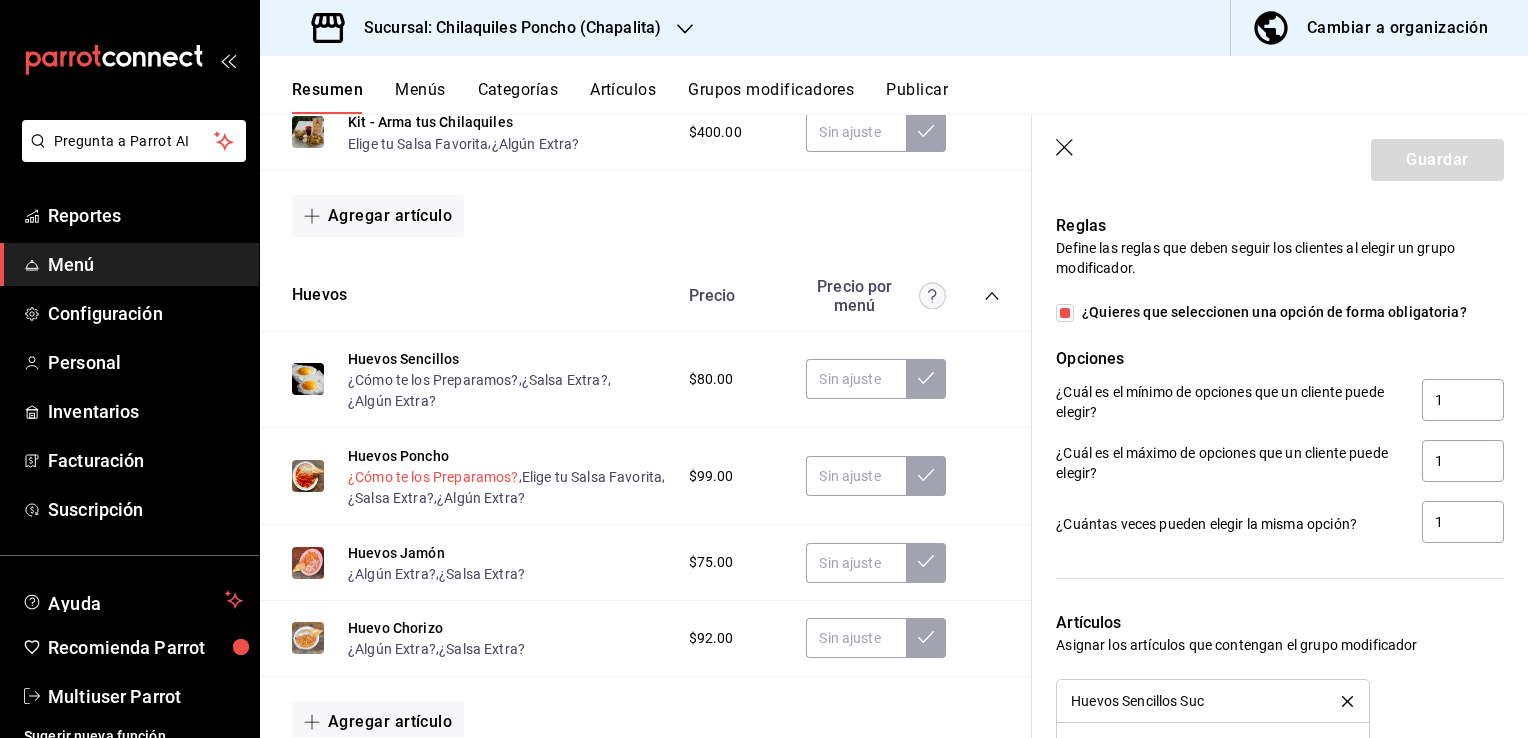 scroll, scrollTop: 937, scrollLeft: 0, axis: vertical 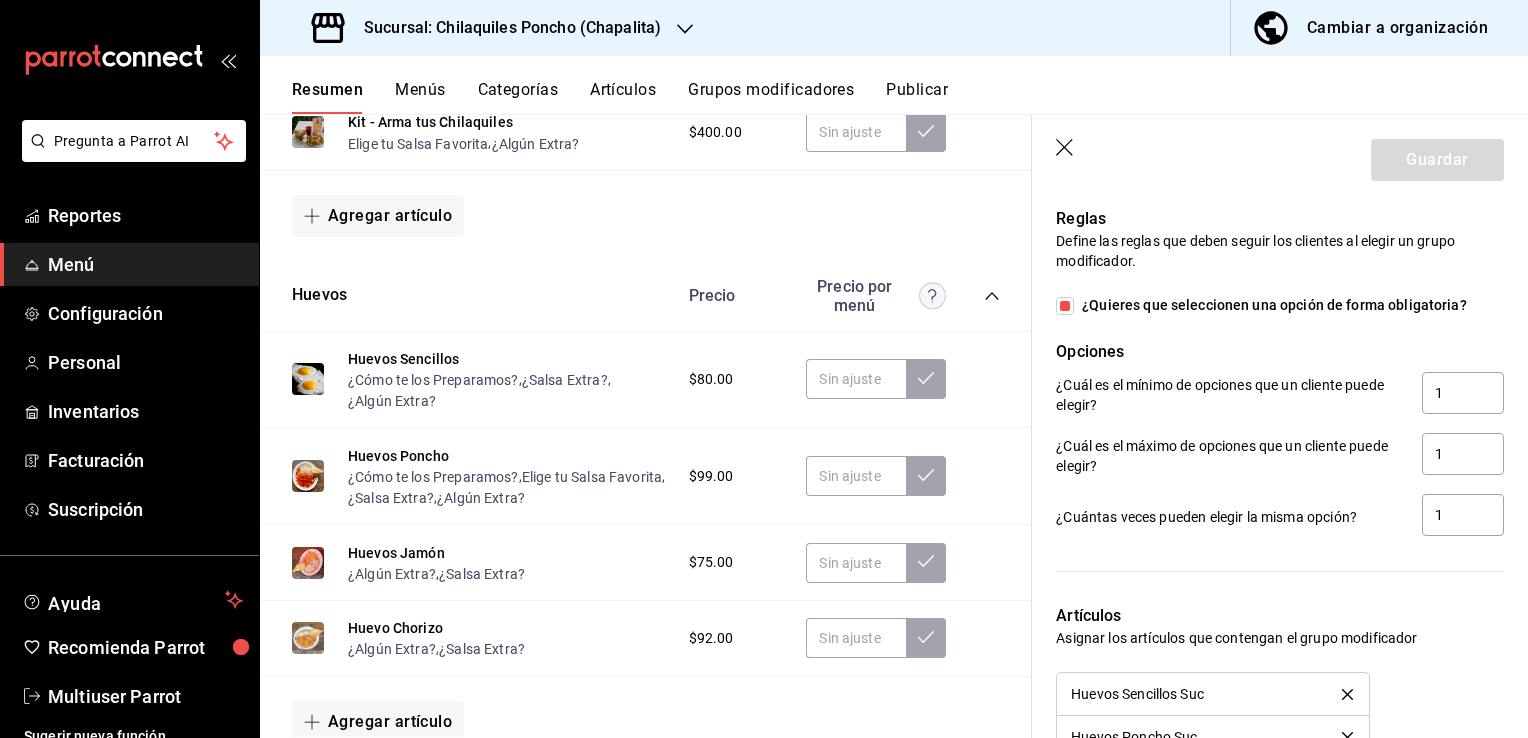 click 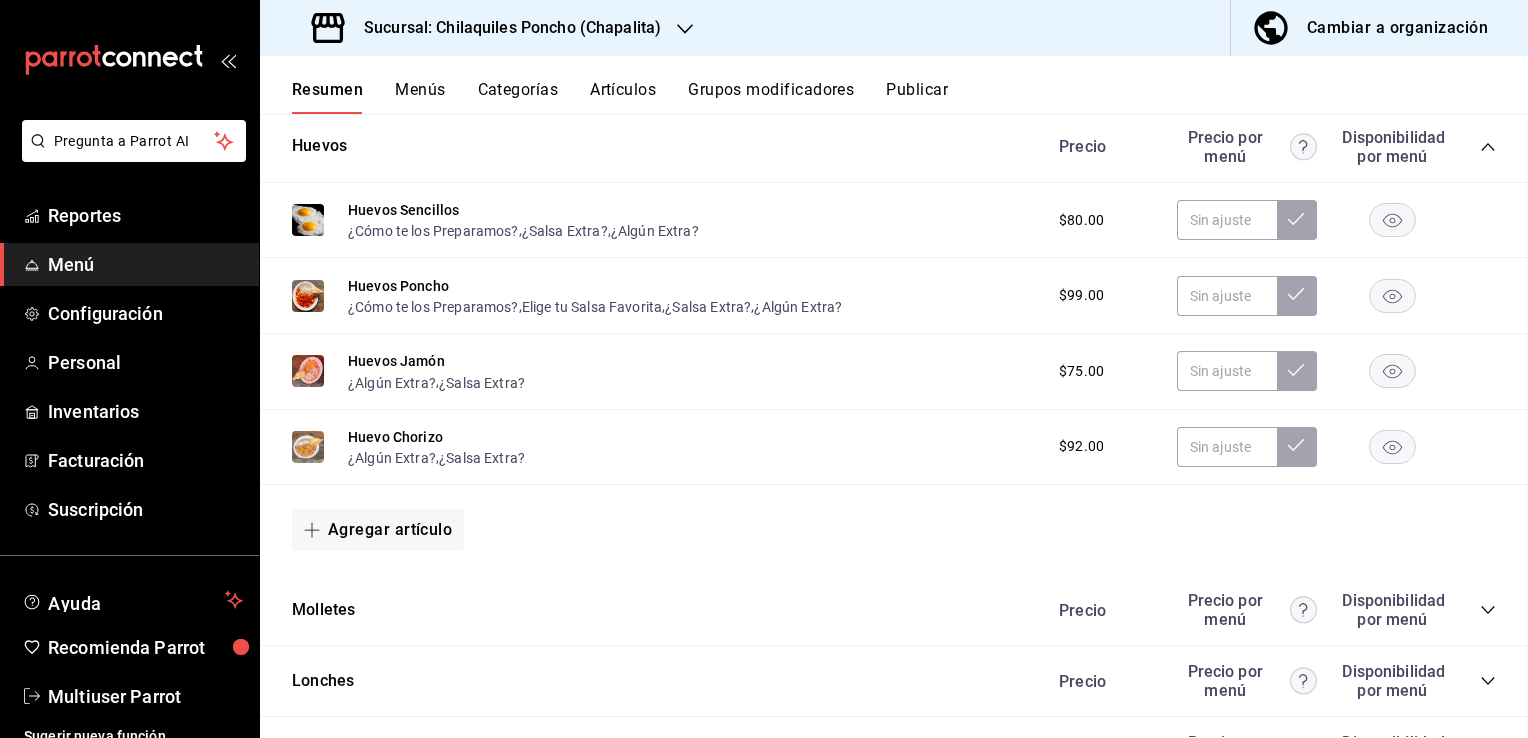 scroll, scrollTop: 0, scrollLeft: 0, axis: both 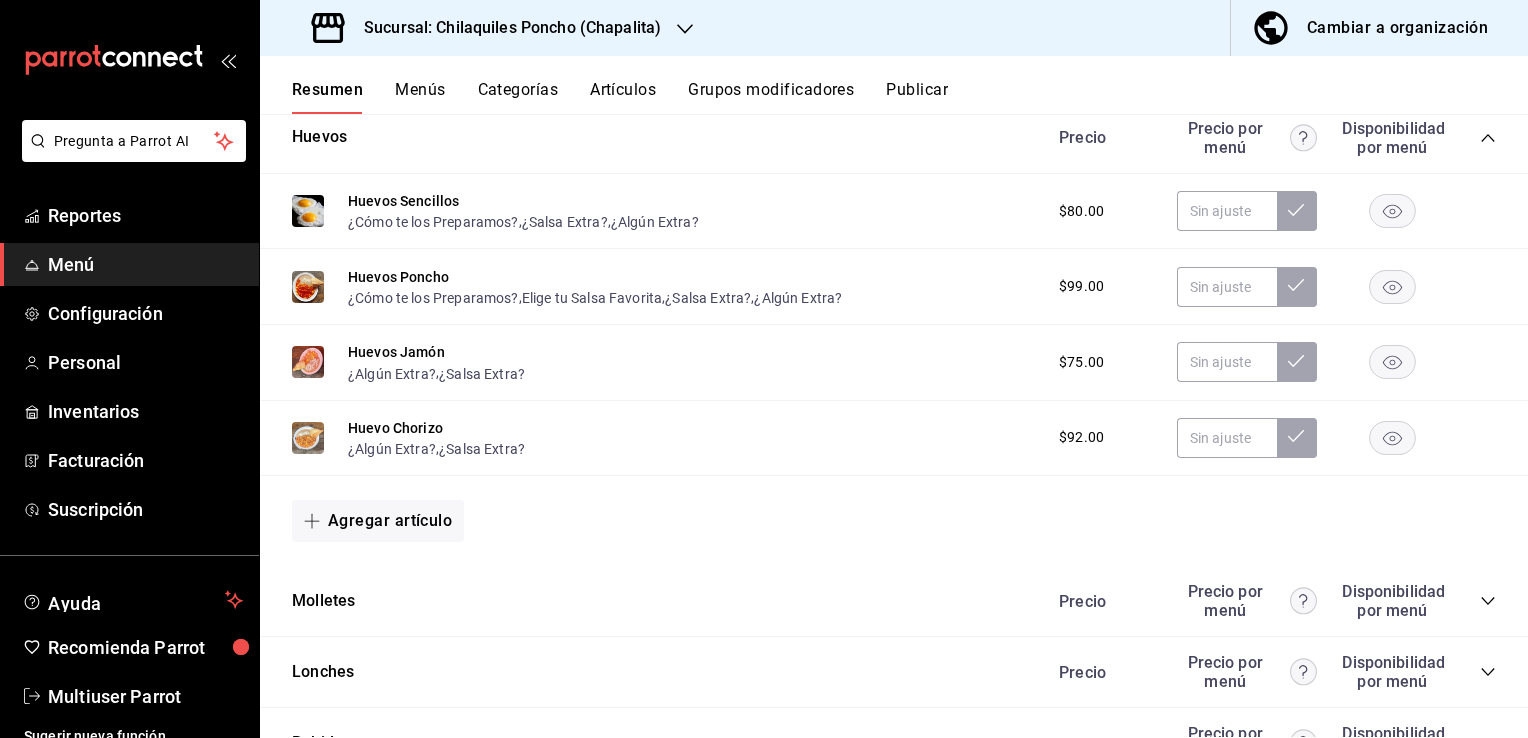 click on "Elige tu Salsa Favorita" at bounding box center (592, 298) 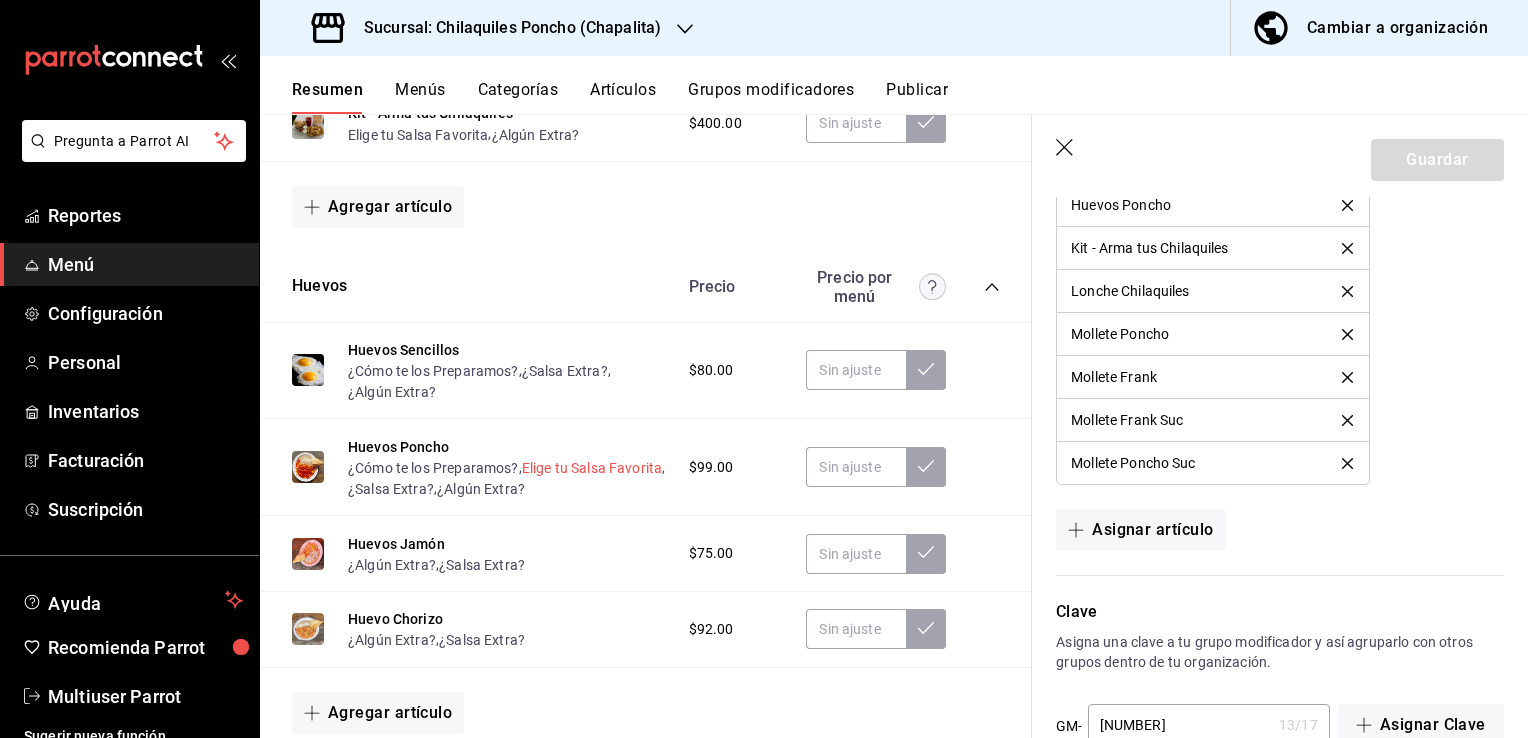 scroll, scrollTop: 1827, scrollLeft: 0, axis: vertical 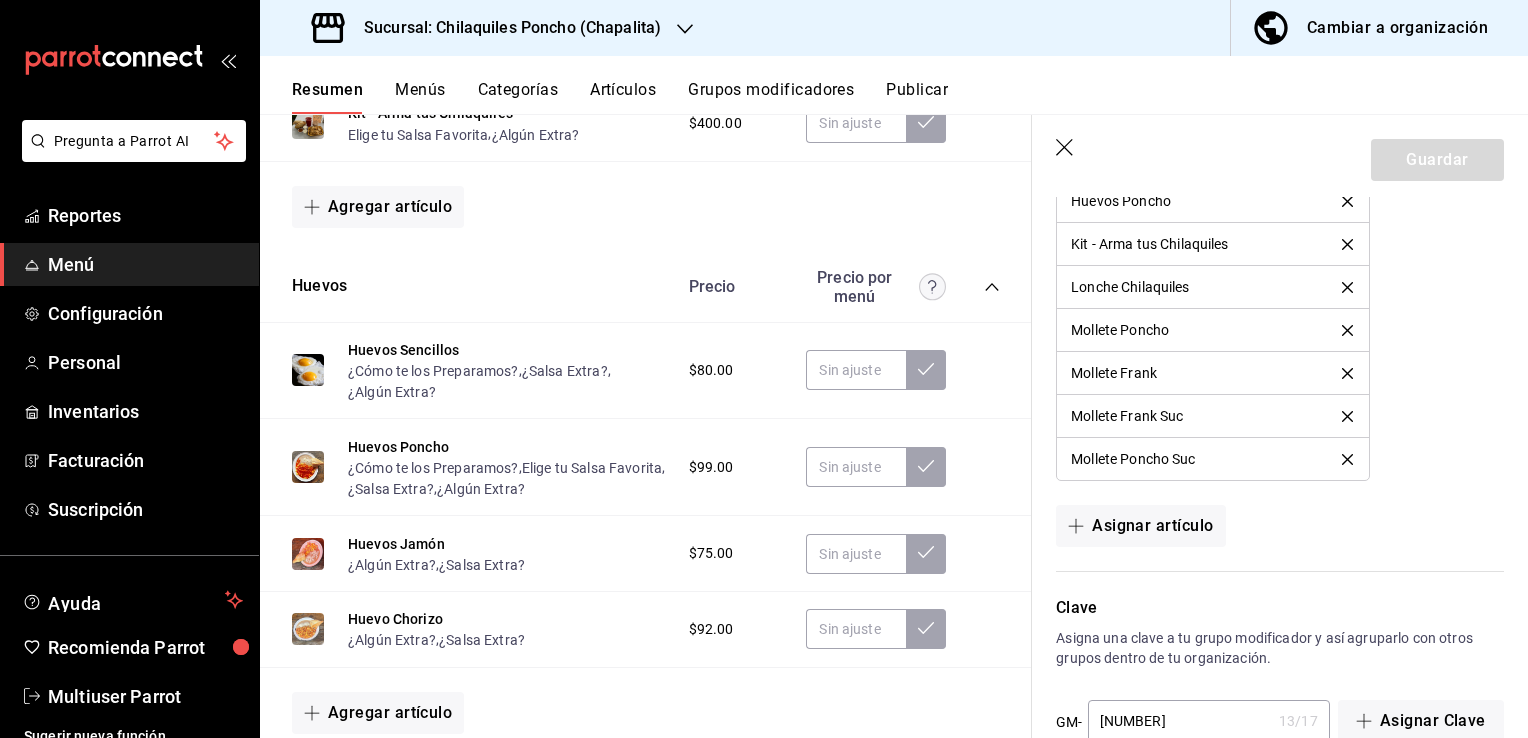 click 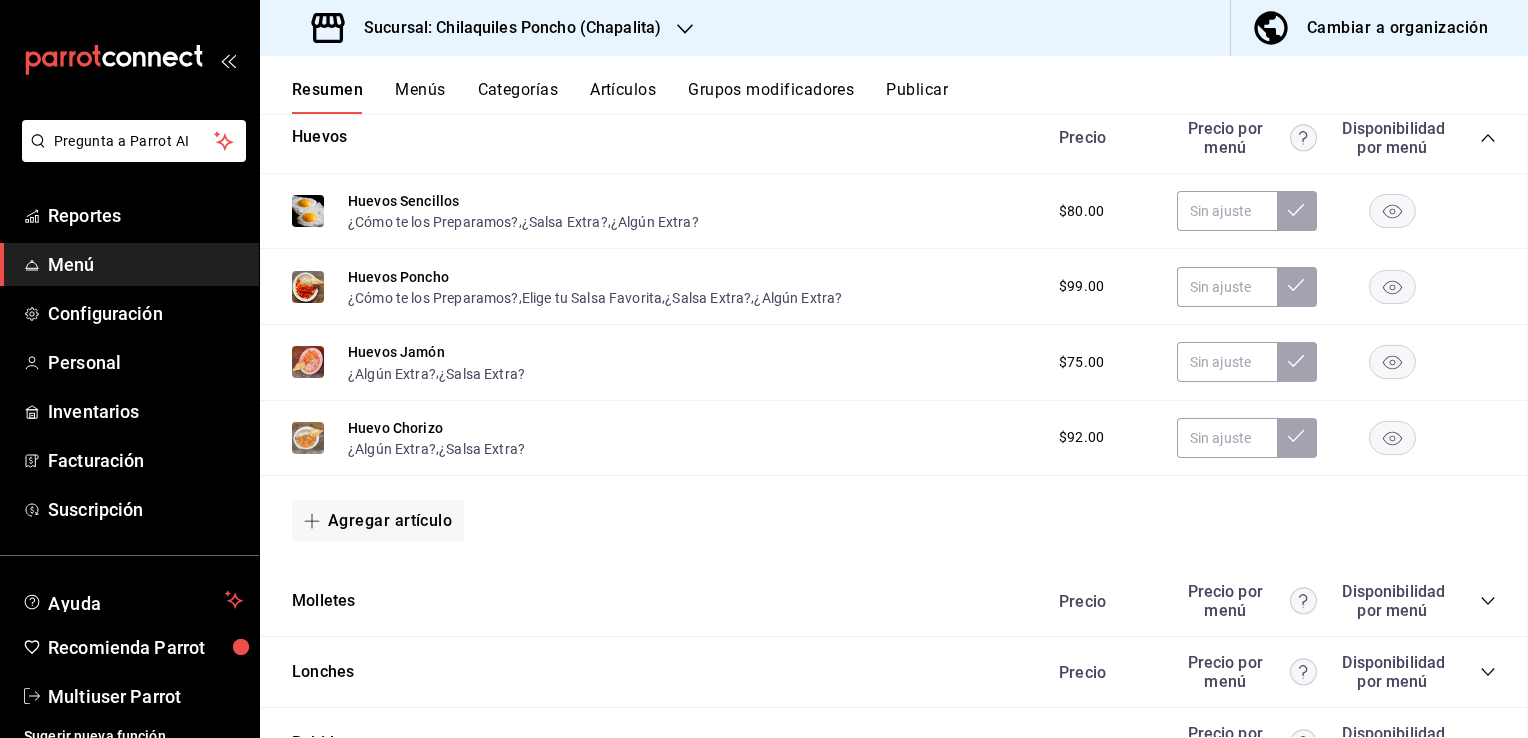 scroll, scrollTop: 0, scrollLeft: 0, axis: both 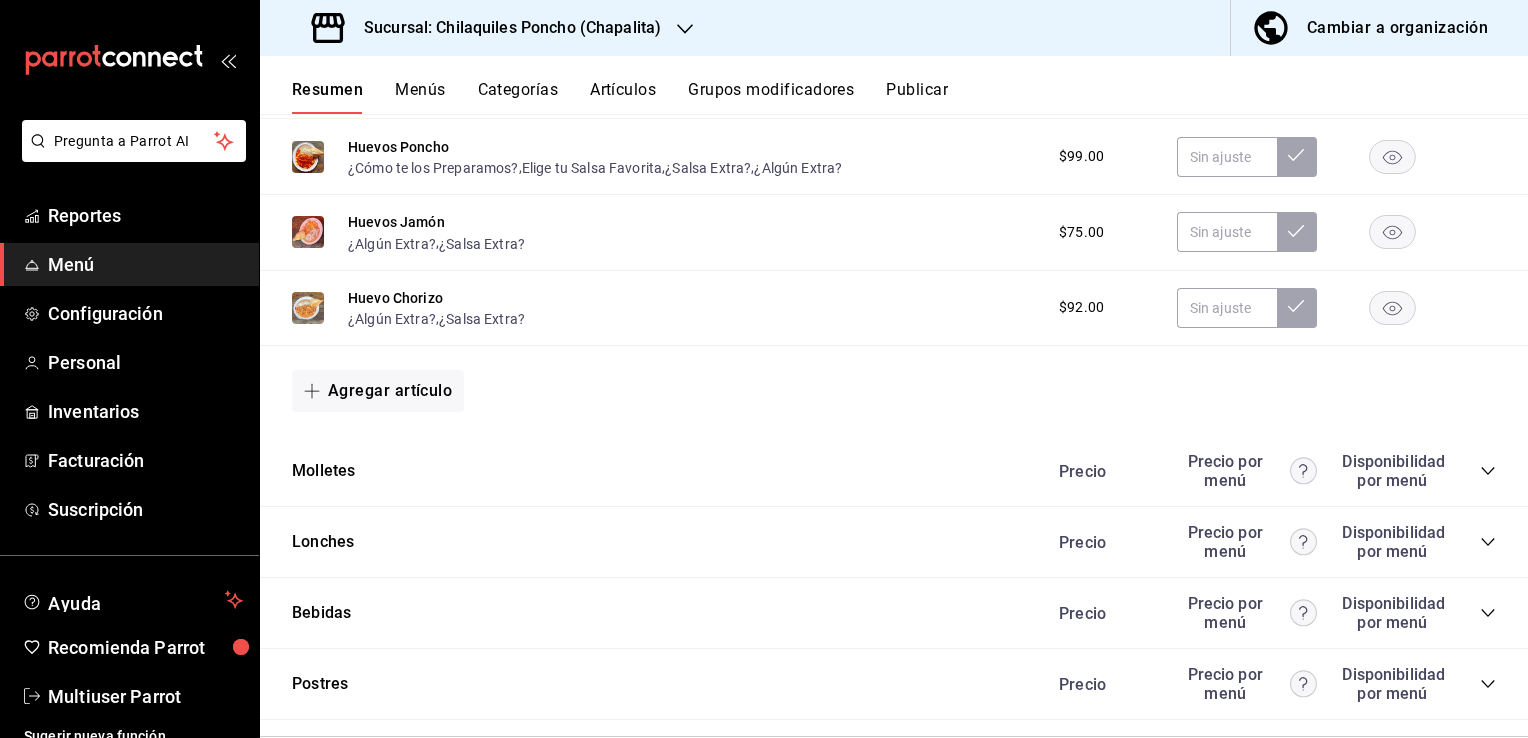 click on "Publicar" at bounding box center (917, 97) 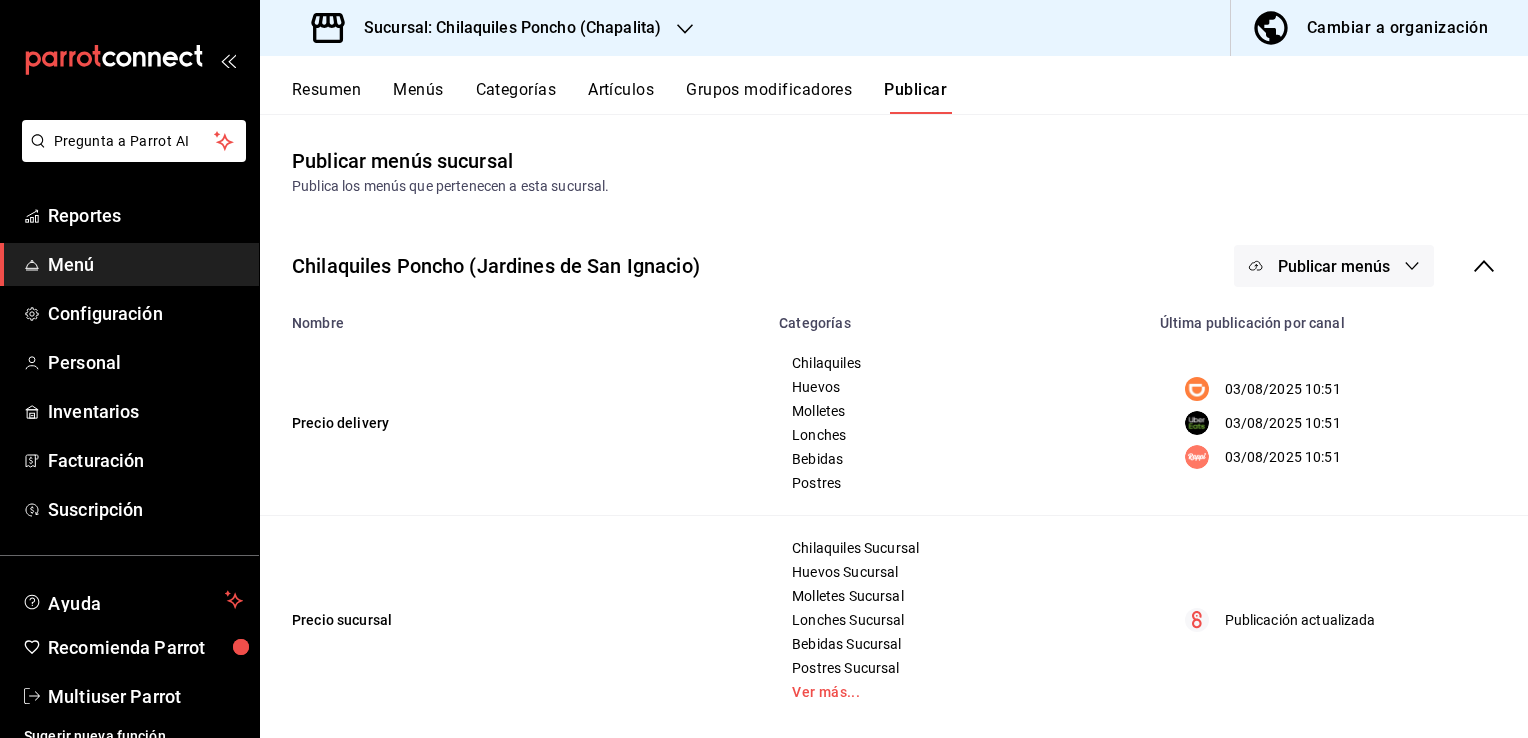 scroll, scrollTop: 232, scrollLeft: 0, axis: vertical 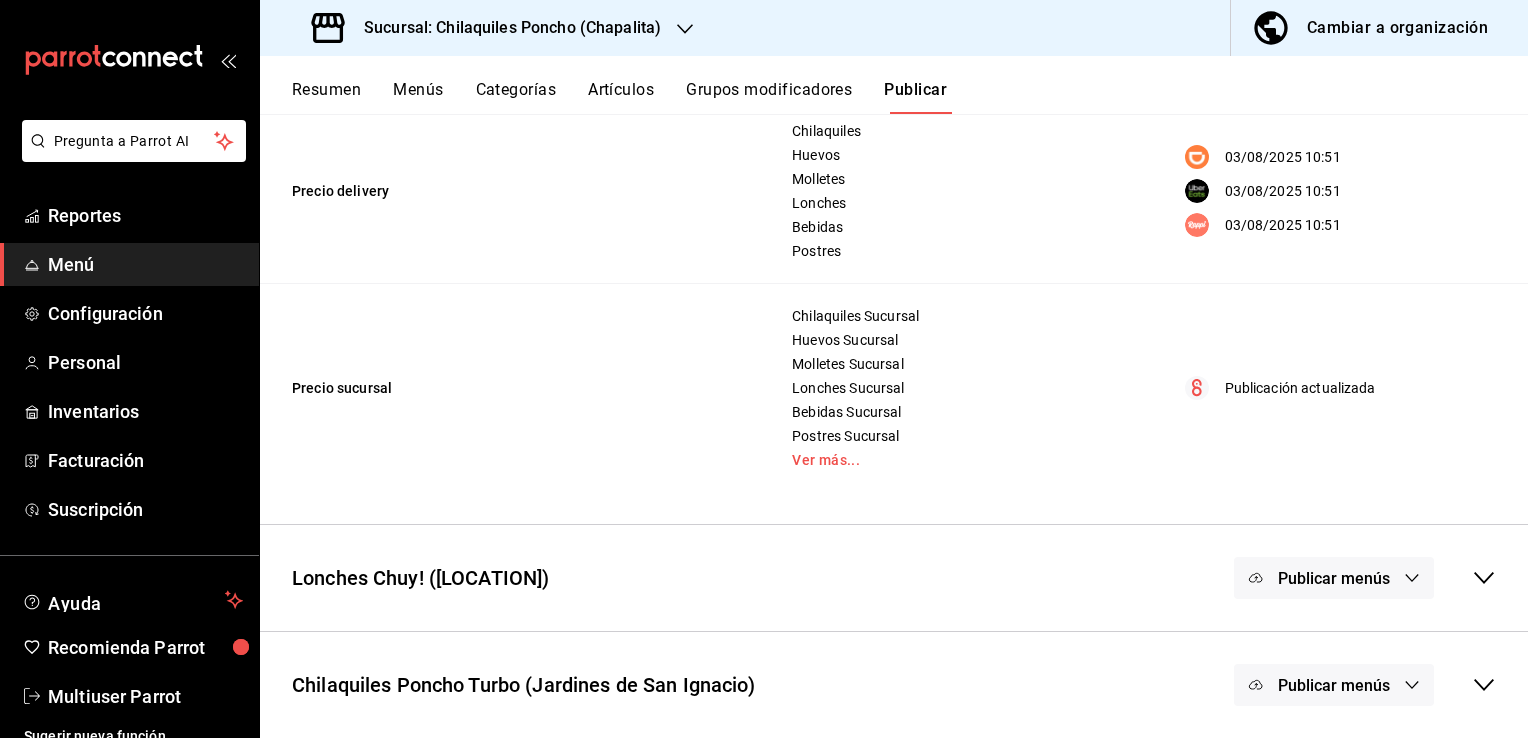 click on "Publicar menús" at bounding box center [1365, 685] 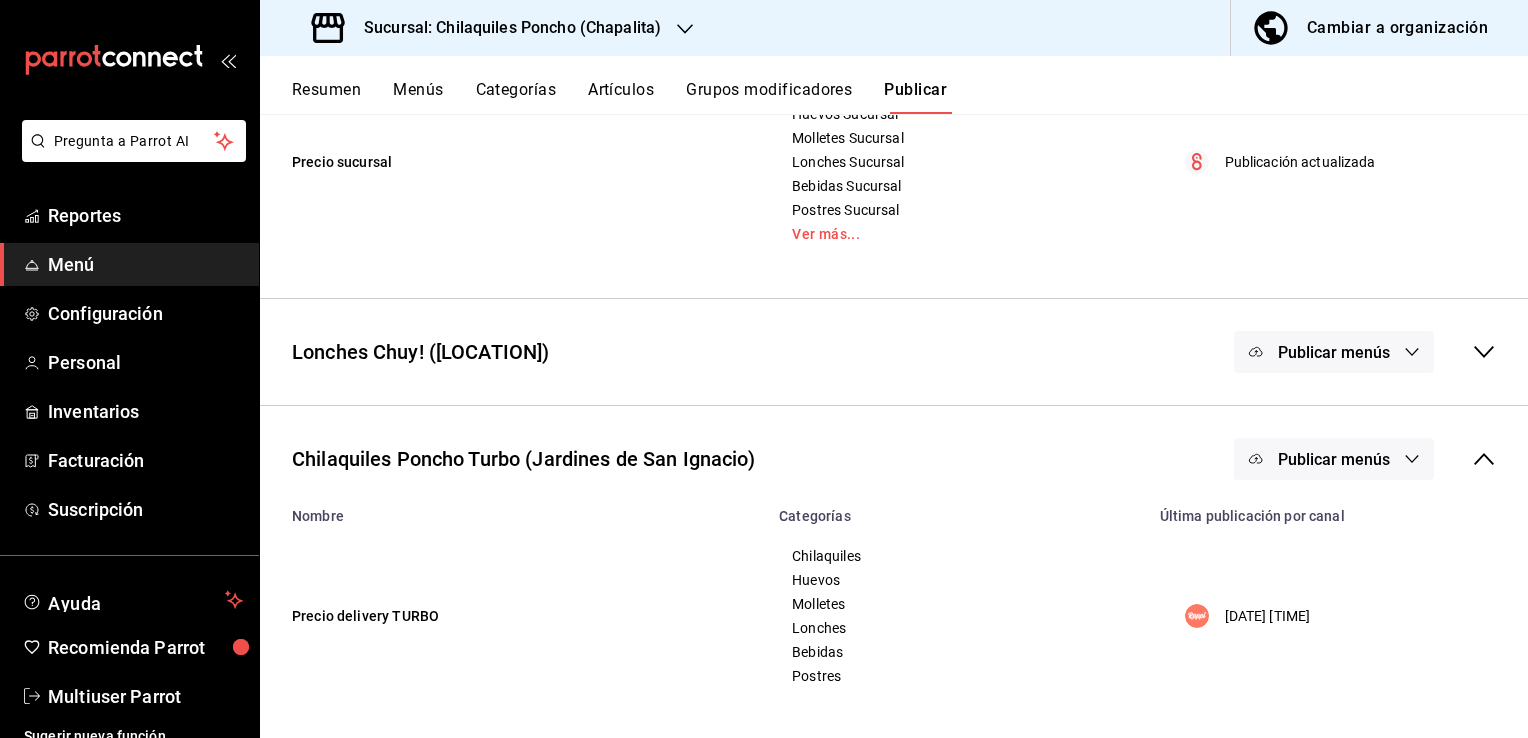 scroll, scrollTop: 461, scrollLeft: 0, axis: vertical 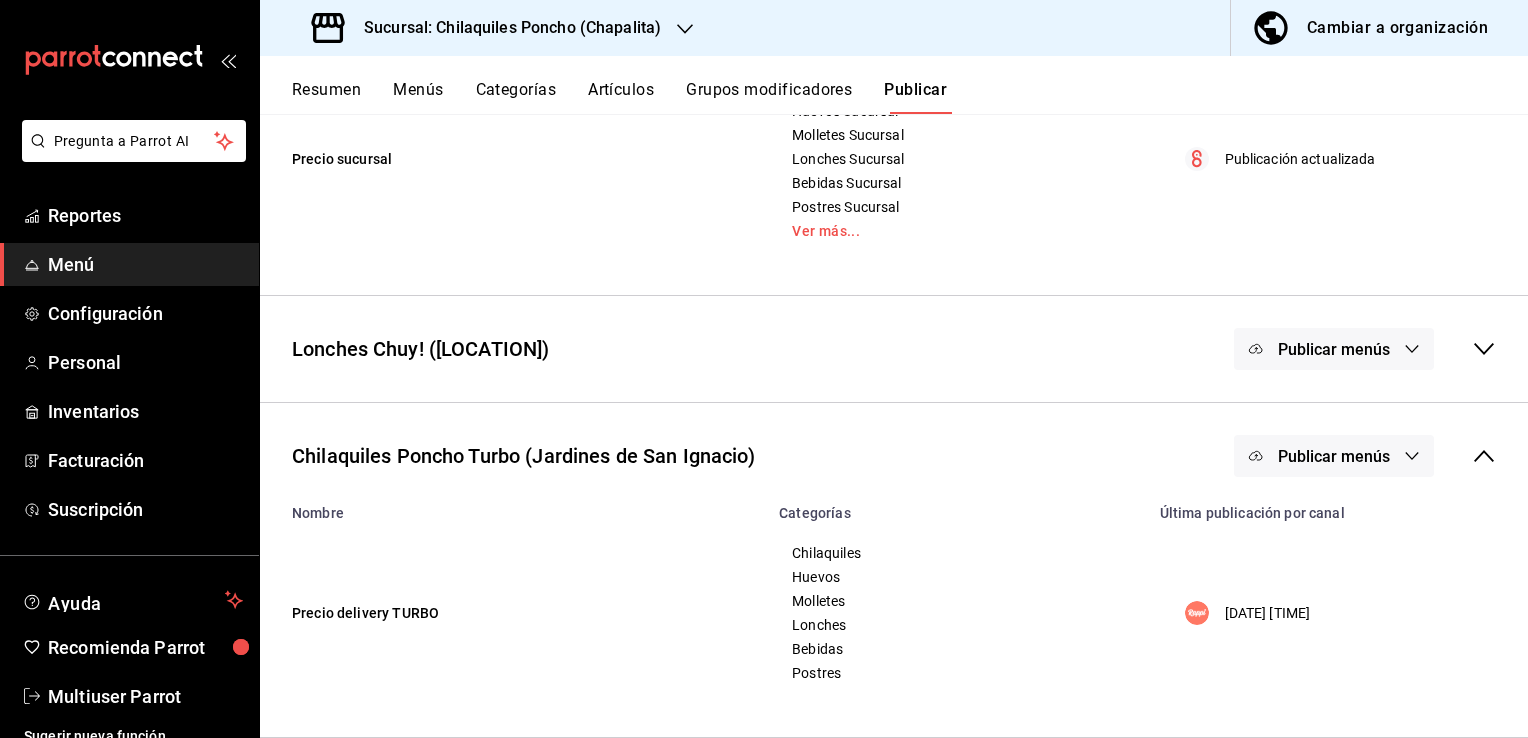 click on "Publicar menús" at bounding box center (1334, 456) 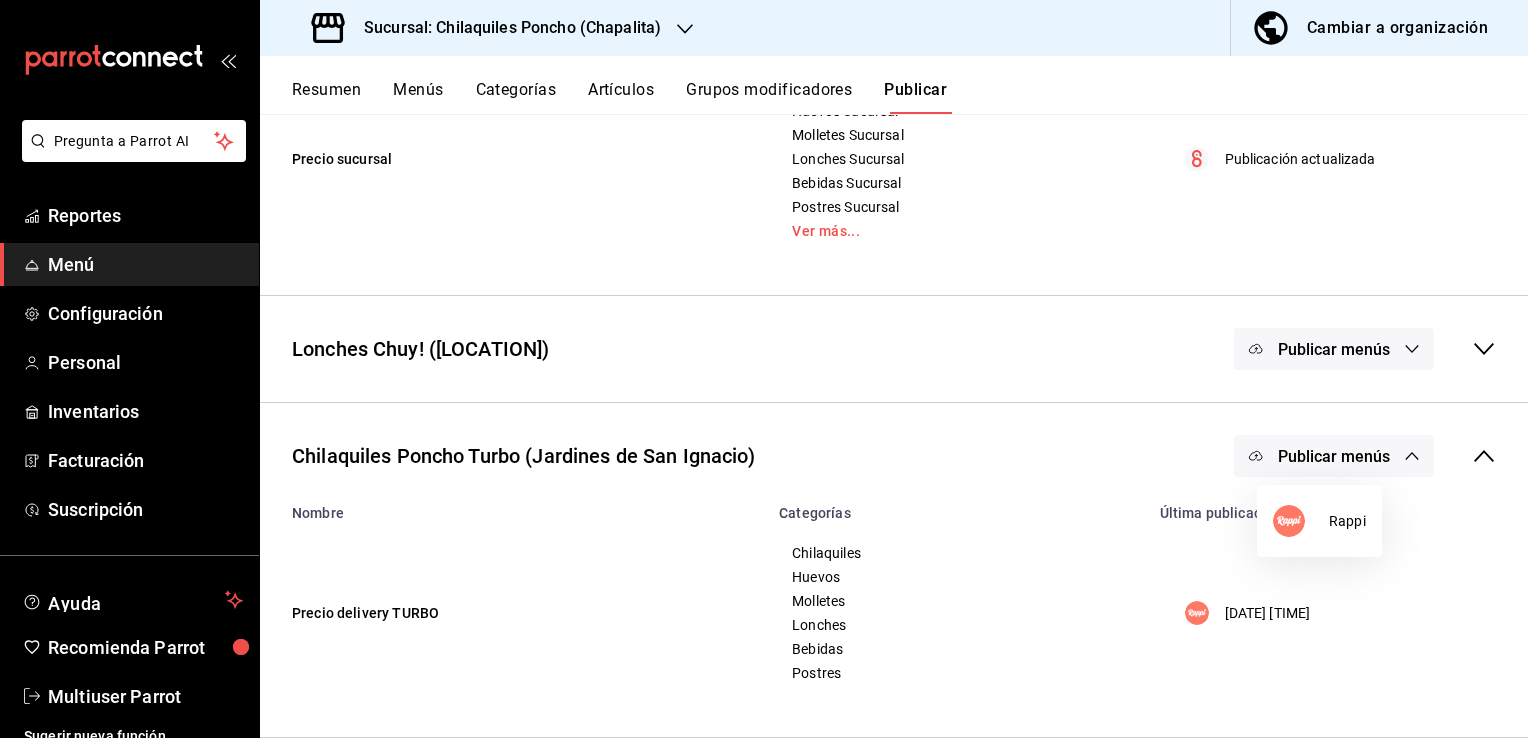 click at bounding box center [1301, 521] 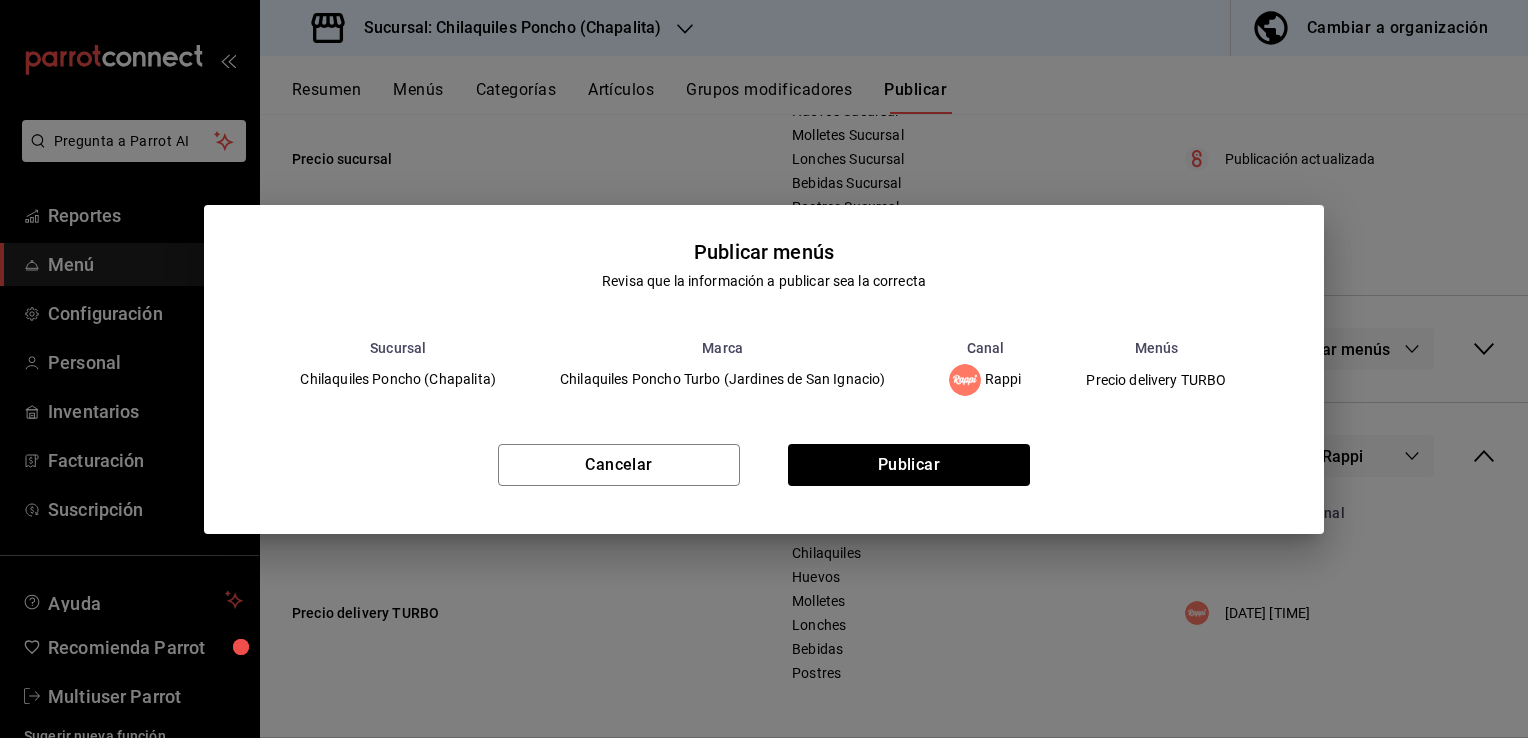click on "Publicar" at bounding box center [909, 465] 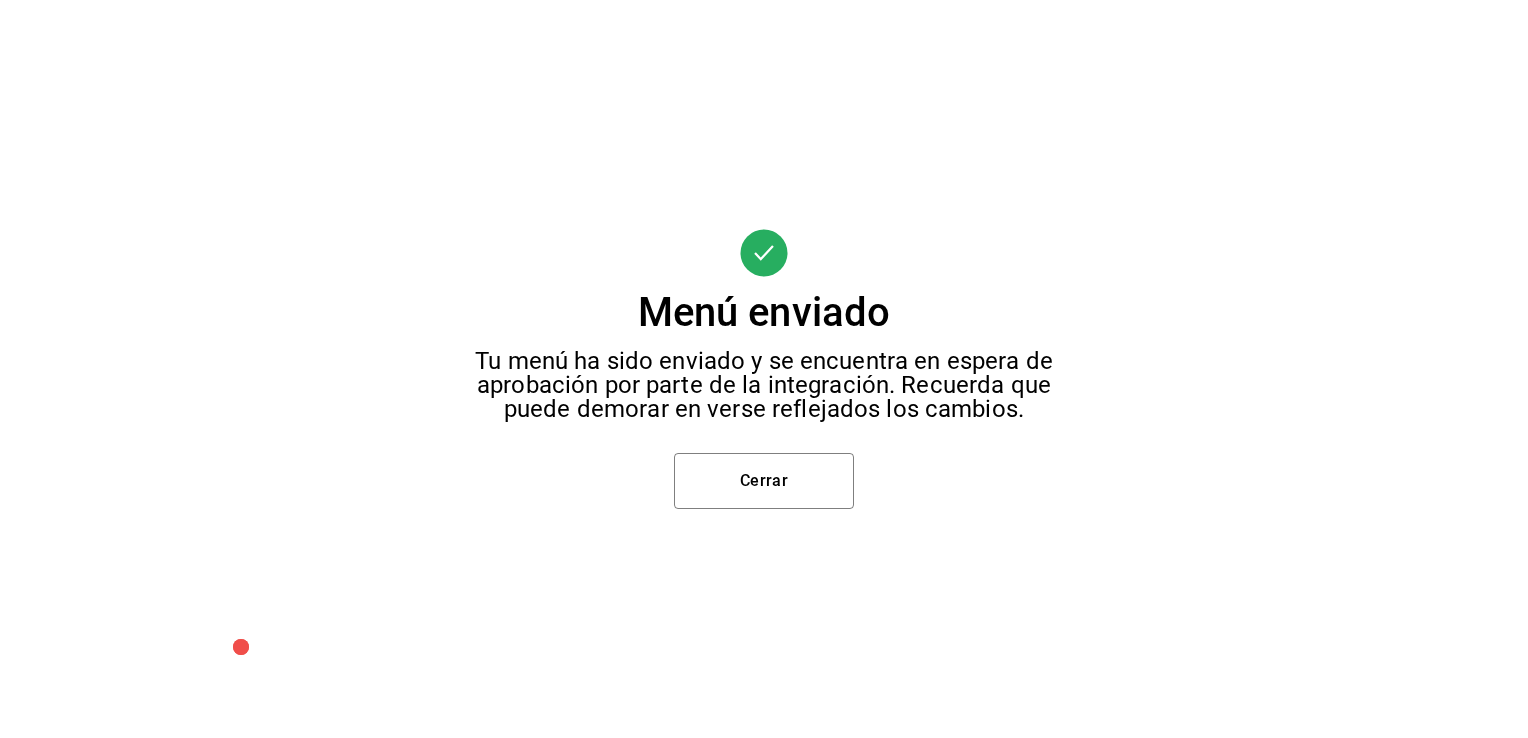 scroll, scrollTop: 24, scrollLeft: 0, axis: vertical 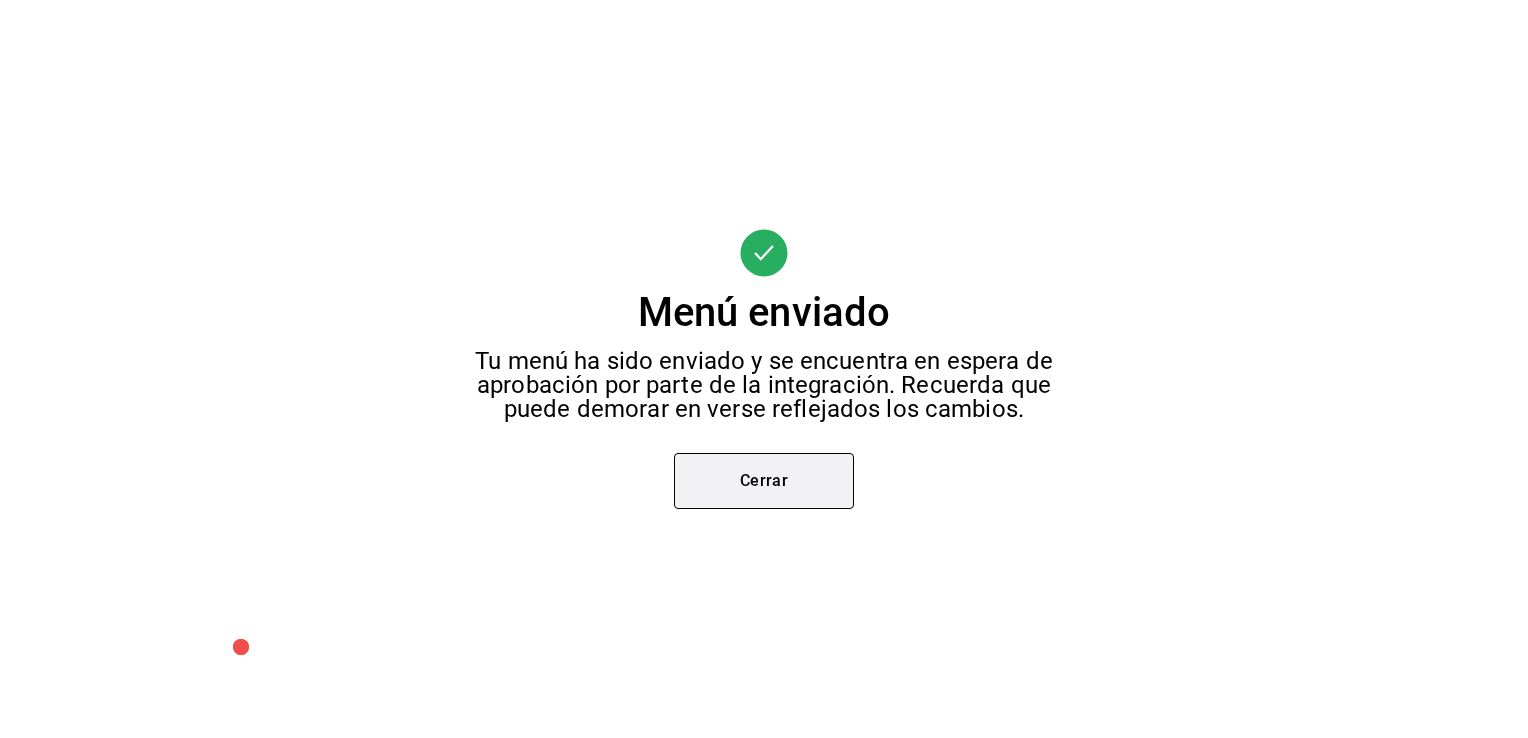 click on "Cerrar" at bounding box center (764, 481) 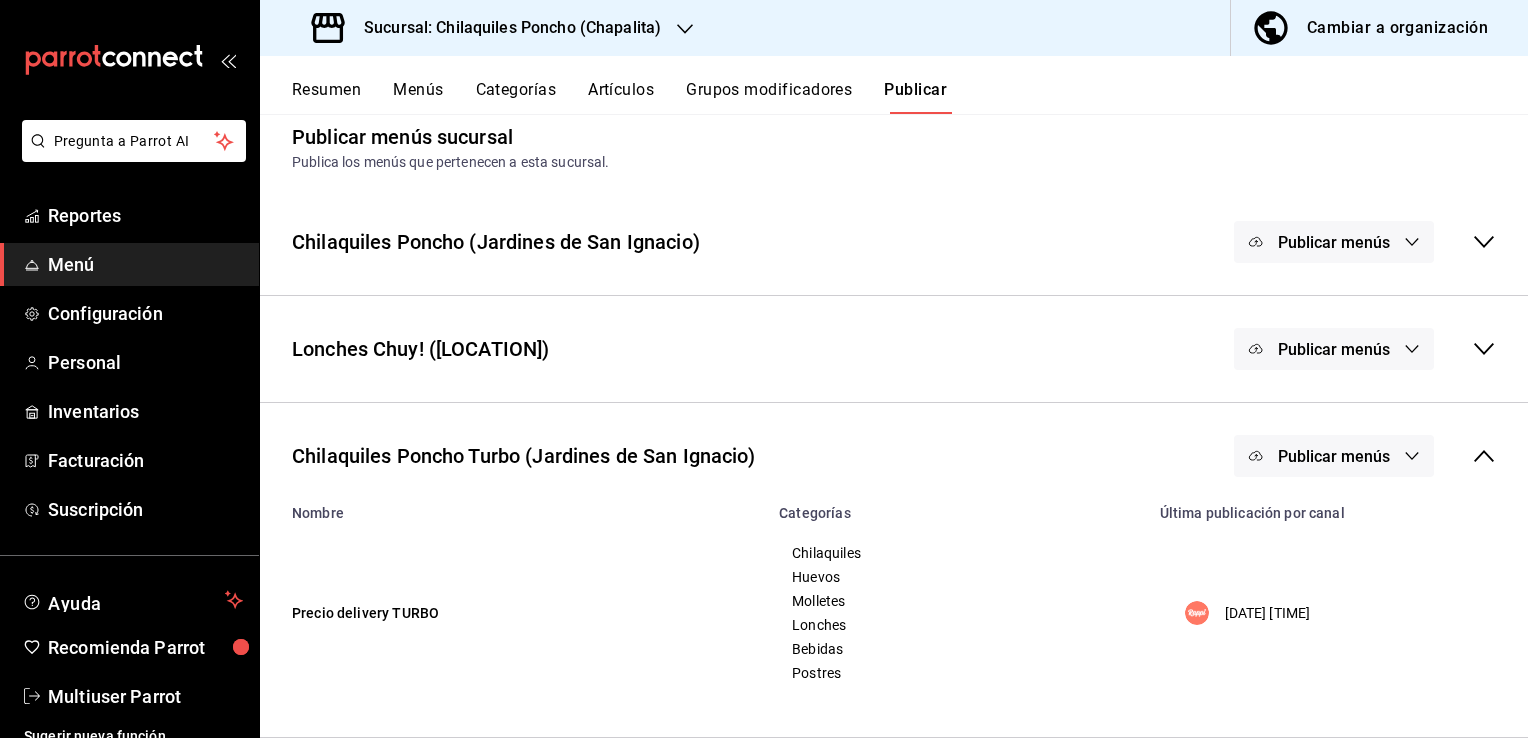 click on "Grupos modificadores" at bounding box center [769, 97] 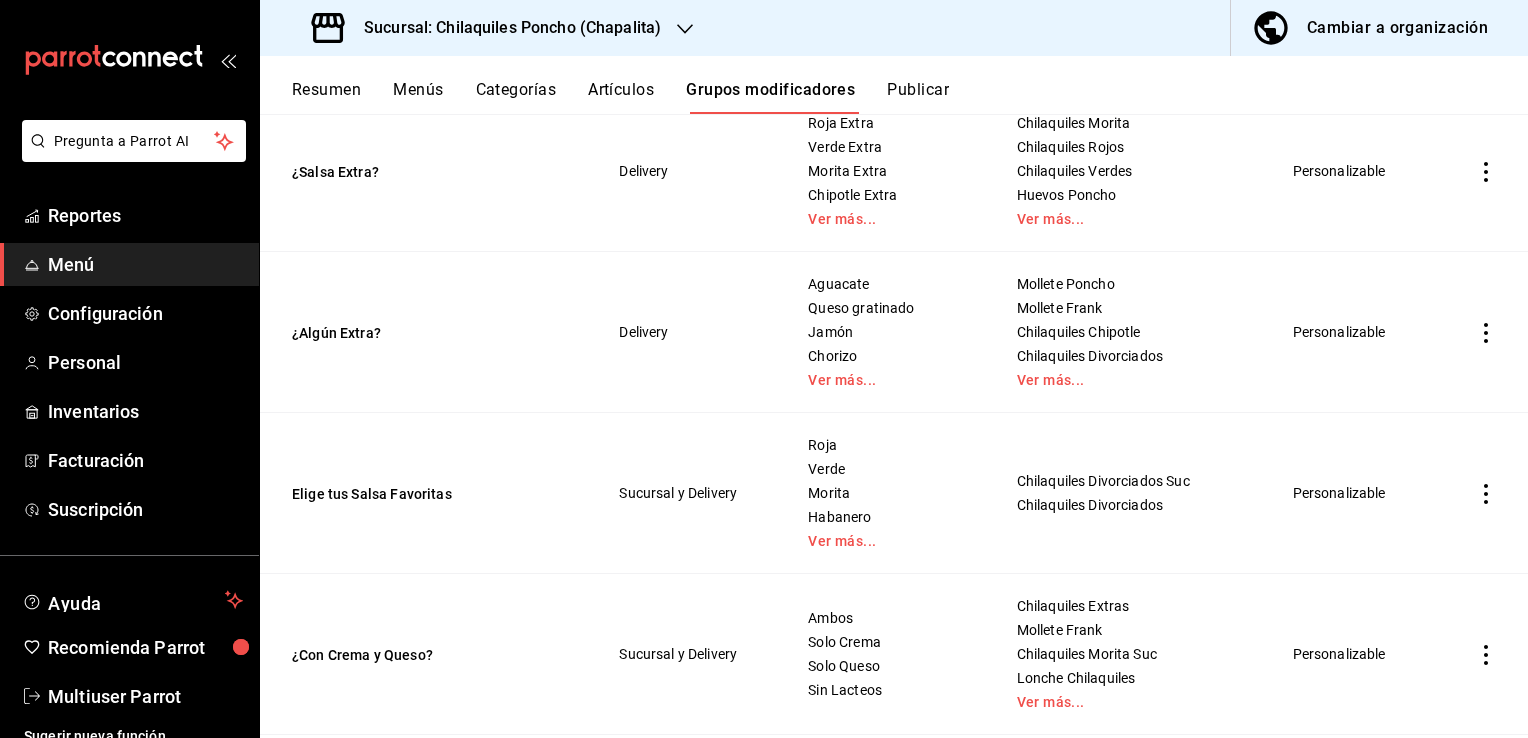 scroll, scrollTop: 234, scrollLeft: 0, axis: vertical 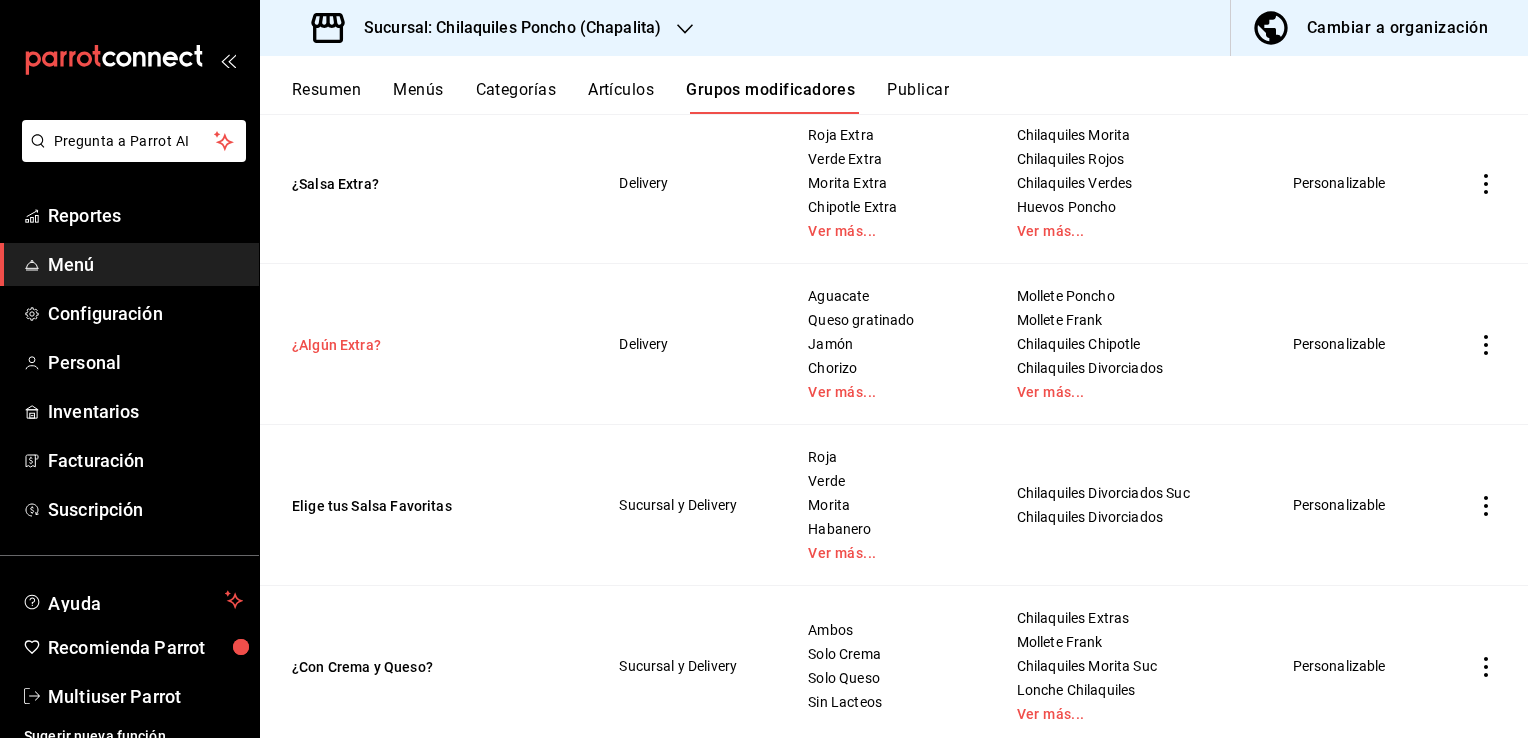 click on "¿Algún Extra?" at bounding box center [412, 345] 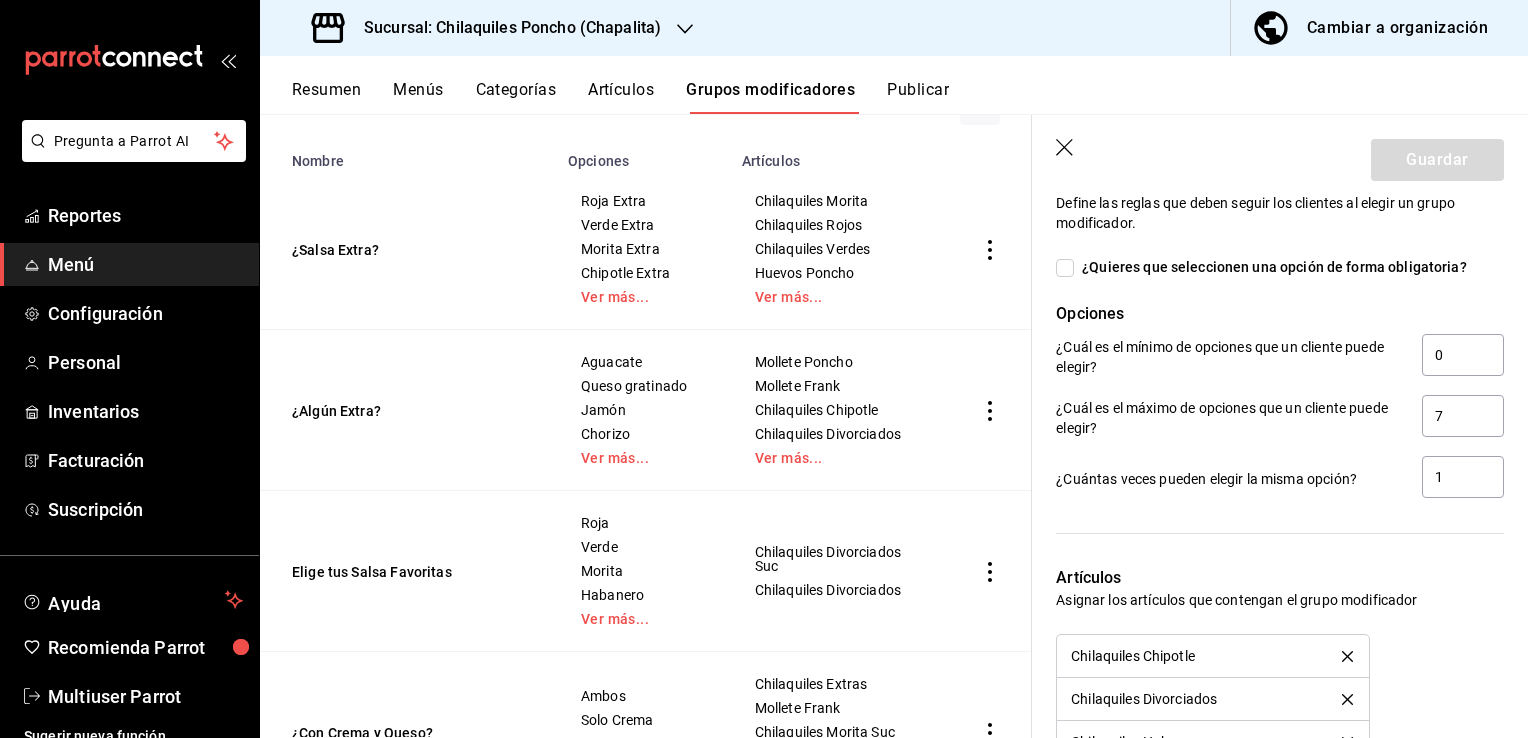 scroll, scrollTop: 1660, scrollLeft: 0, axis: vertical 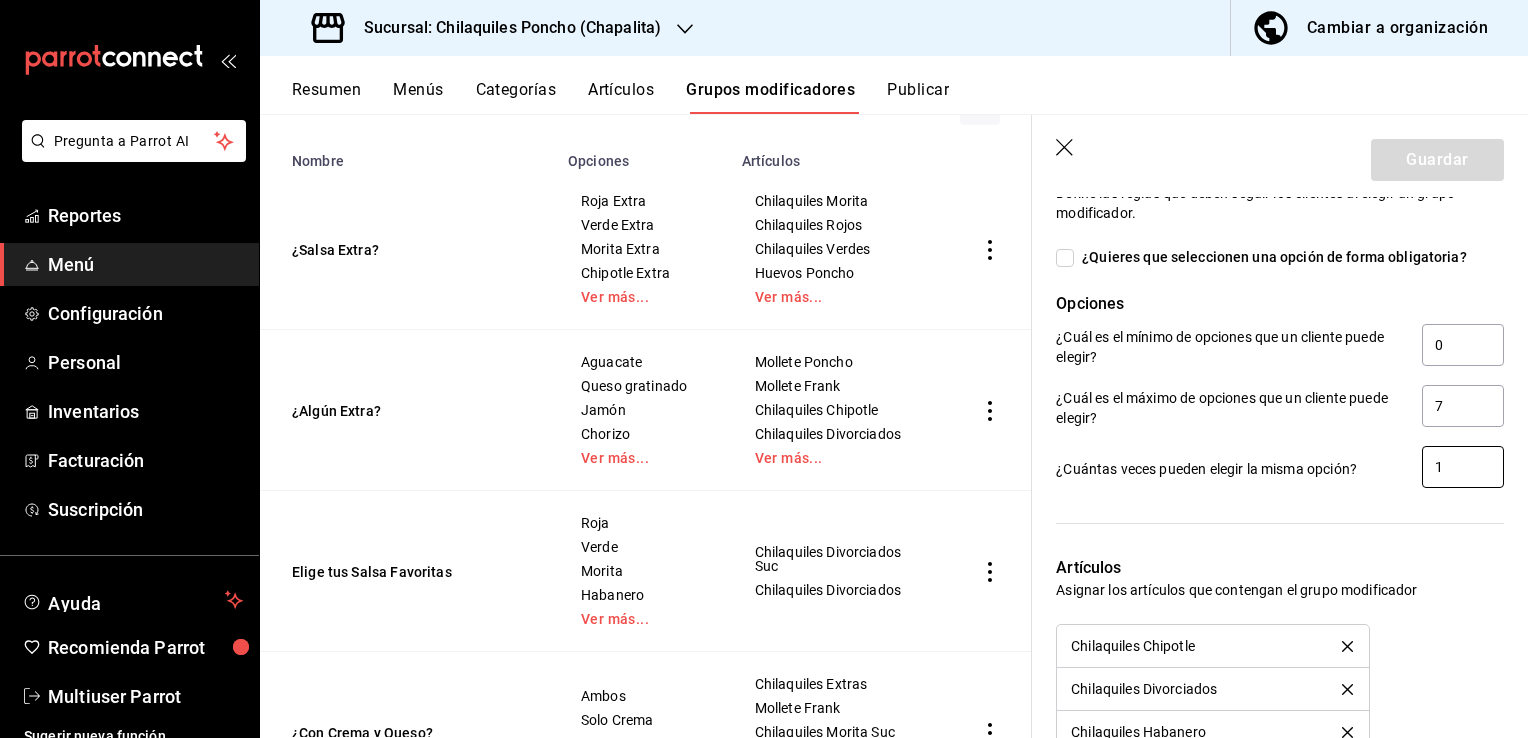 click on "1" at bounding box center (1463, 467) 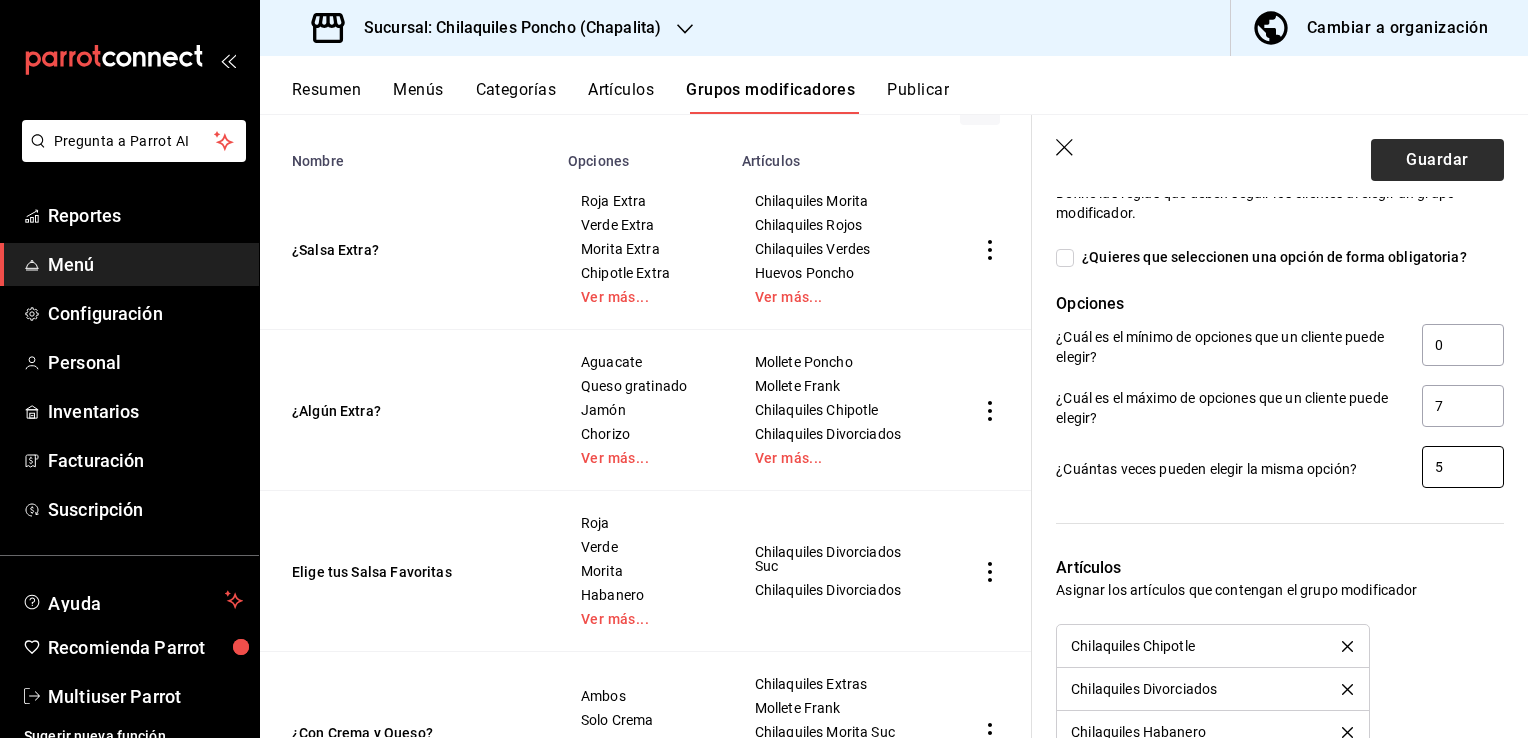 type on "5" 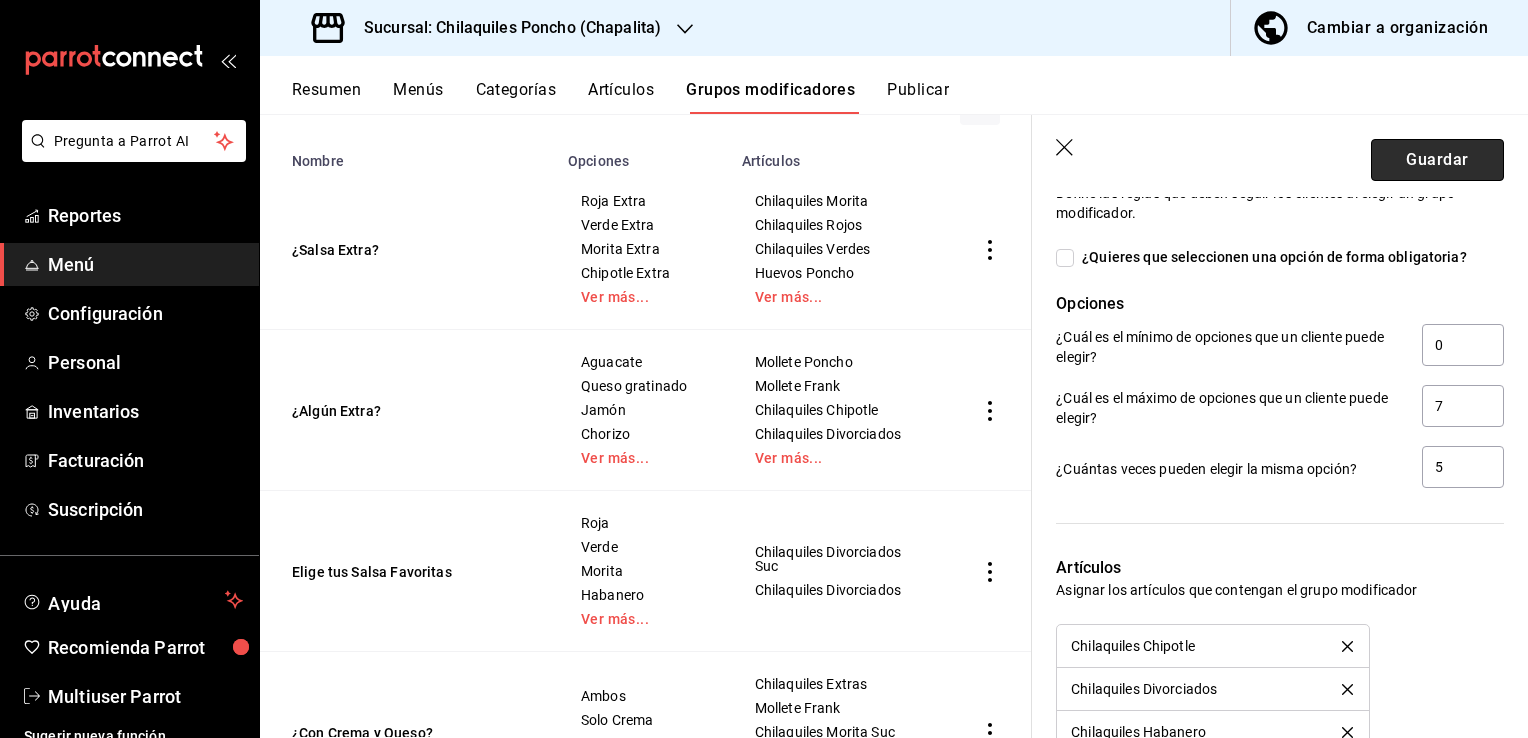 click on "Guardar" at bounding box center [1437, 160] 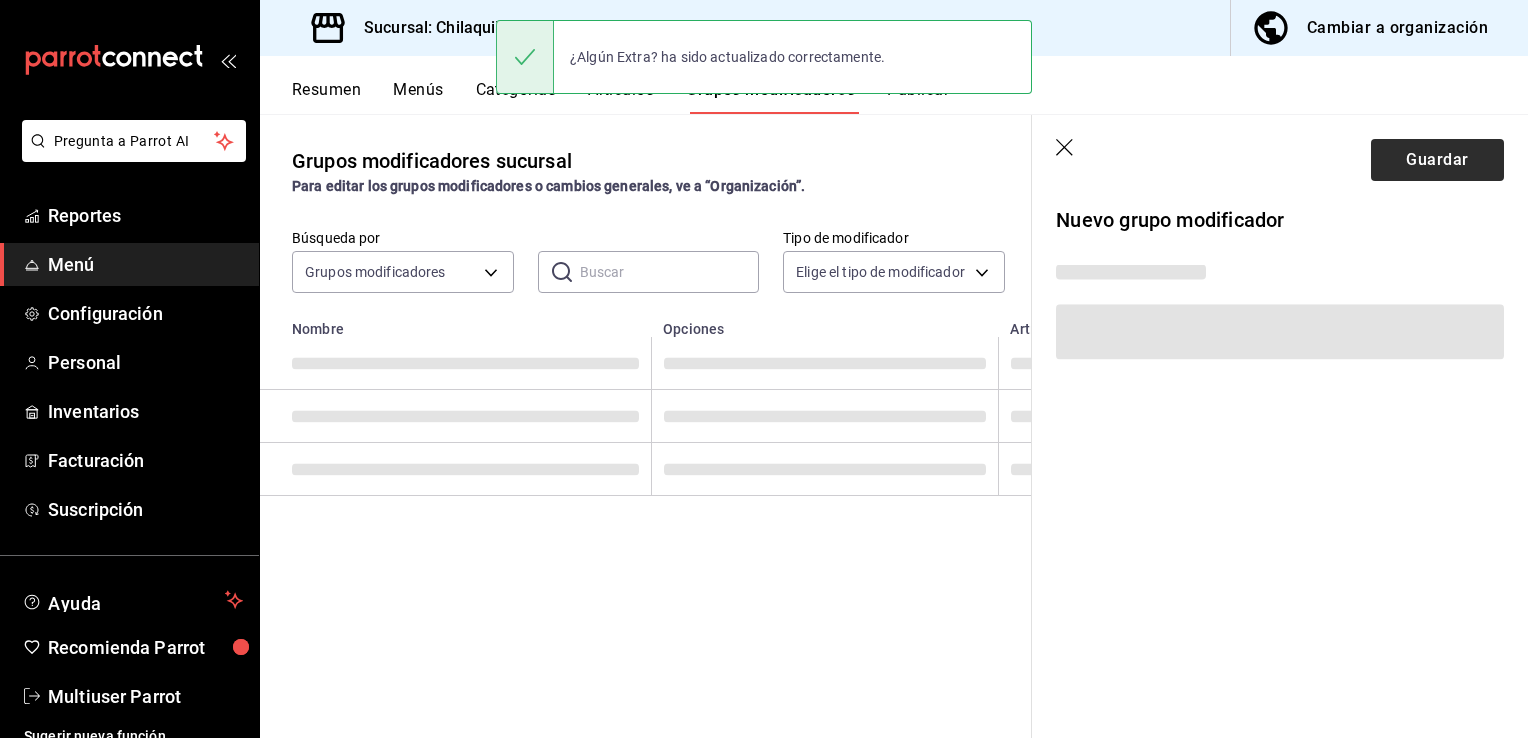 scroll, scrollTop: 0, scrollLeft: 0, axis: both 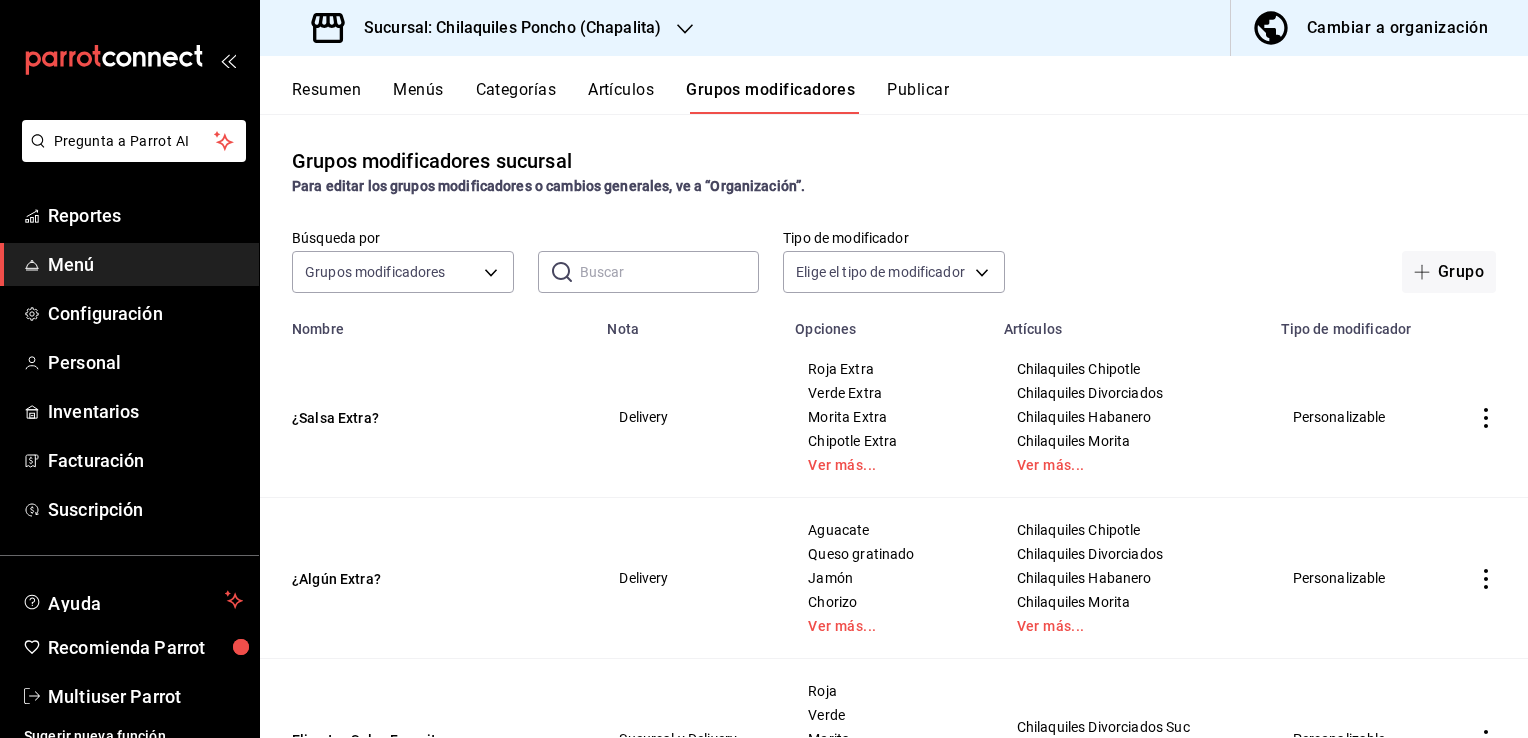click on "Publicar" at bounding box center (918, 97) 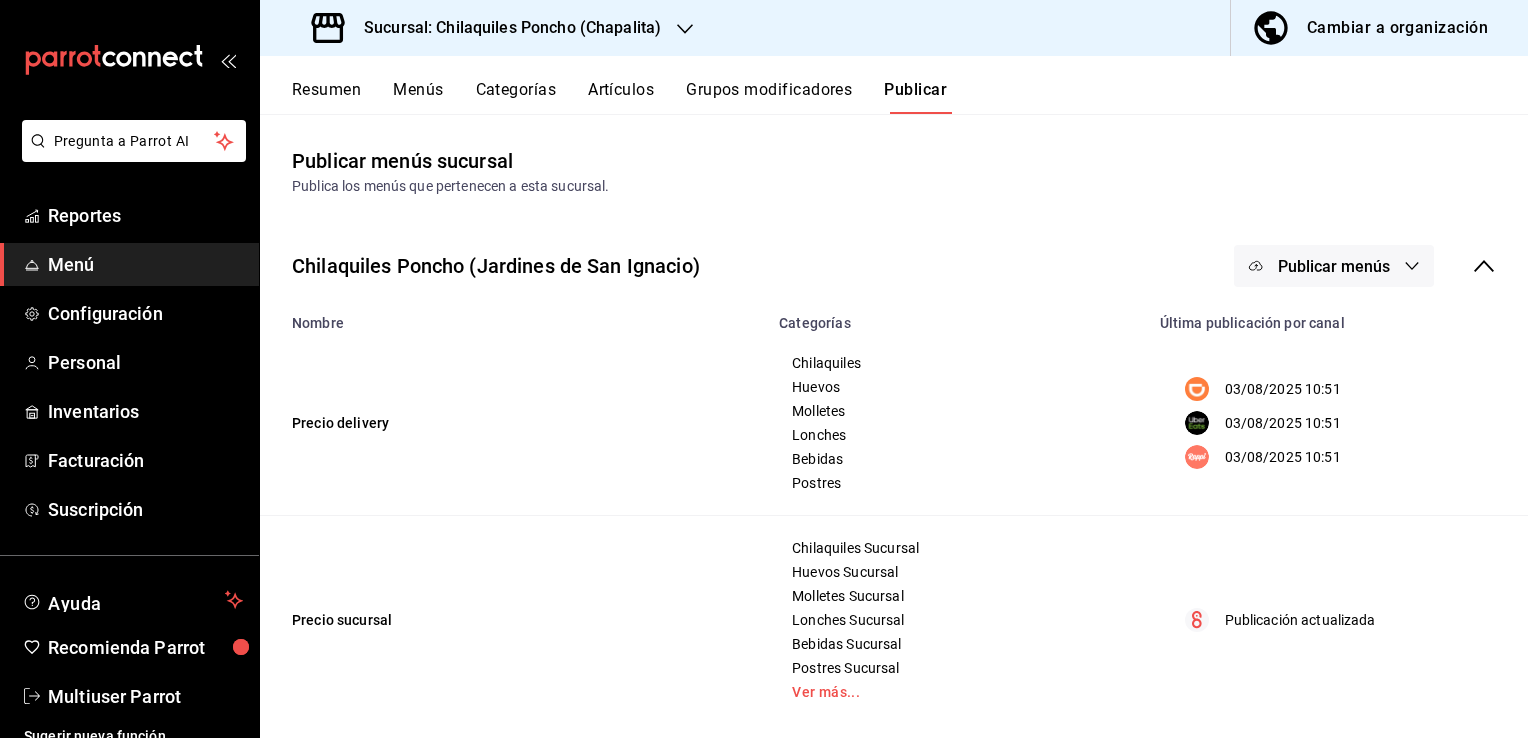 click on "Publicar menús" at bounding box center [1334, 266] 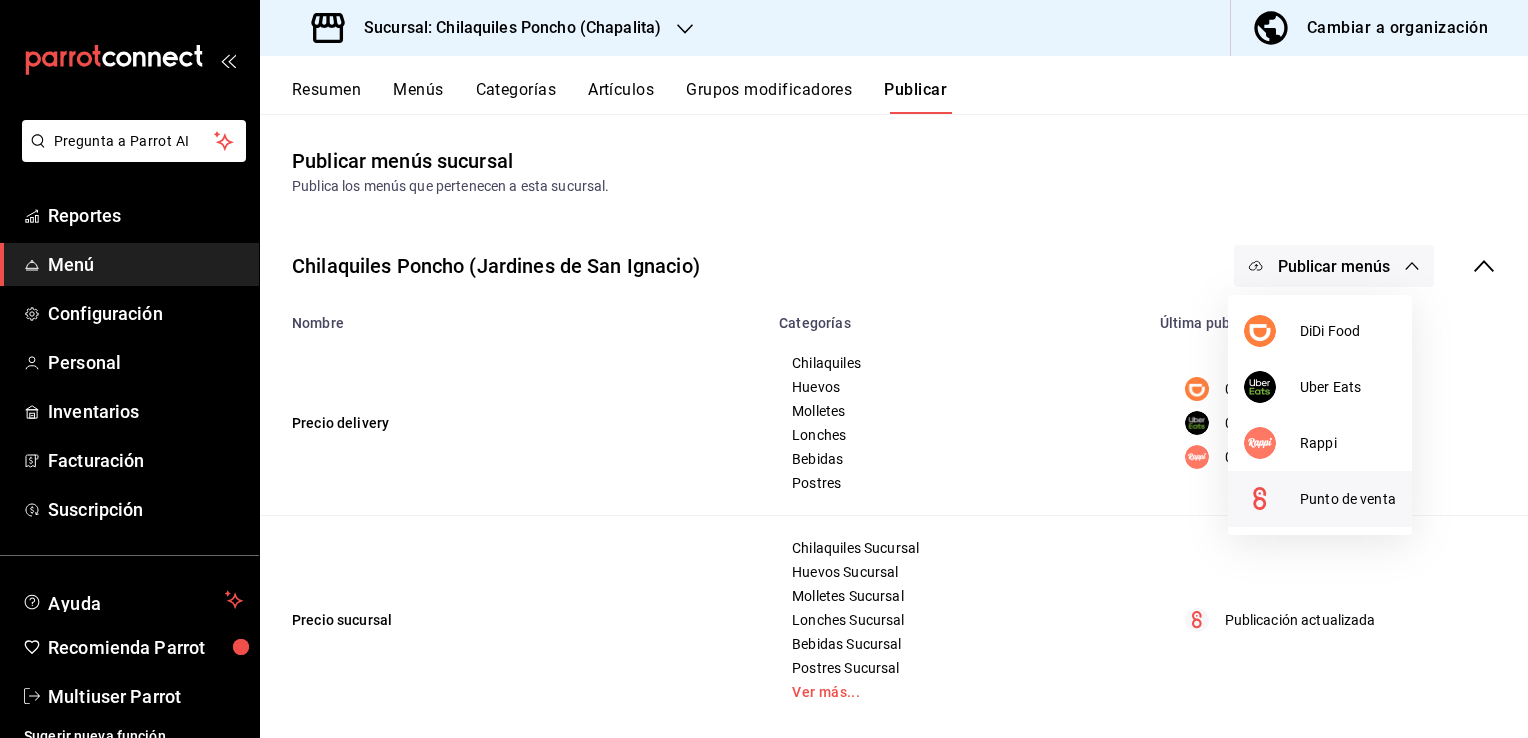 click on "Punto de venta" at bounding box center (1348, 499) 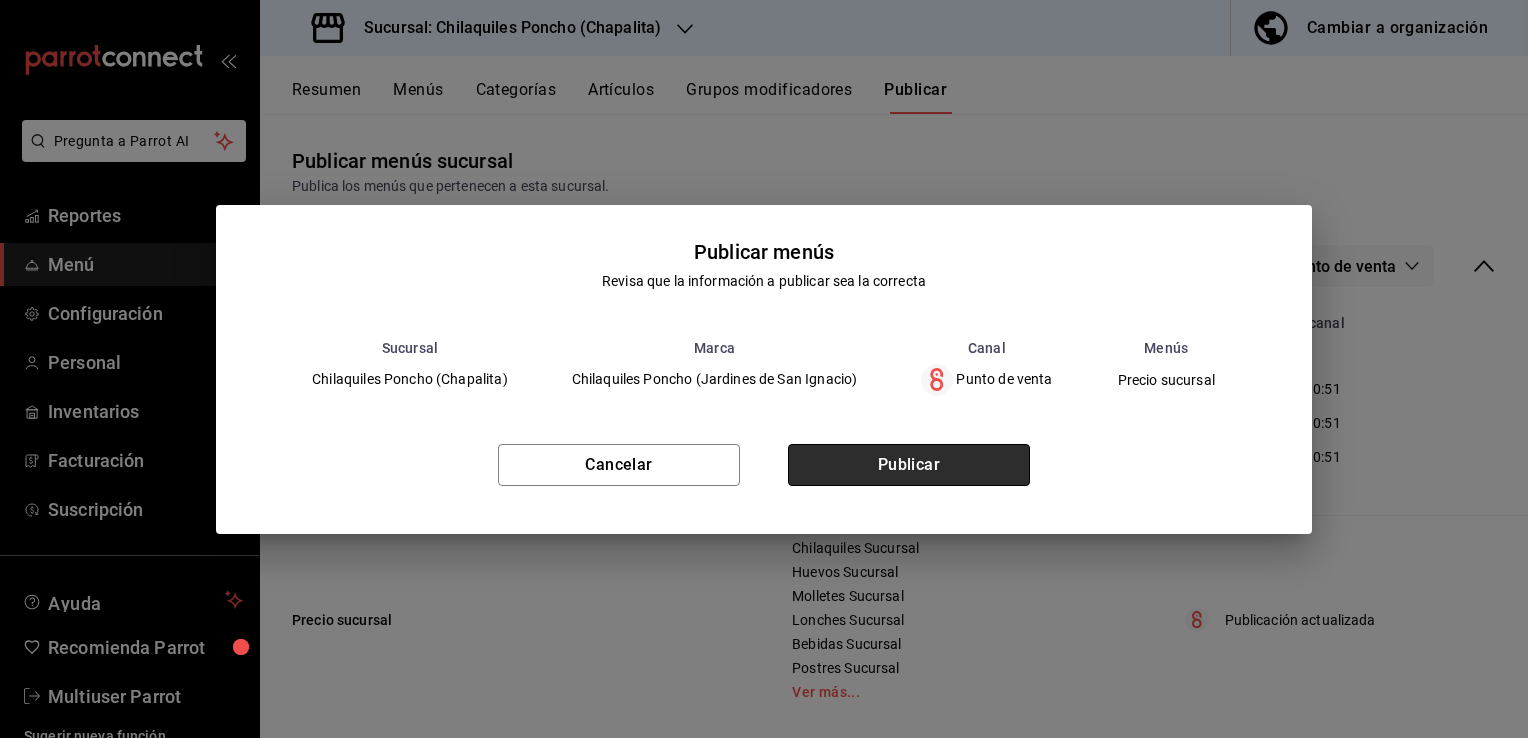 click on "Publicar" at bounding box center [909, 465] 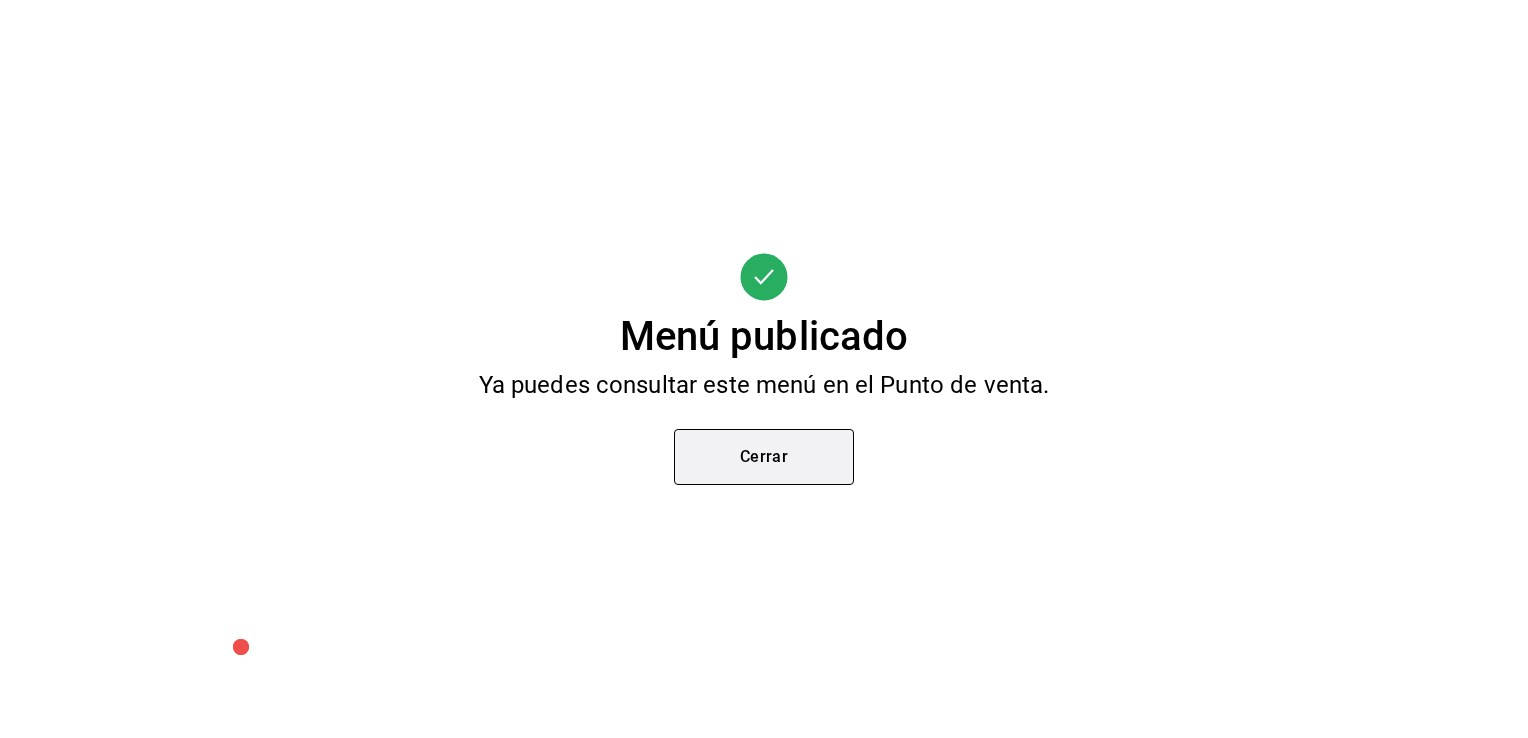 click on "Cerrar" at bounding box center (764, 457) 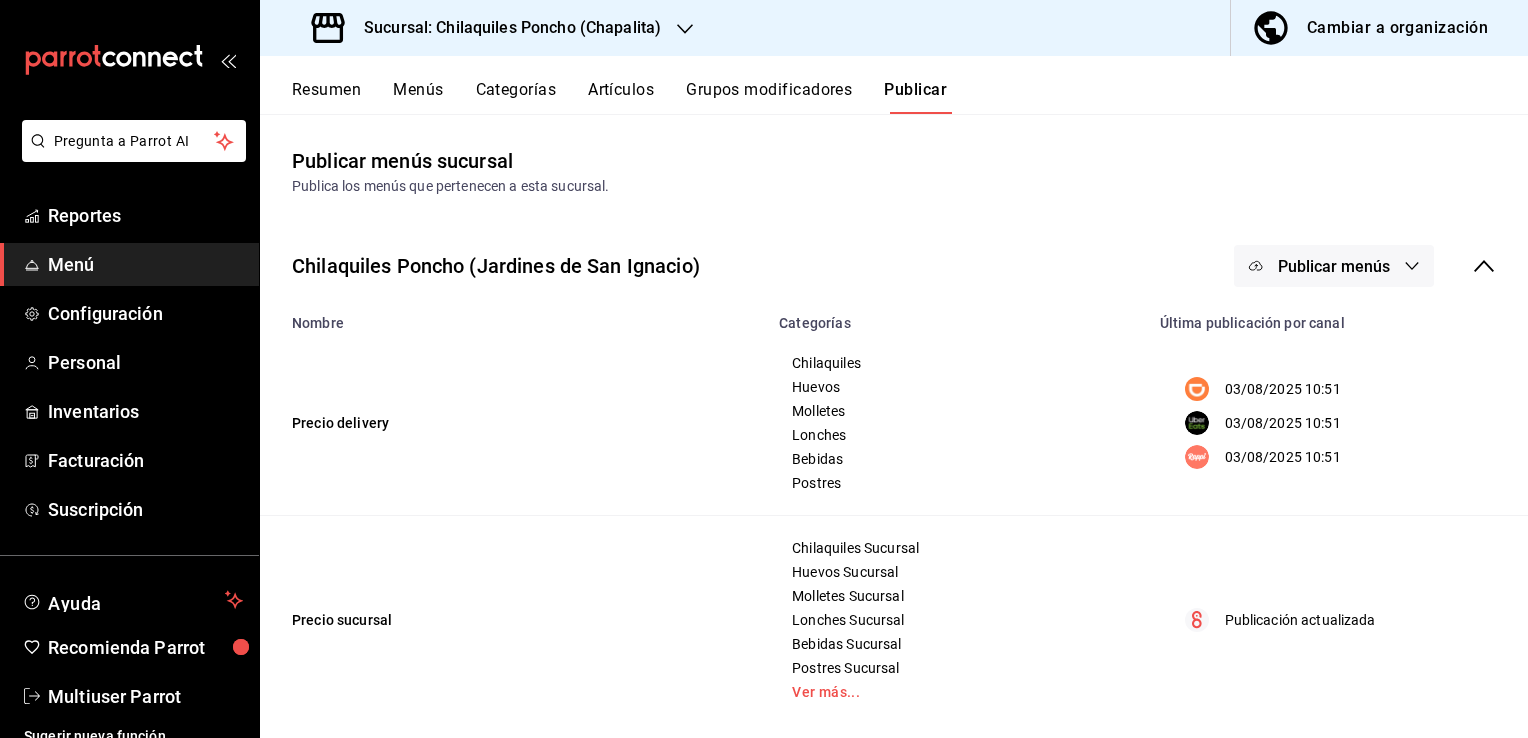 click on "Publicar menús" at bounding box center (1334, 266) 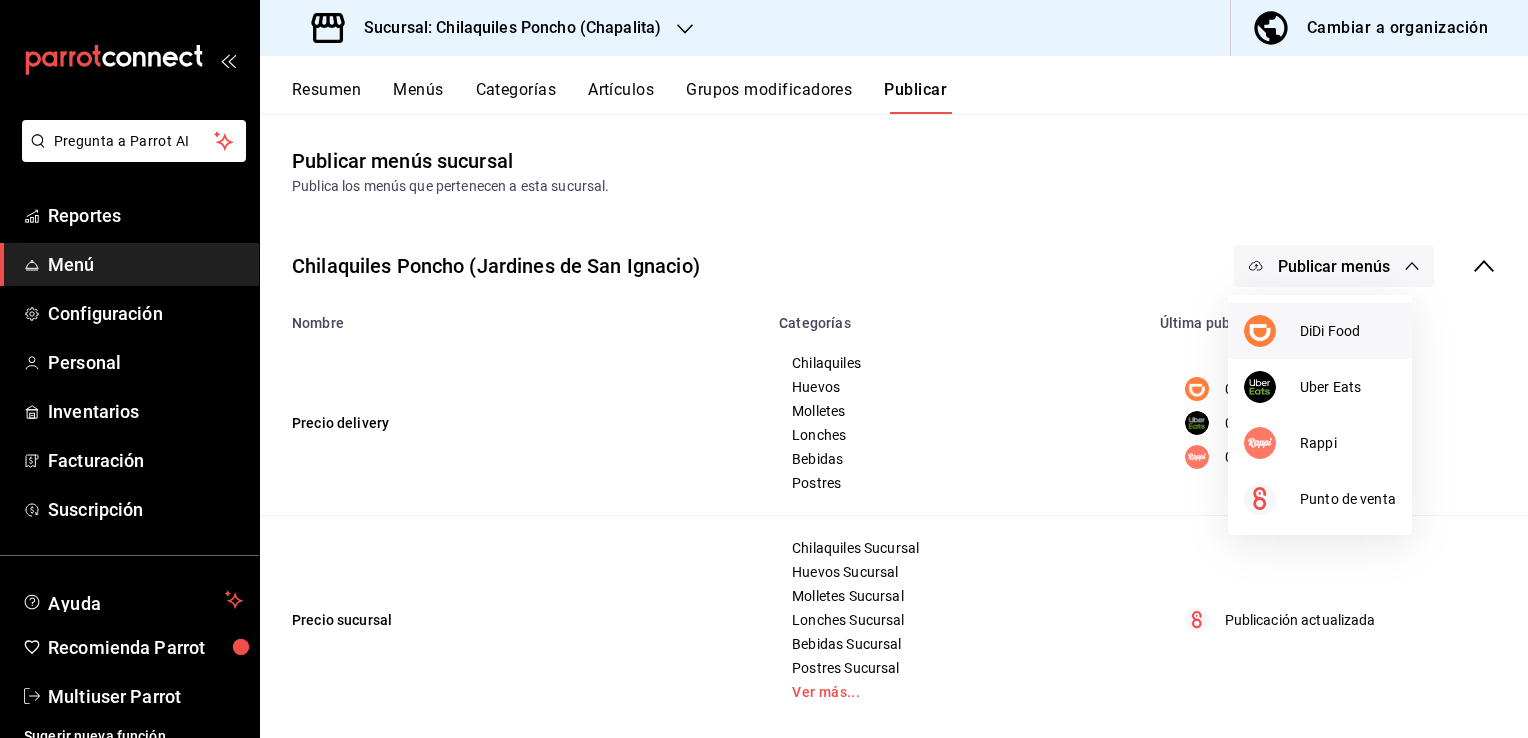 click on "DiDi Food" at bounding box center [1348, 331] 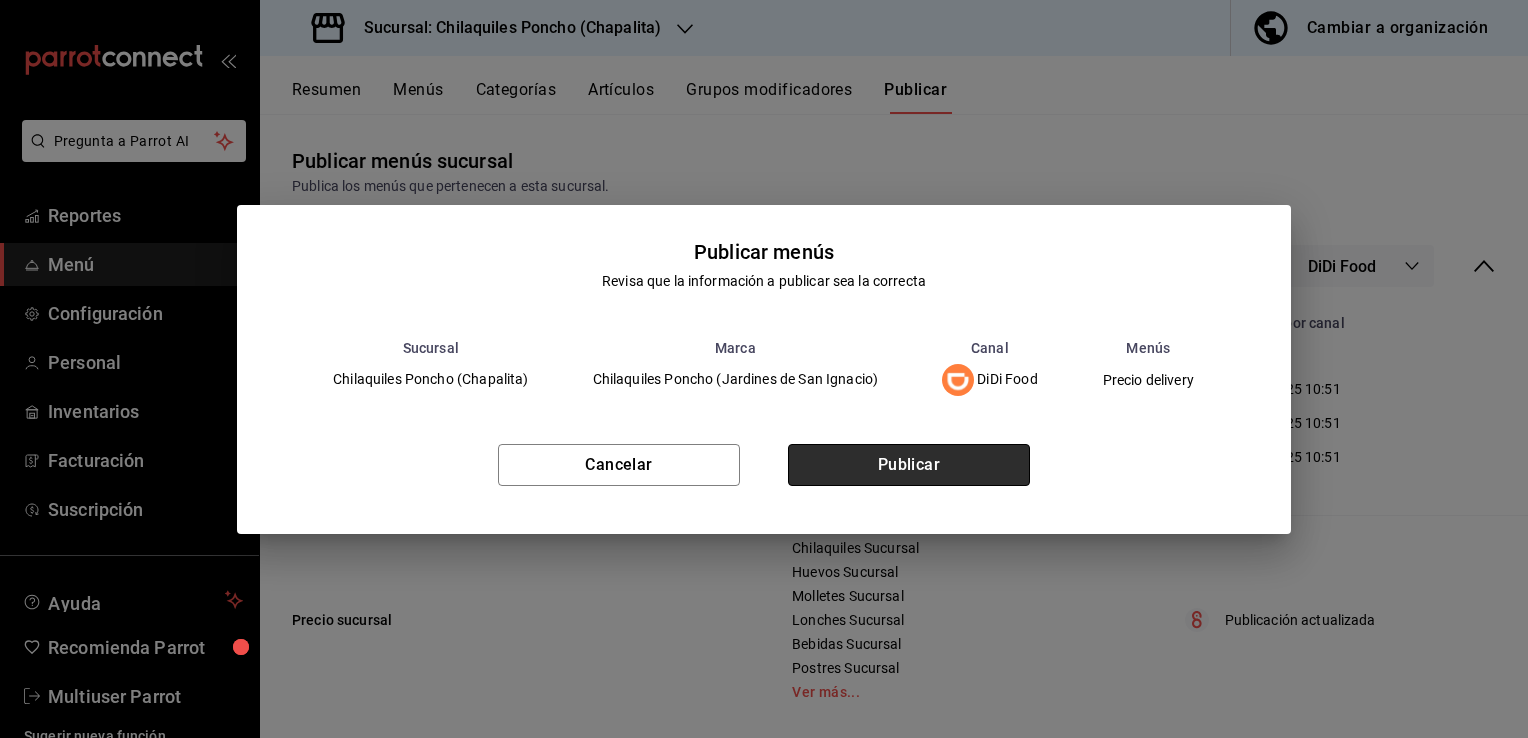 click on "Publicar" at bounding box center [909, 465] 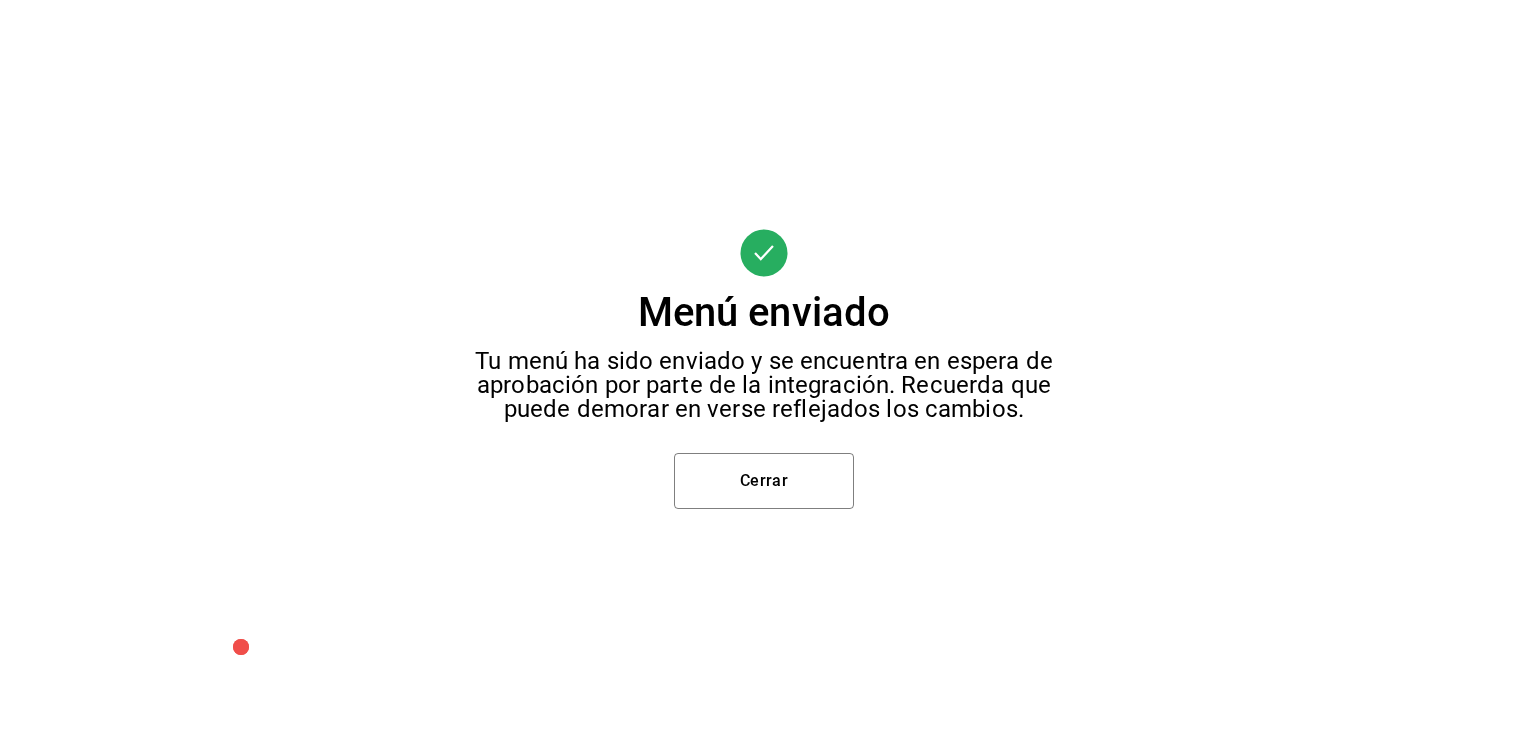 click on "Menú enviado Tu menú ha sido enviado y se encuentra en espera de aprobación por parte de la integración. Recuerda que puede demorar en verse reflejados los cambios. Cerrar" at bounding box center (764, 369) 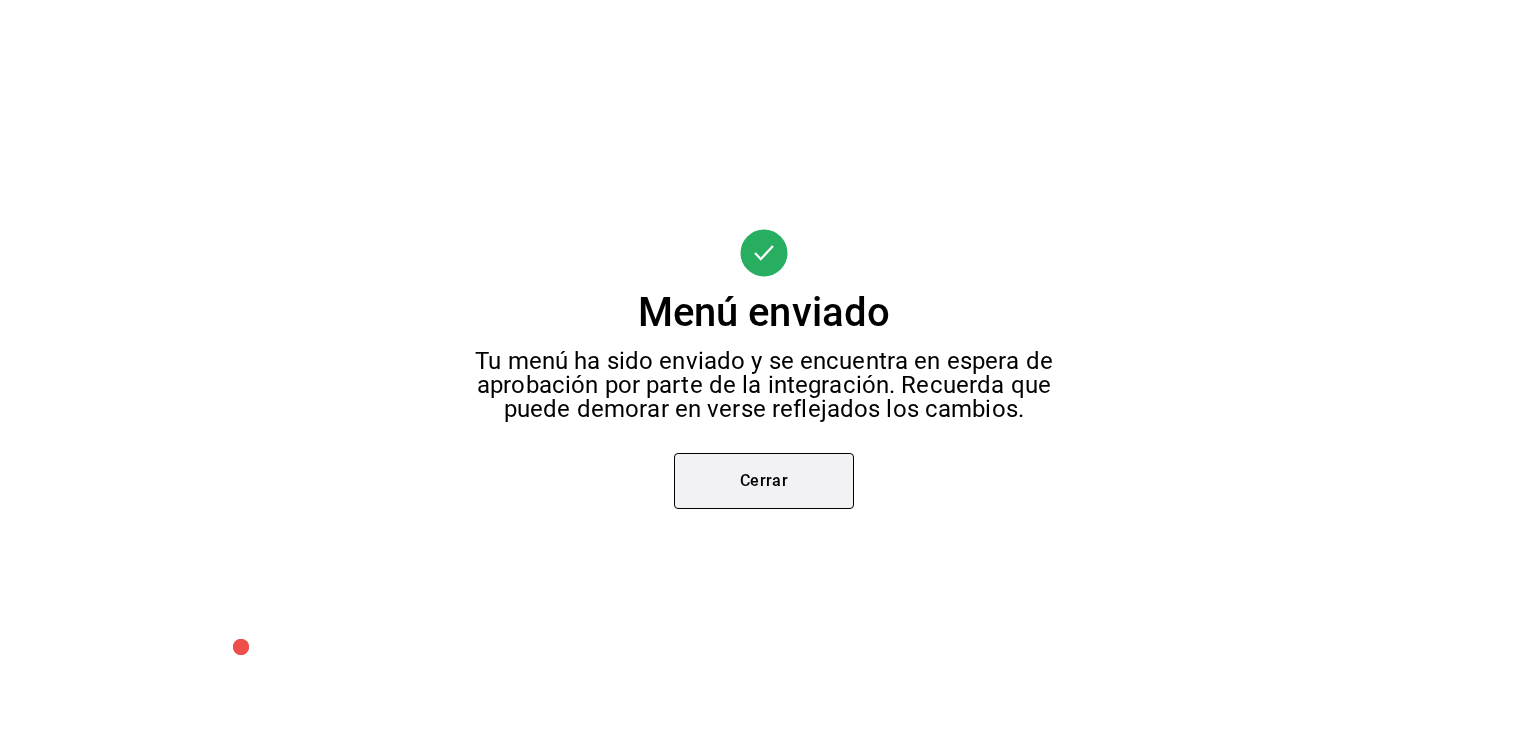 click on "Cerrar" at bounding box center [764, 481] 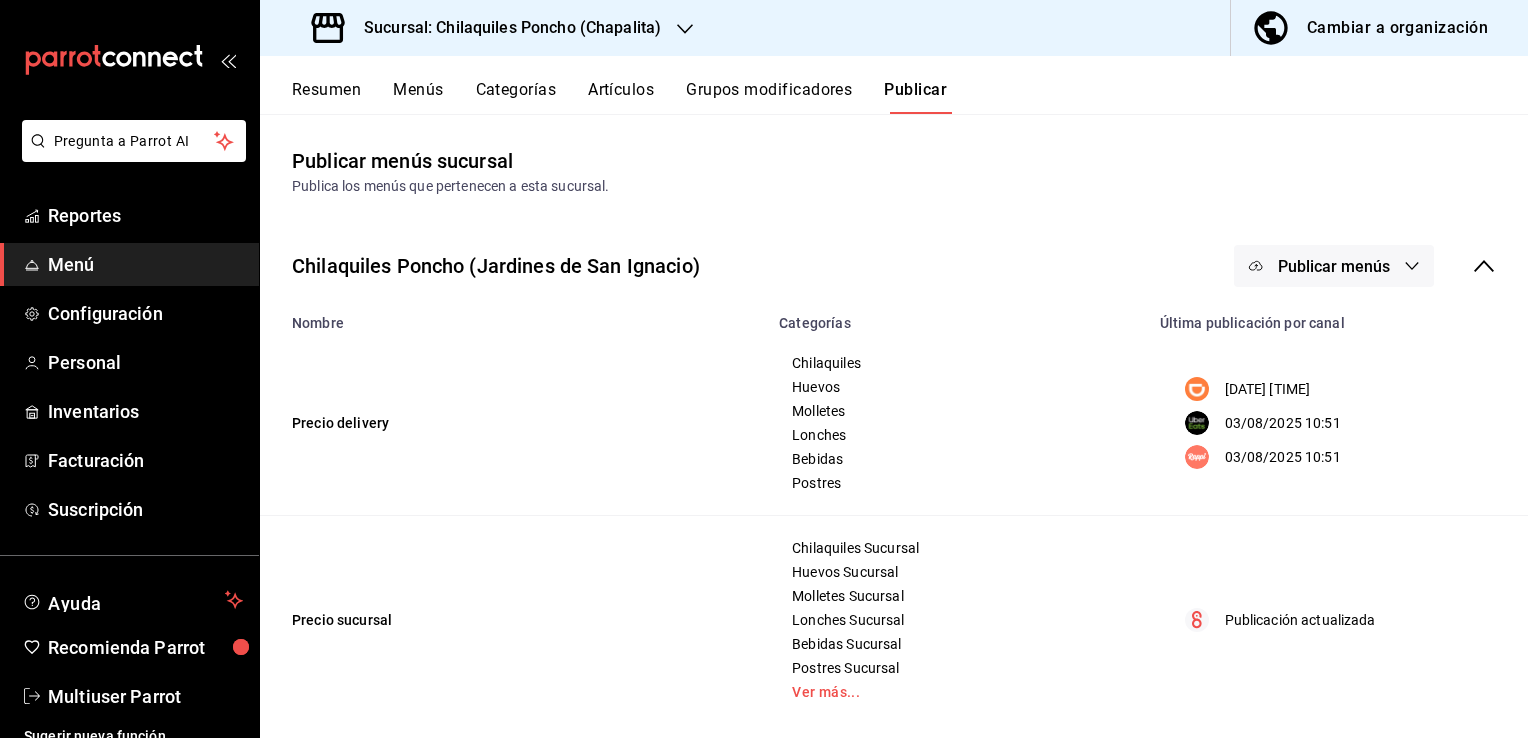click on "Publicar menús" at bounding box center [1334, 266] 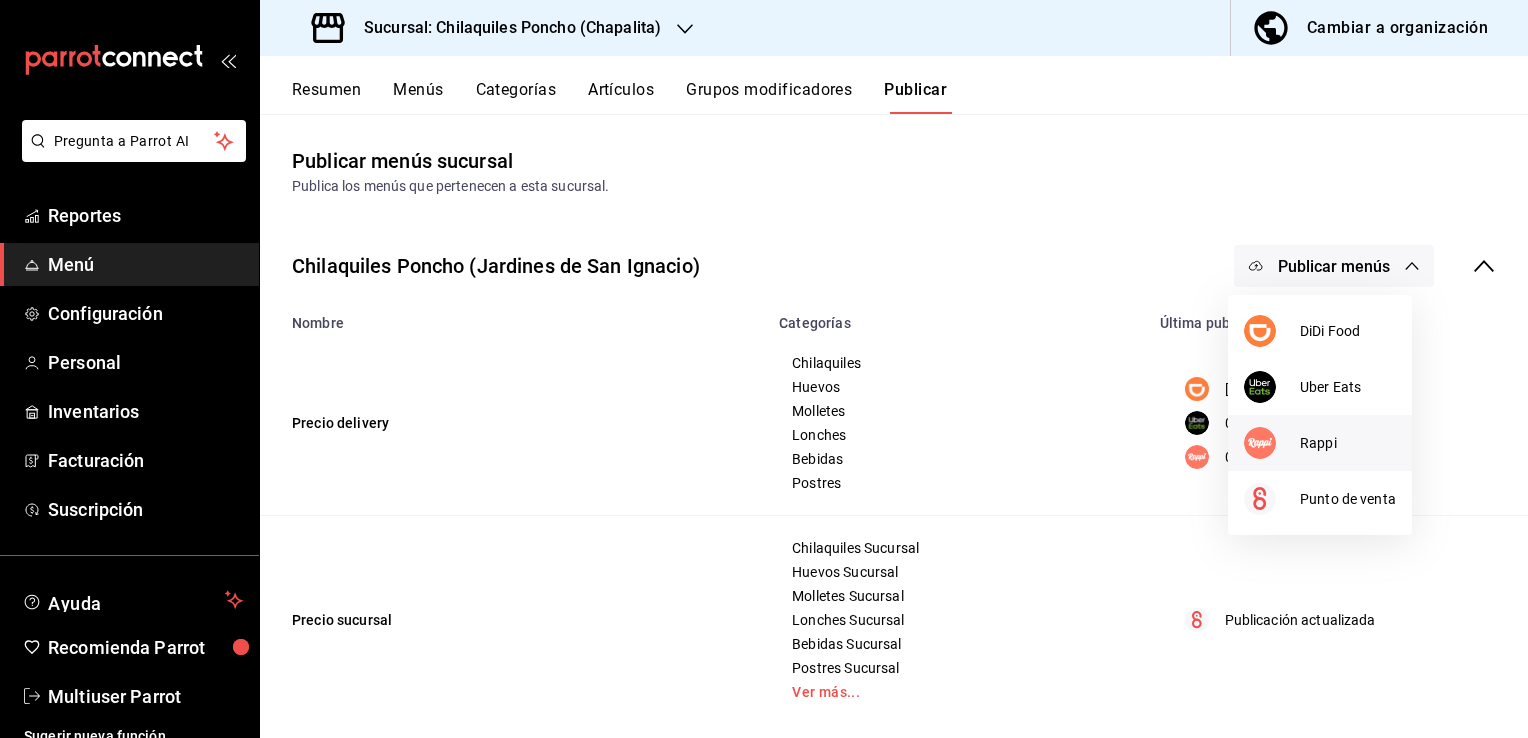 click on "Rappi" at bounding box center (1348, 443) 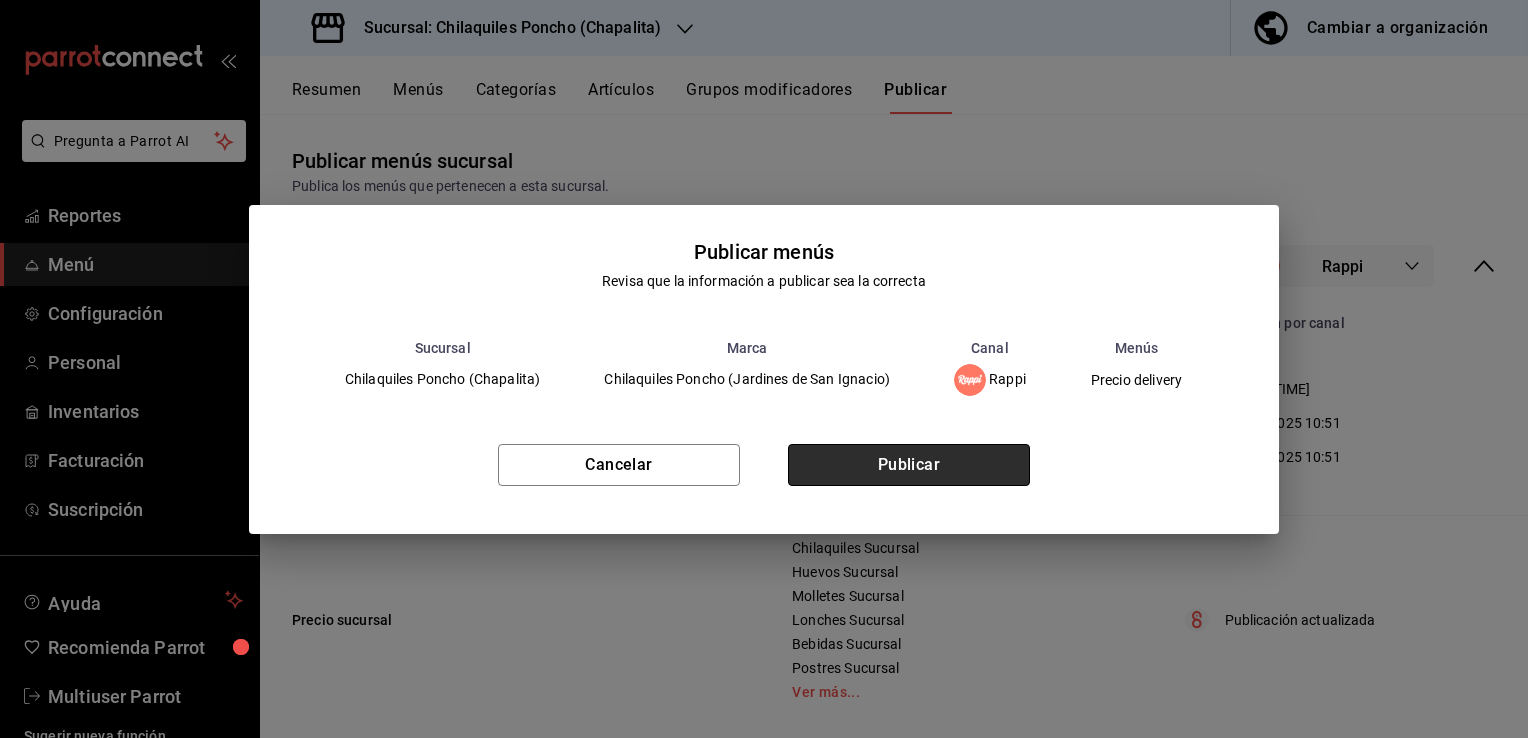click on "Publicar" at bounding box center [909, 465] 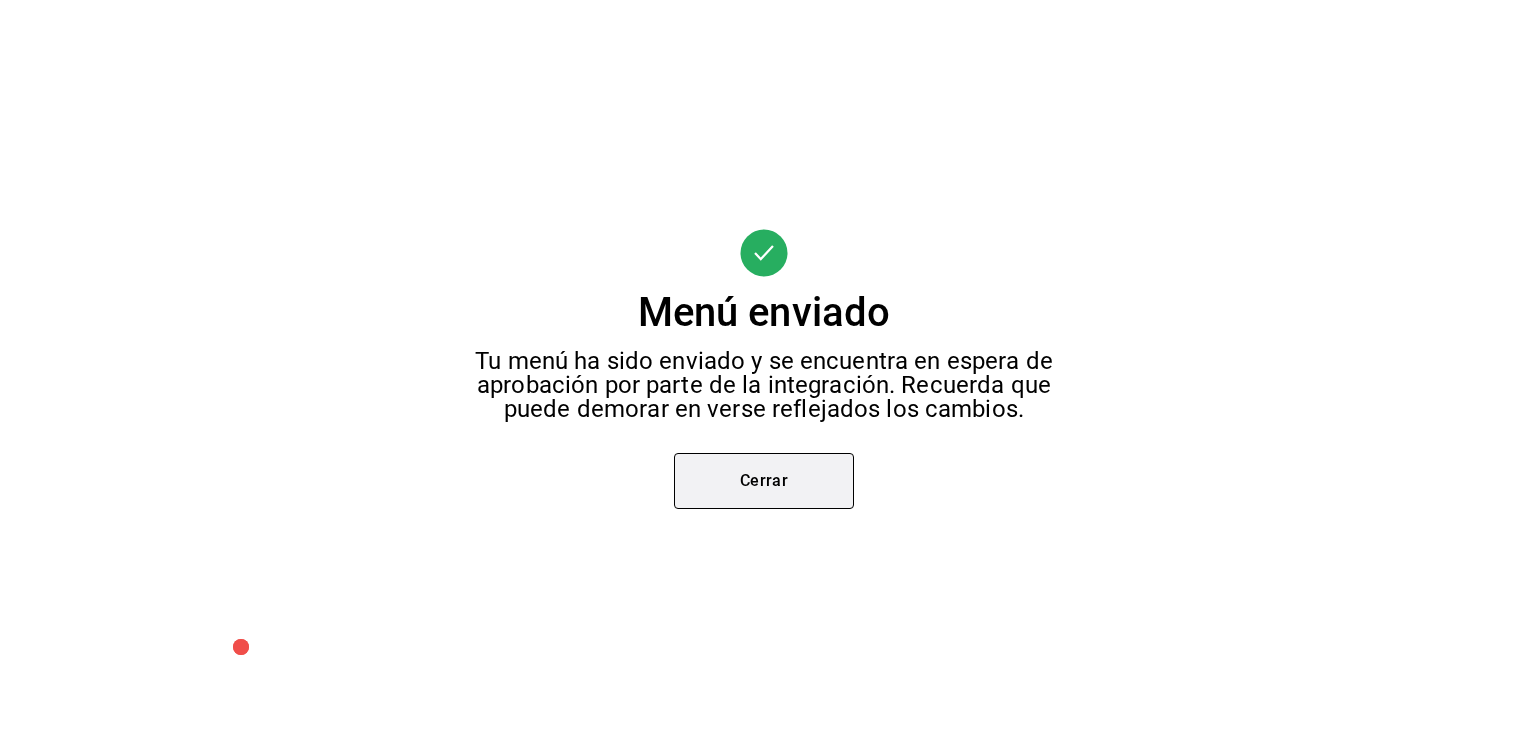 click on "Cerrar" at bounding box center (764, 481) 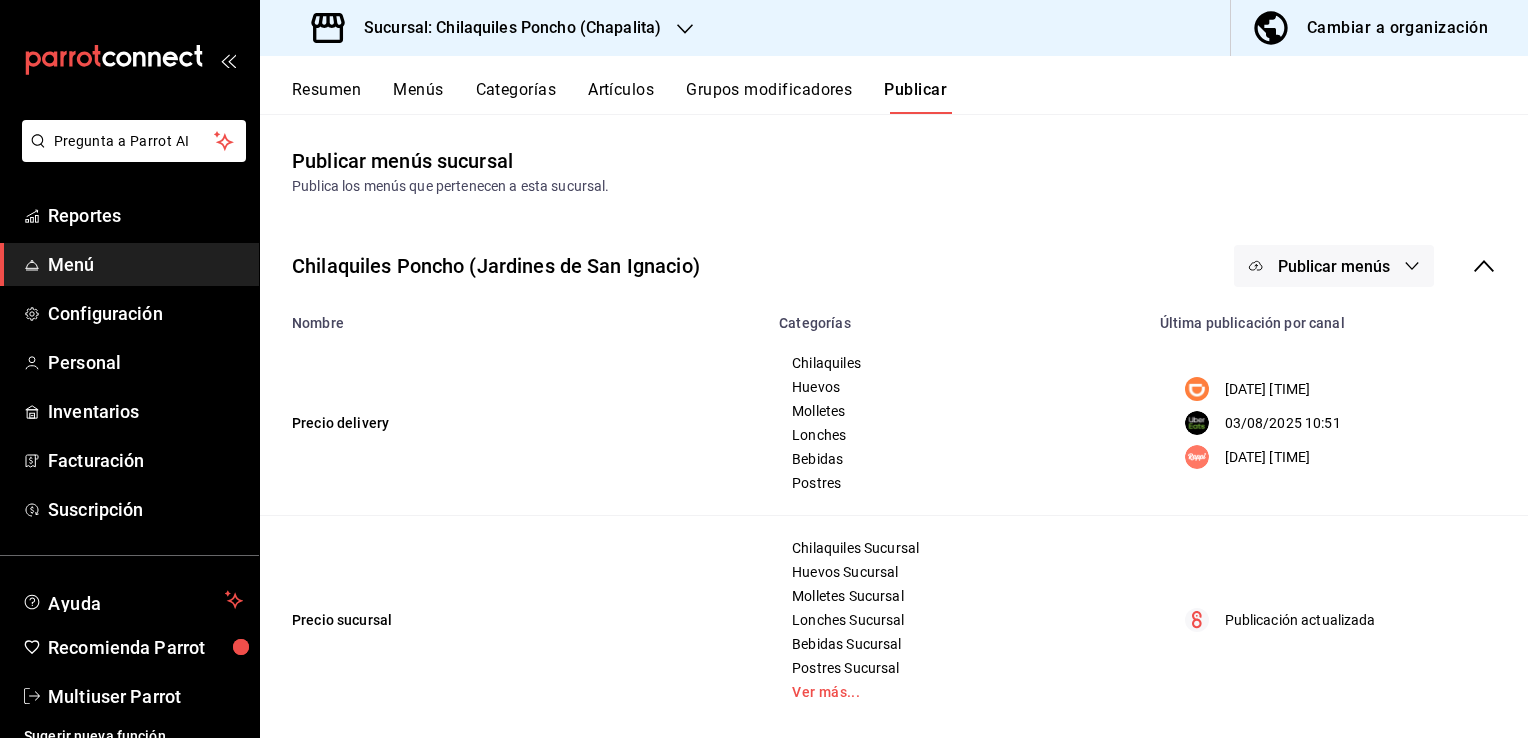 click on "Resumen" at bounding box center [326, 97] 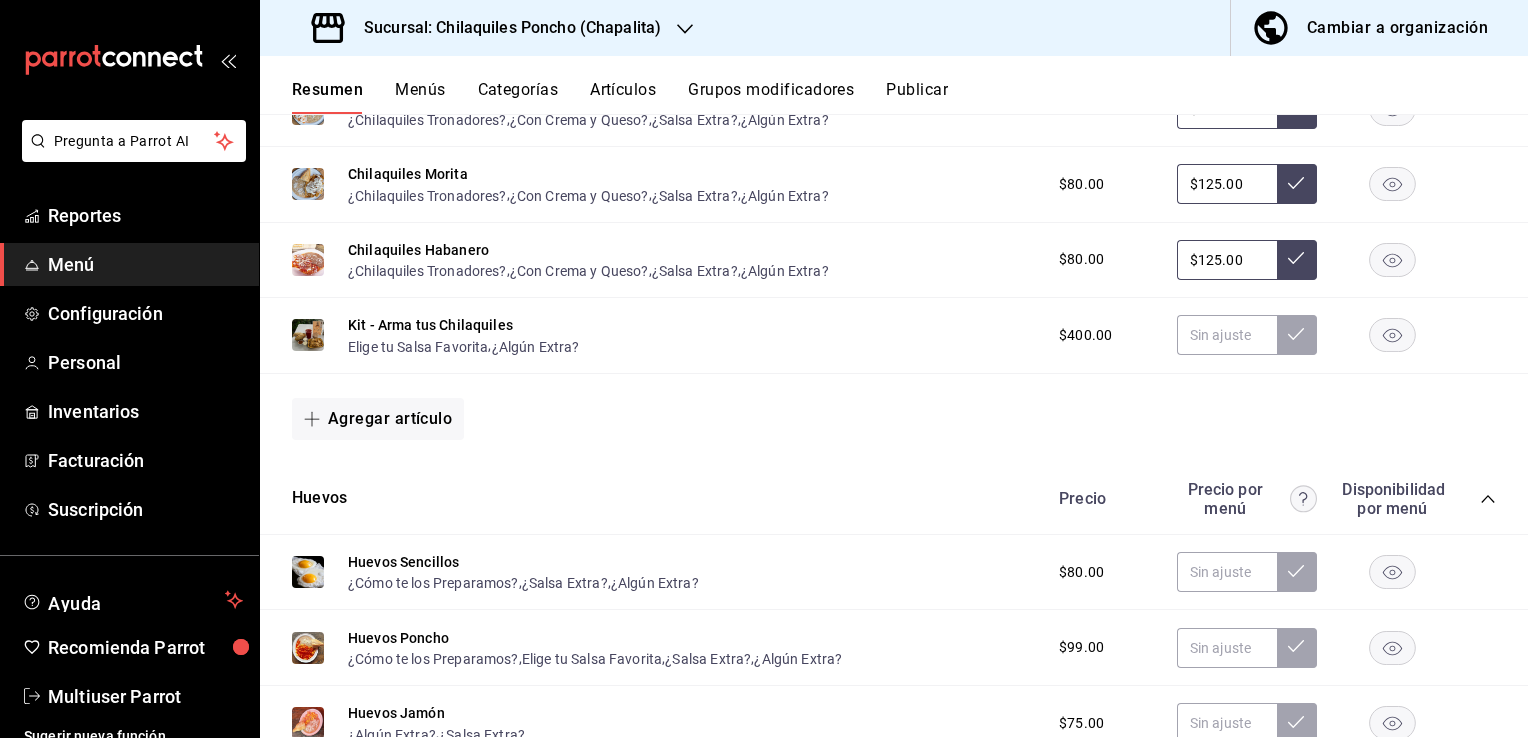 scroll, scrollTop: 1245, scrollLeft: 0, axis: vertical 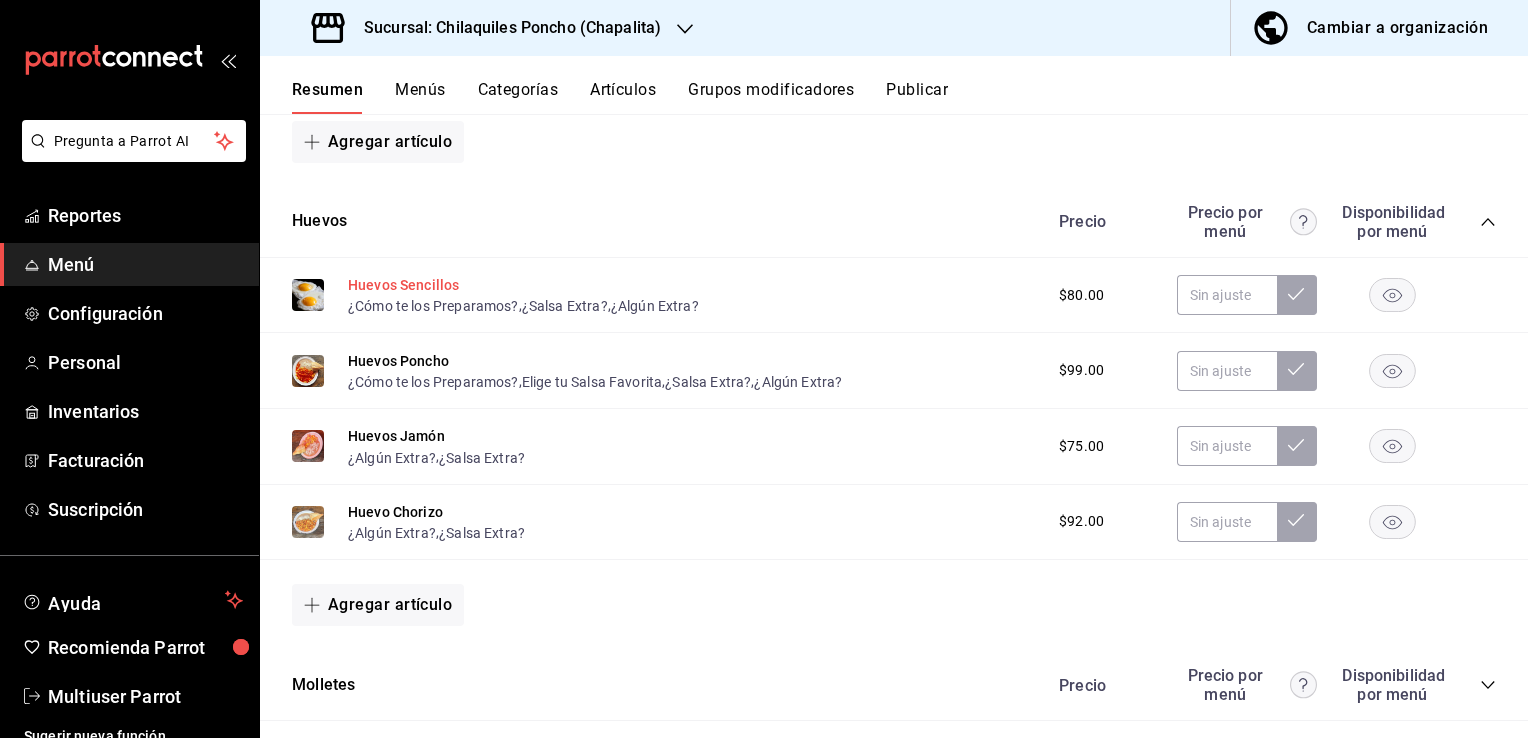 click on "Huevos Sencillos" at bounding box center [403, 285] 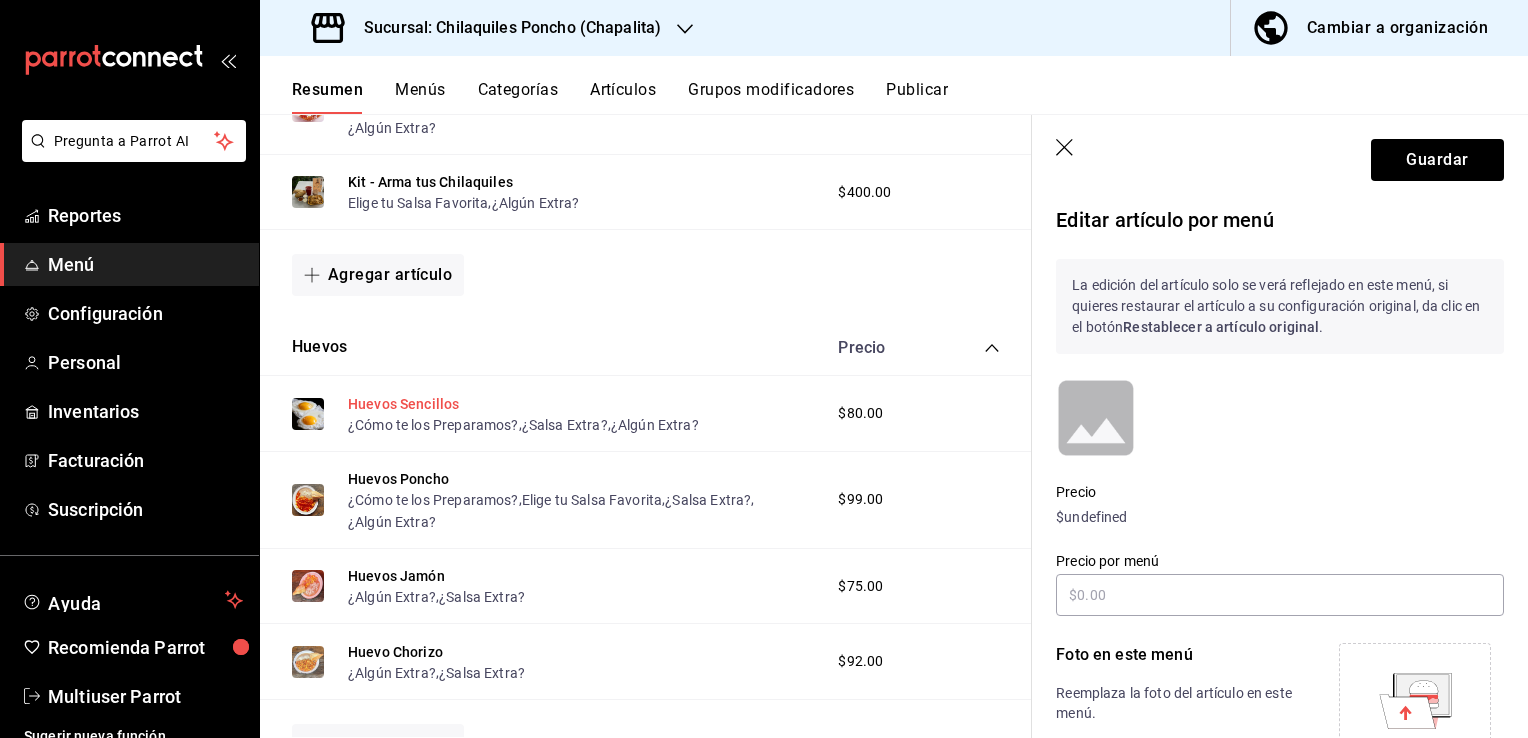 scroll, scrollTop: 973, scrollLeft: 0, axis: vertical 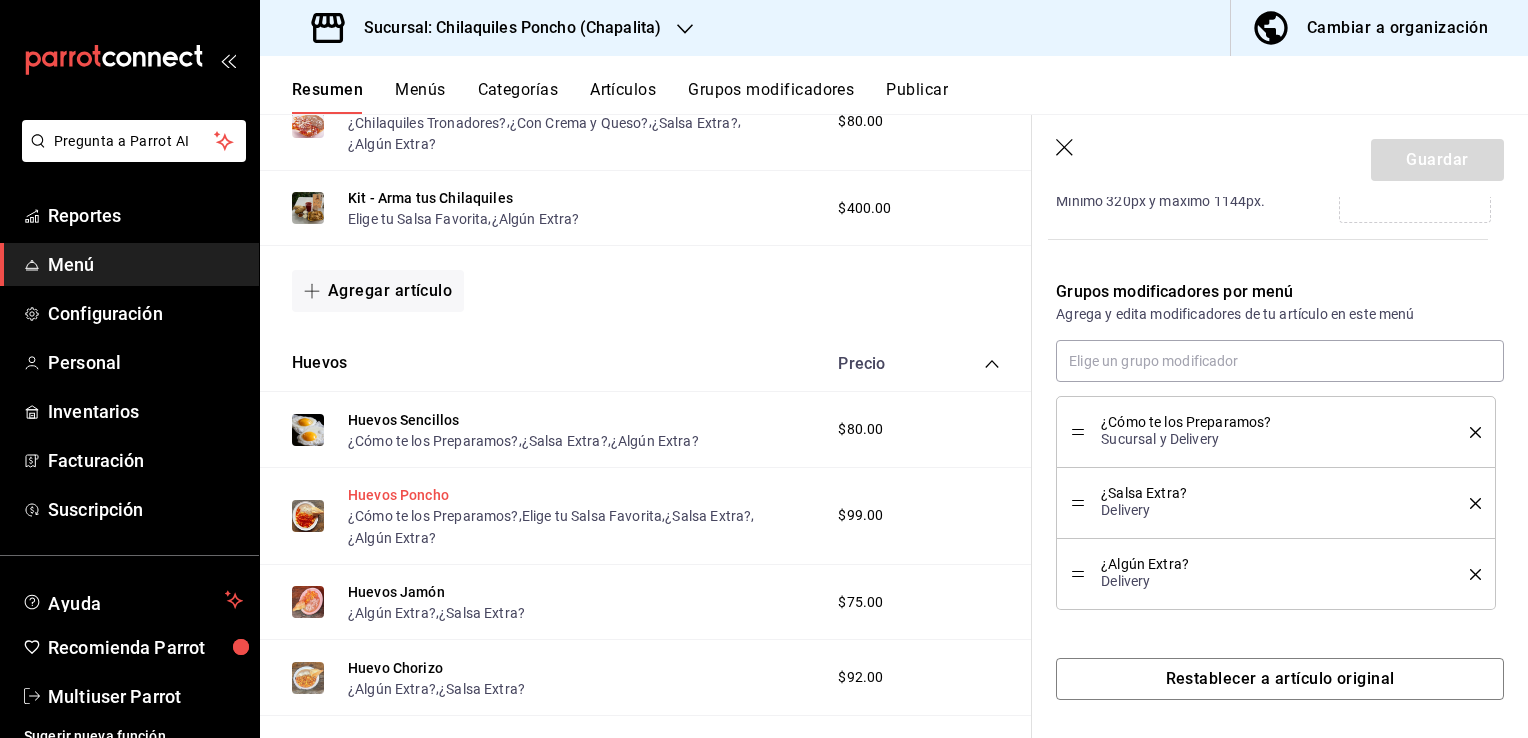 click on "Huevos Poncho" at bounding box center [398, 495] 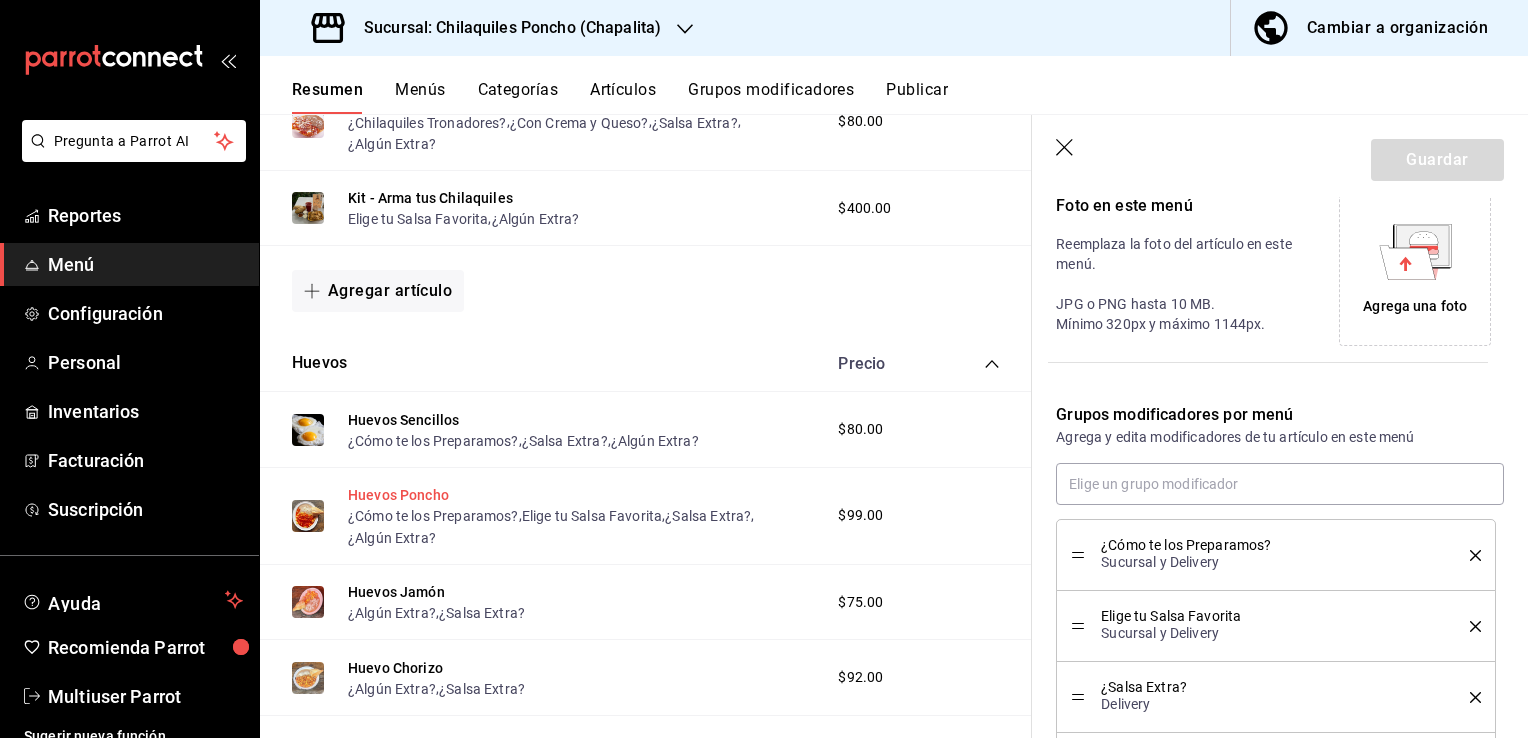 scroll, scrollTop: 572, scrollLeft: 0, axis: vertical 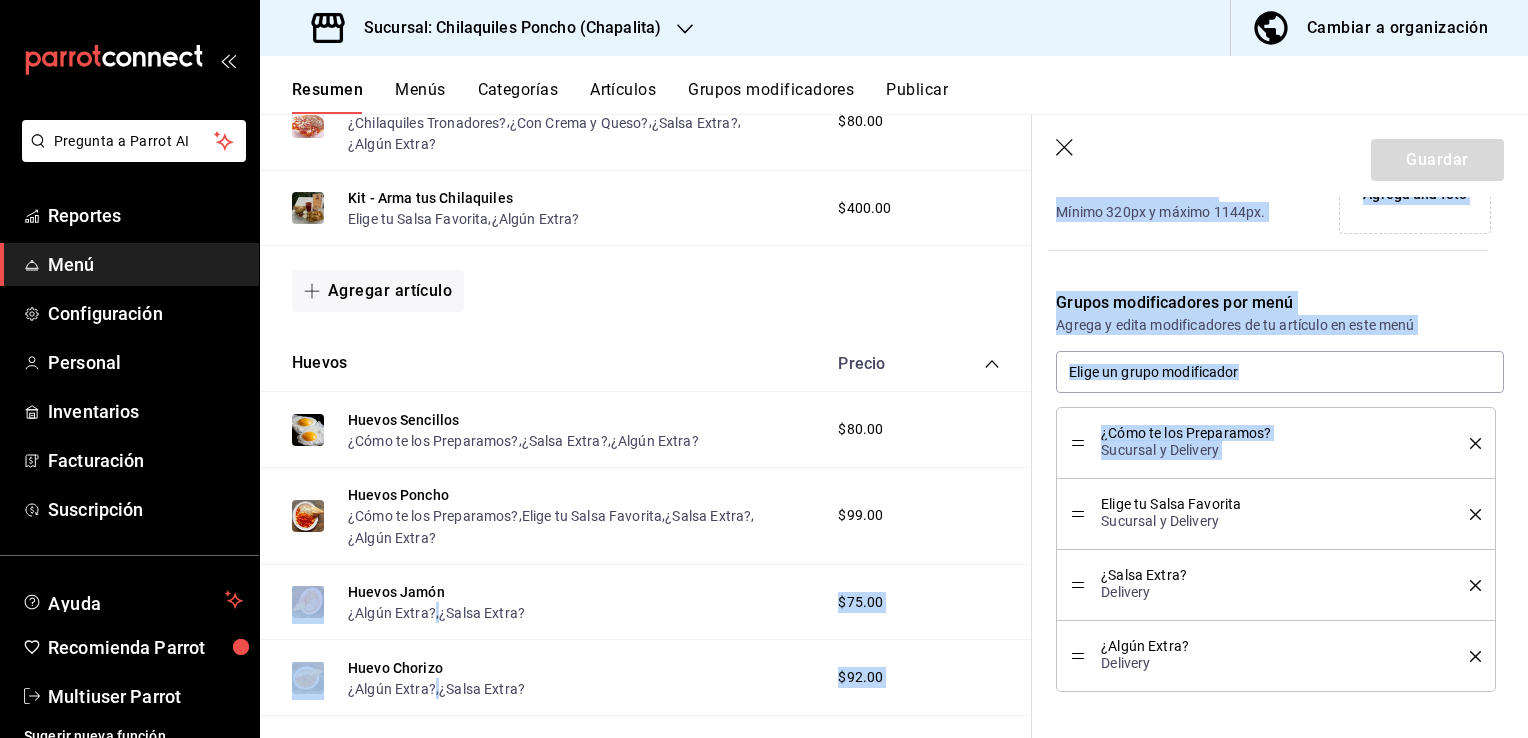 drag, startPoint x: 1031, startPoint y: 482, endPoint x: 1028, endPoint y: 566, distance: 84.05355 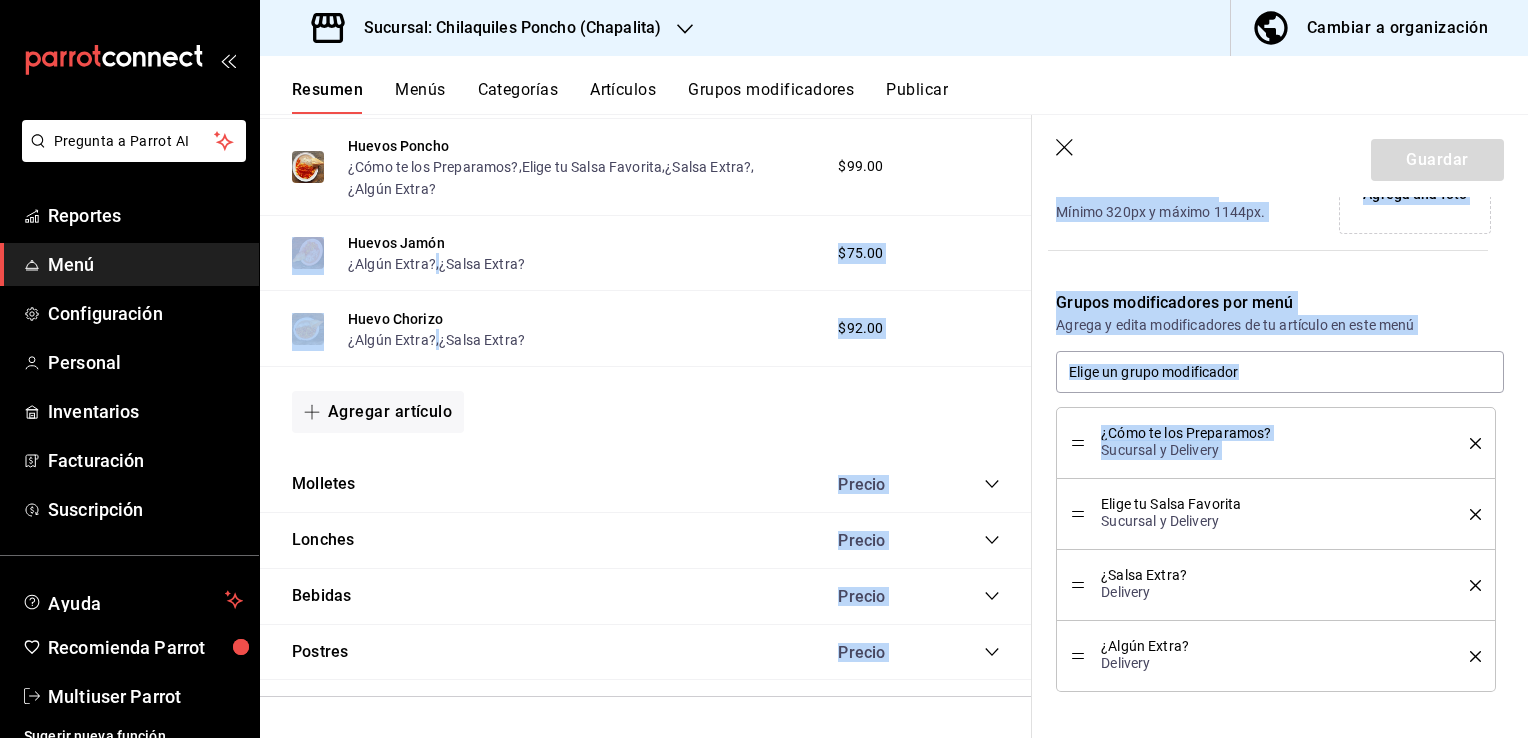 scroll, scrollTop: 1244, scrollLeft: 0, axis: vertical 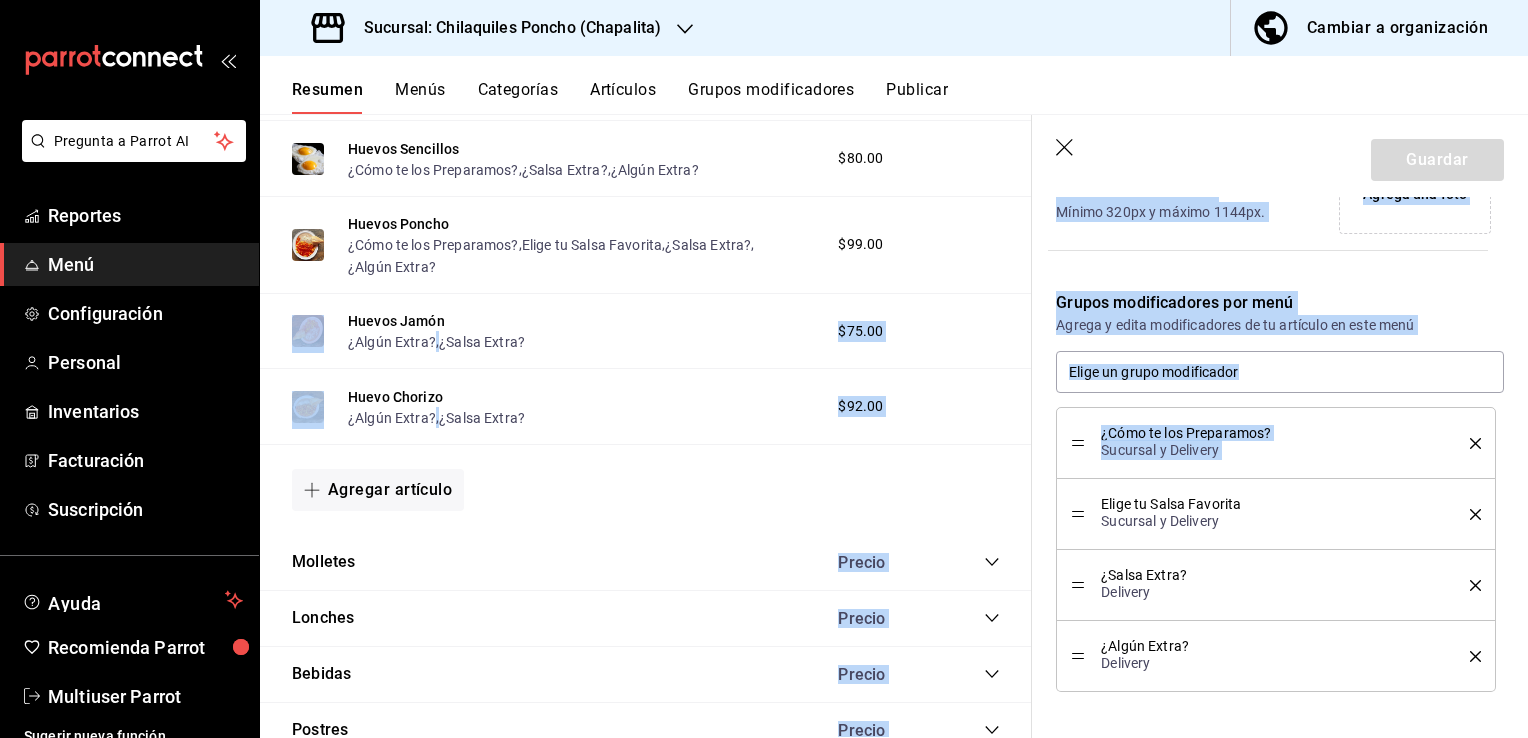 click on "Agregar artículo" at bounding box center (646, 490) 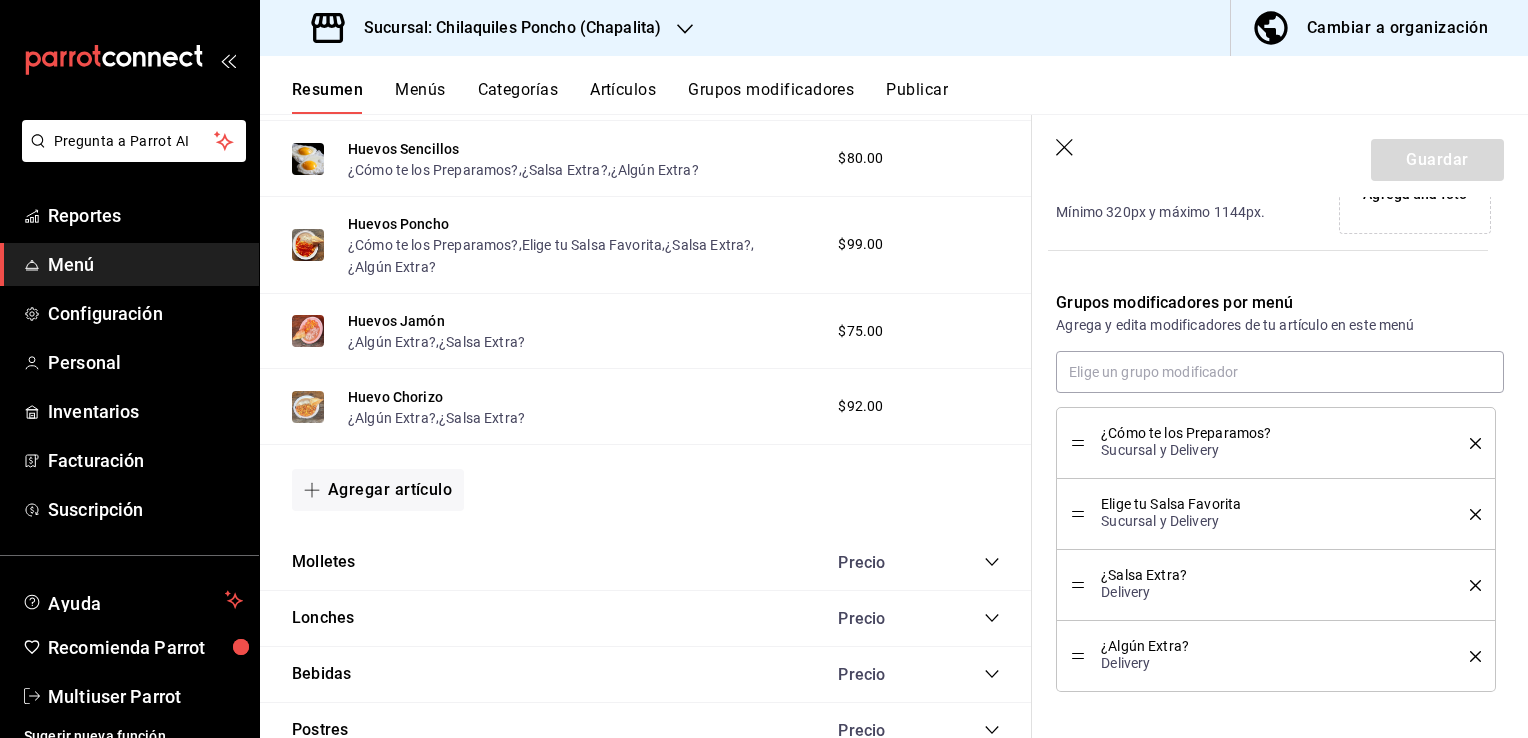 click 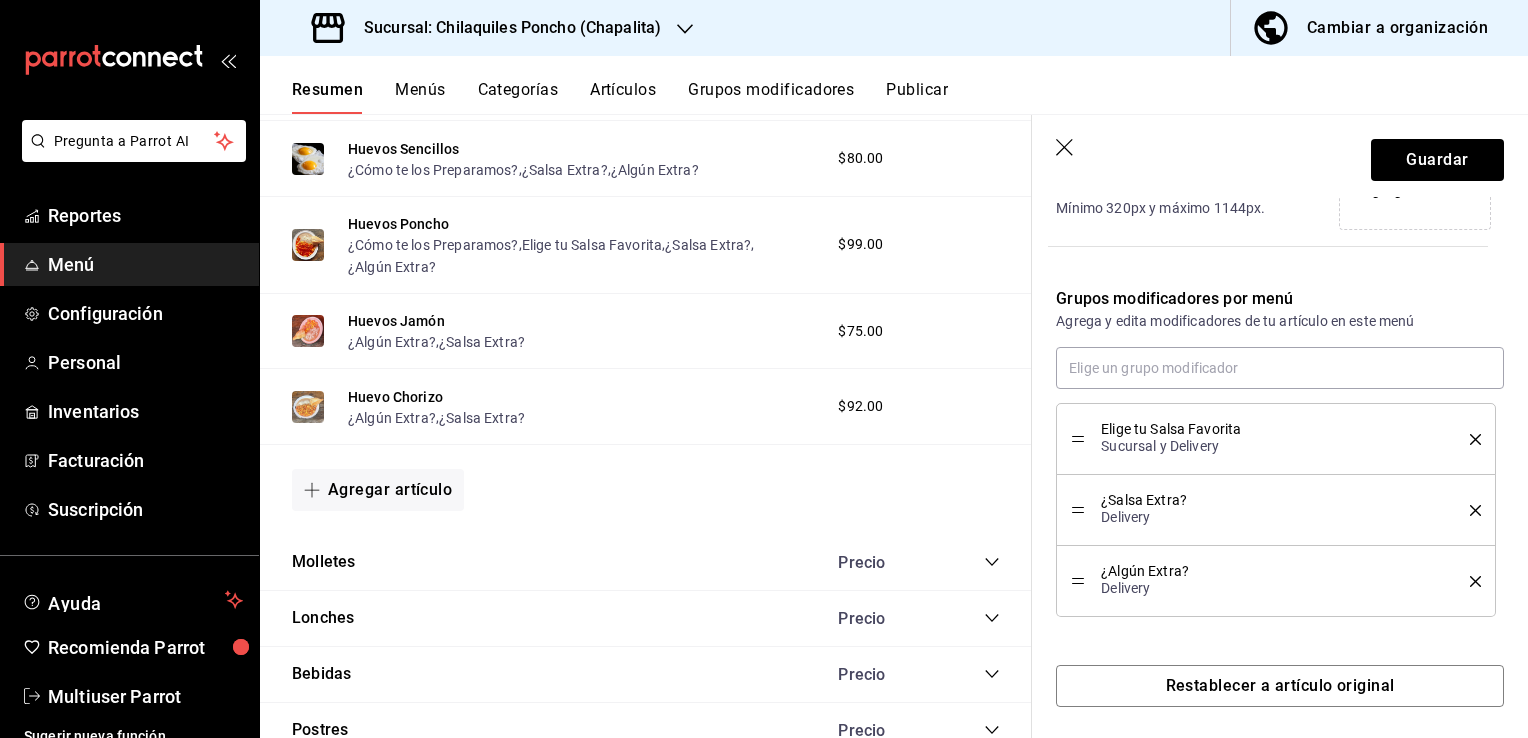 scroll, scrollTop: 575, scrollLeft: 0, axis: vertical 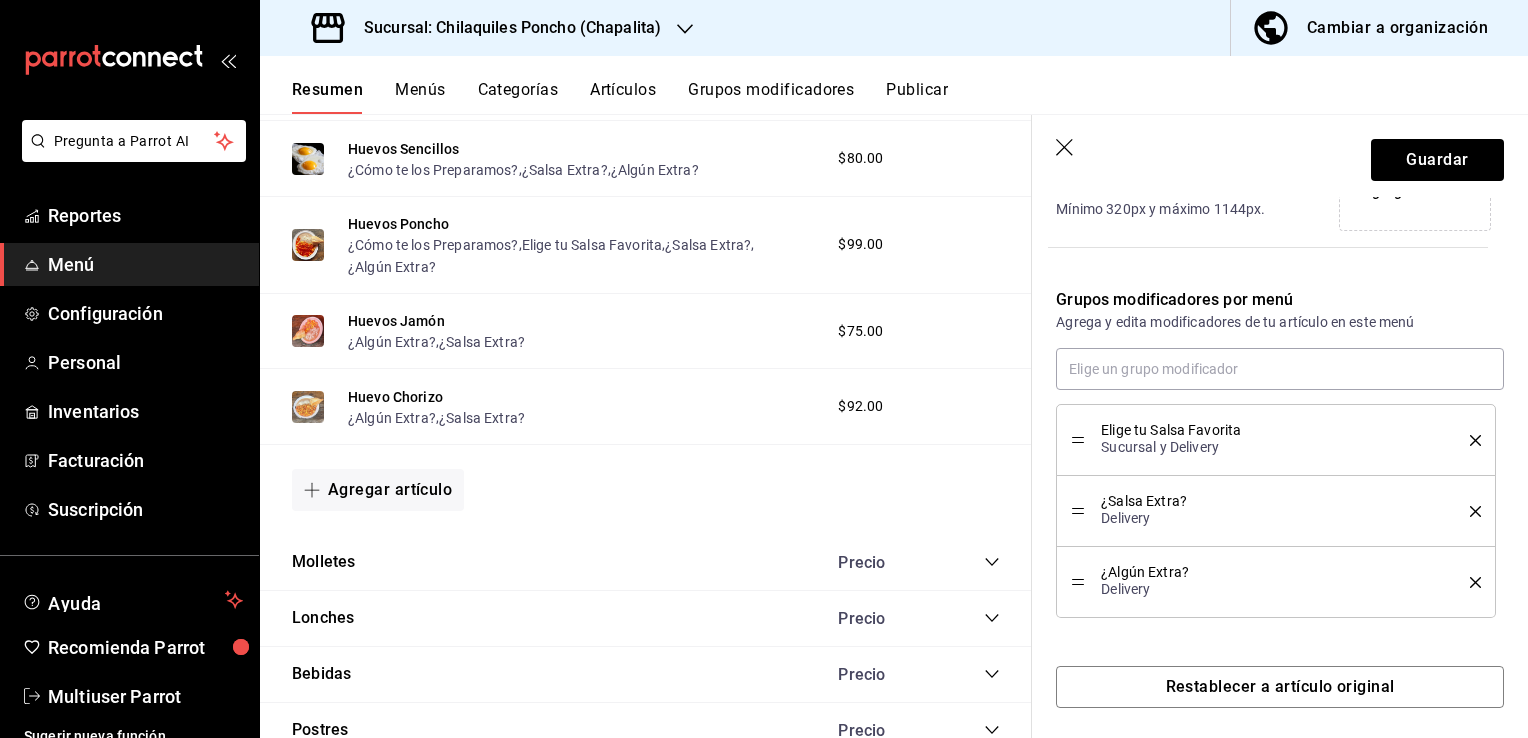 click 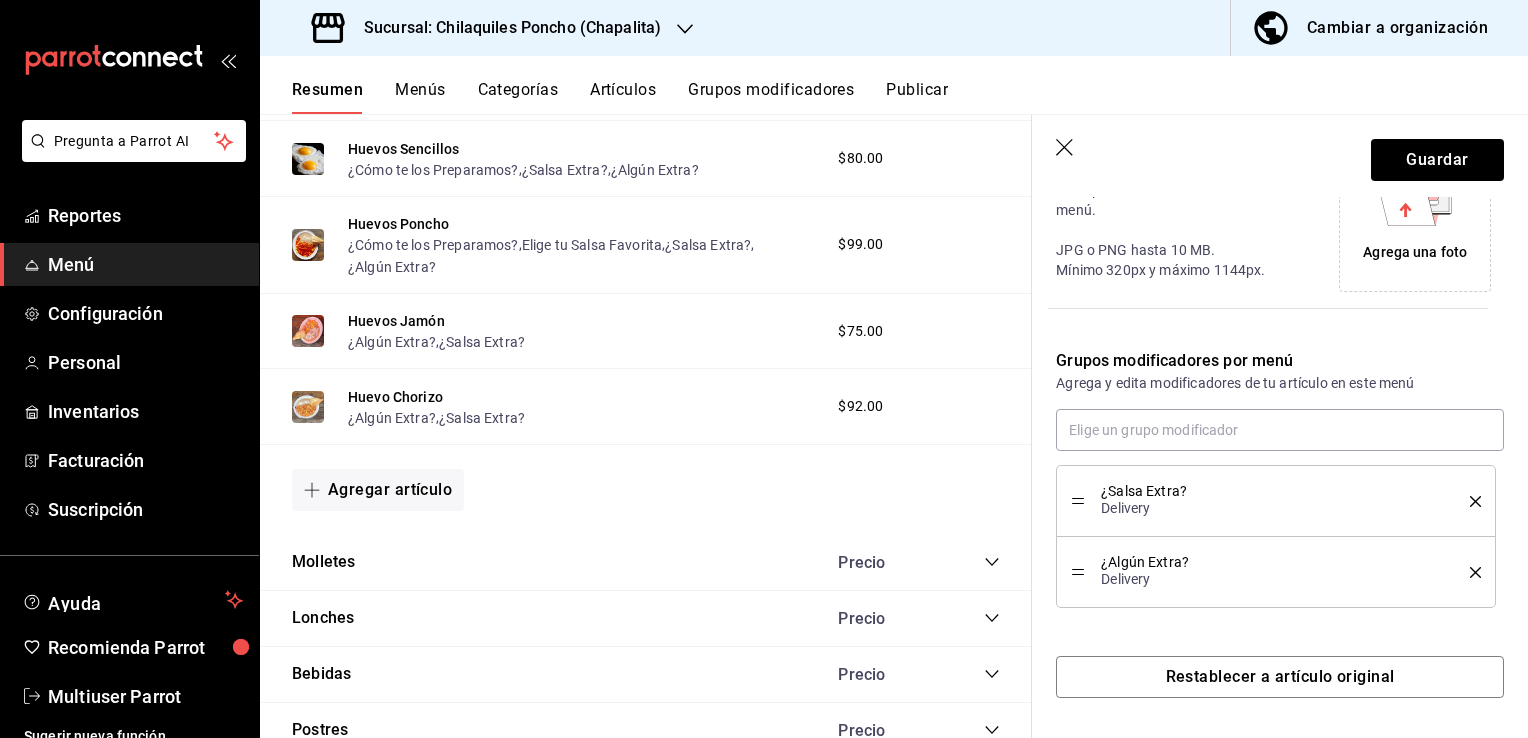 scroll, scrollTop: 512, scrollLeft: 0, axis: vertical 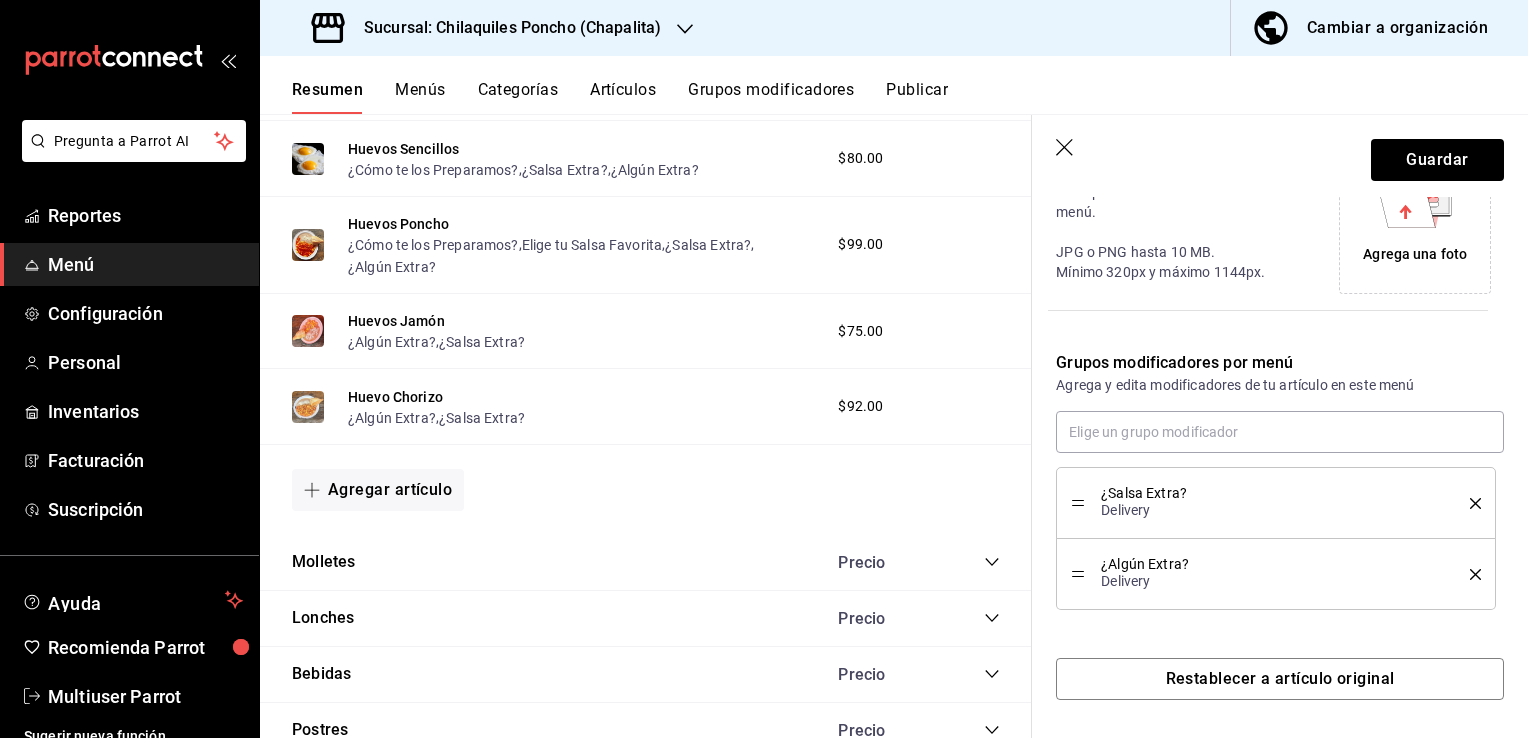 click 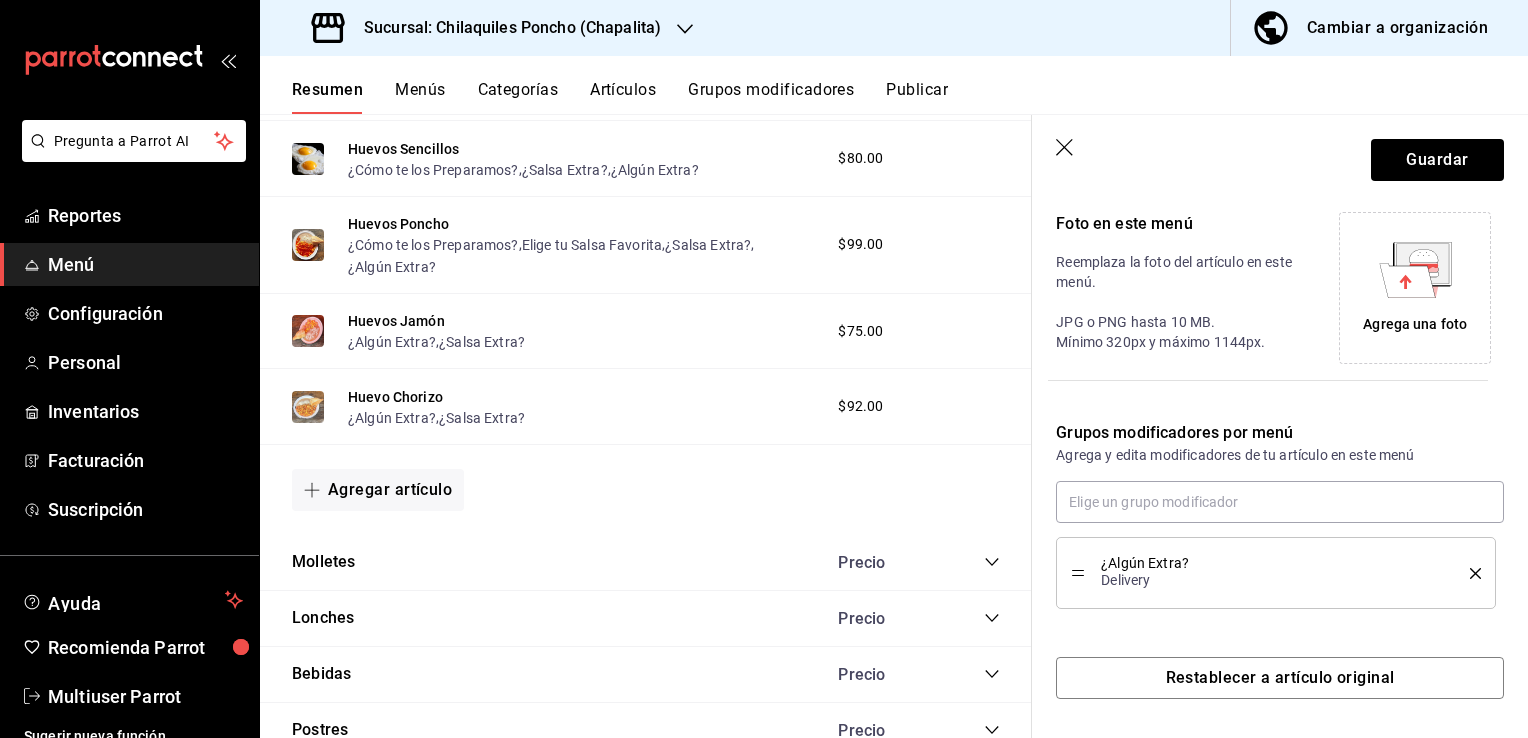 click at bounding box center [1468, 573] 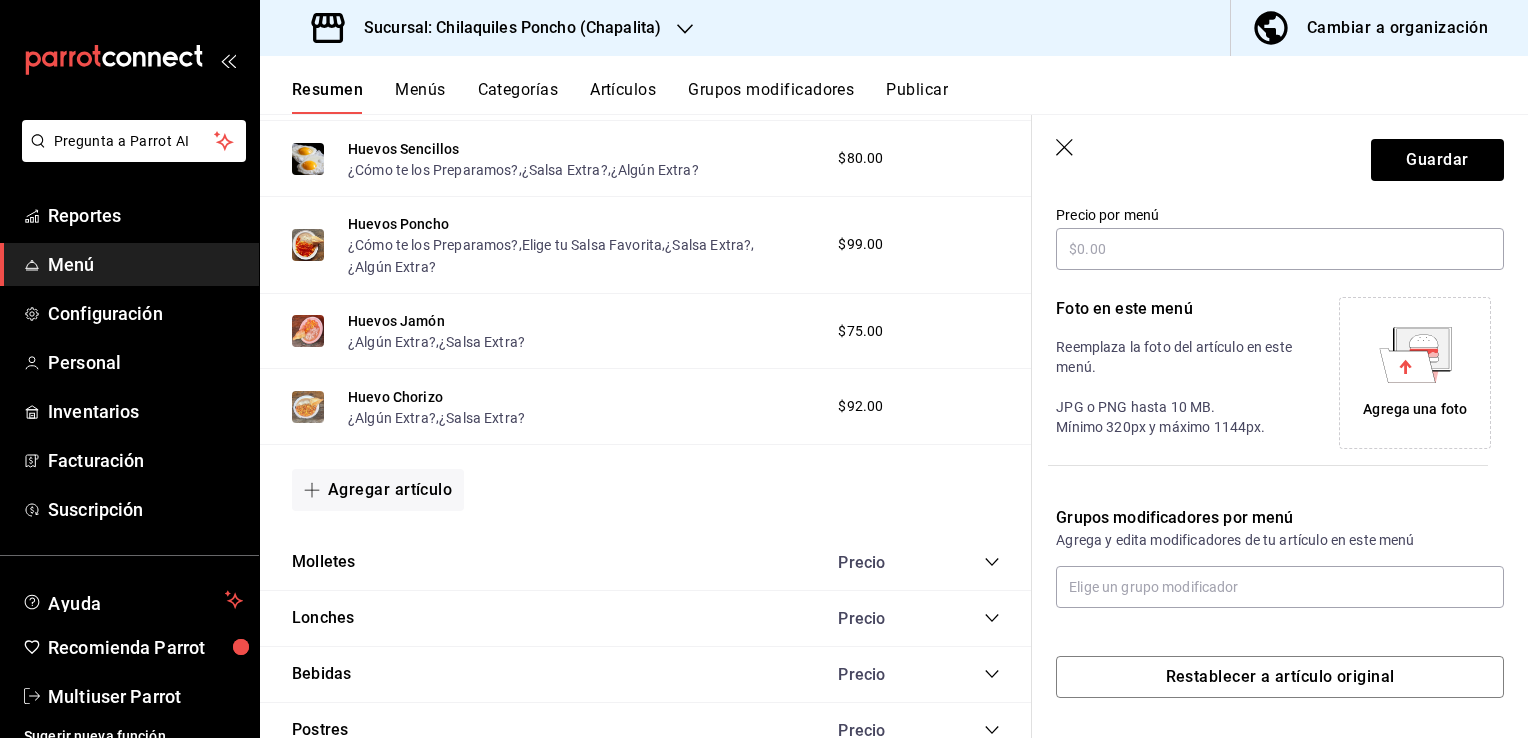 scroll, scrollTop: 356, scrollLeft: 0, axis: vertical 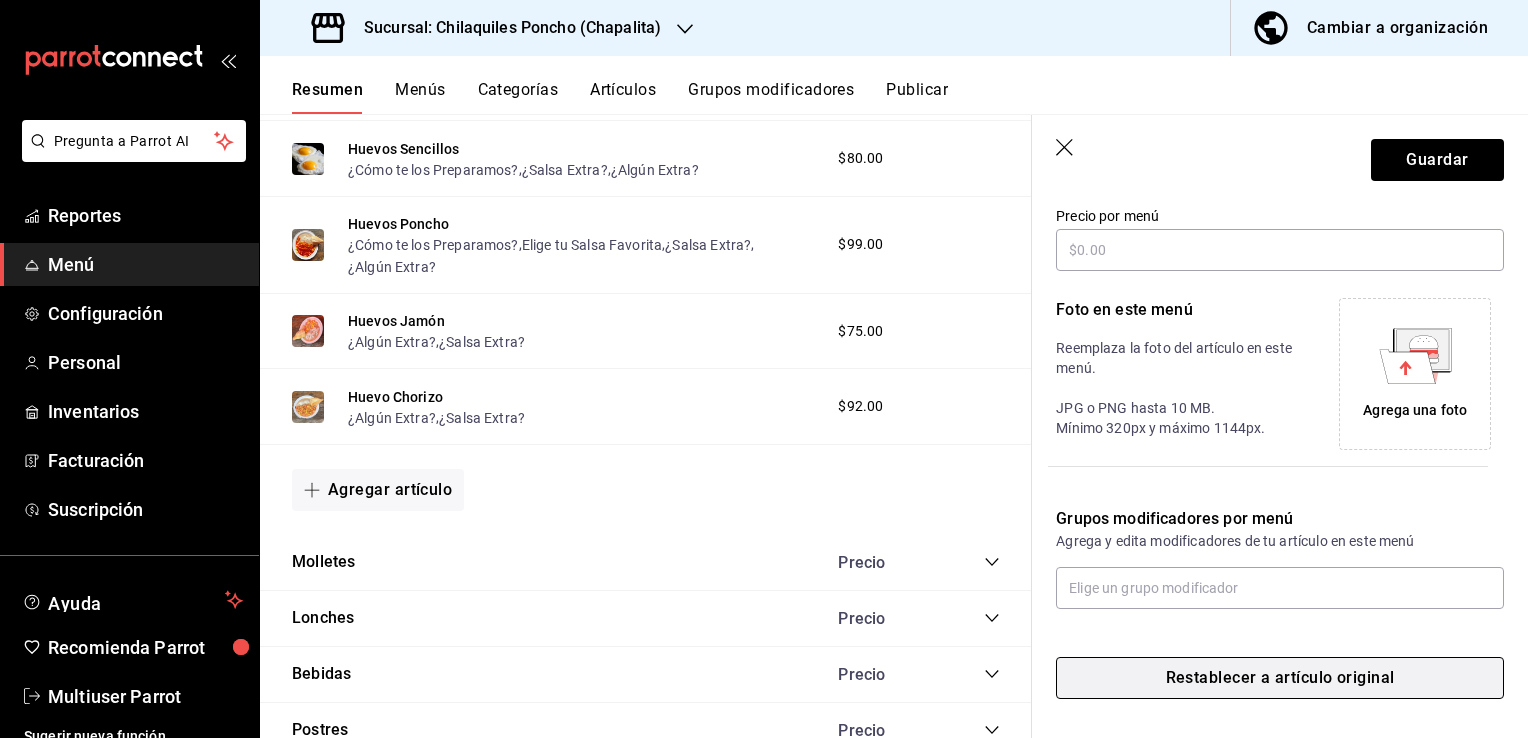 click on "Restablecer a artículo original" at bounding box center [1280, 678] 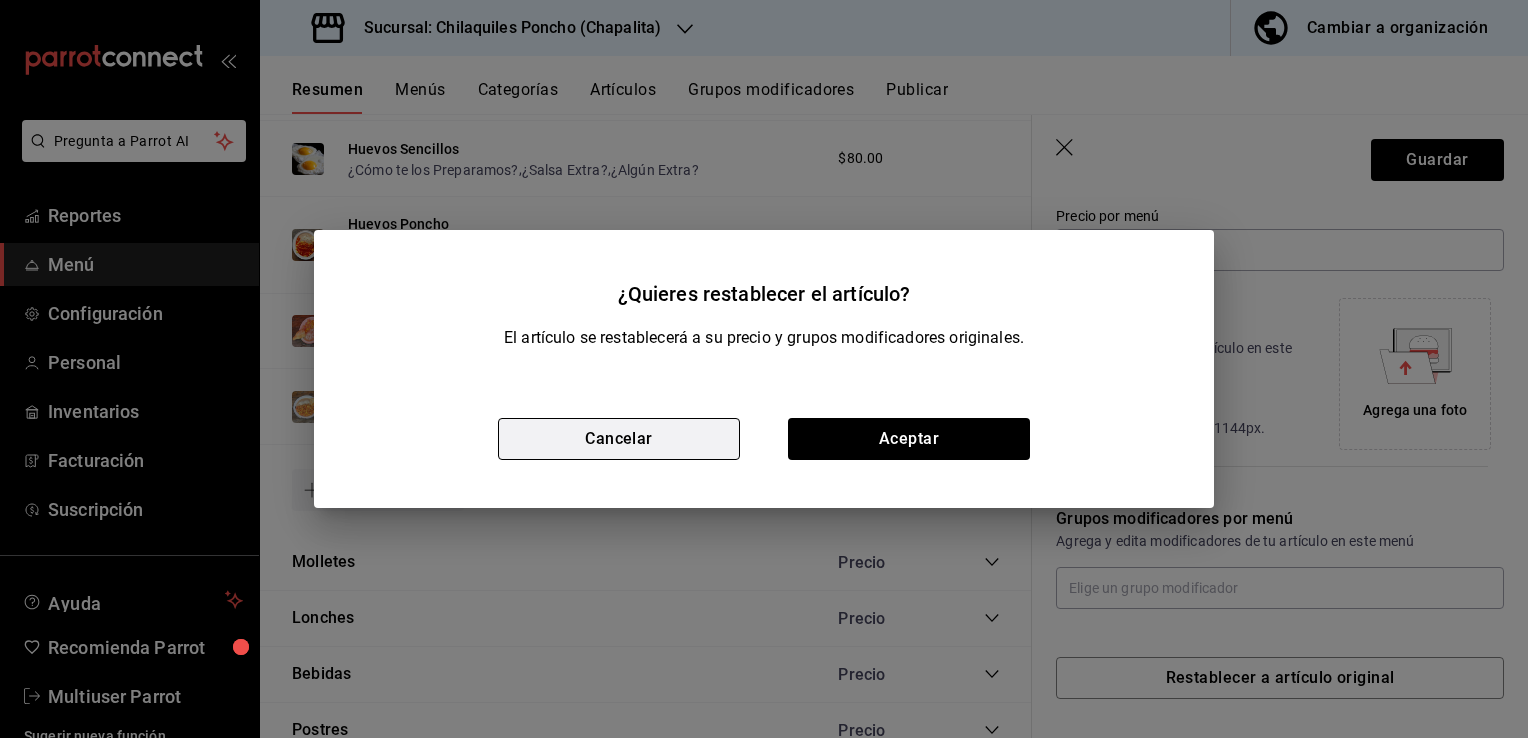 click on "Cancelar" at bounding box center (619, 439) 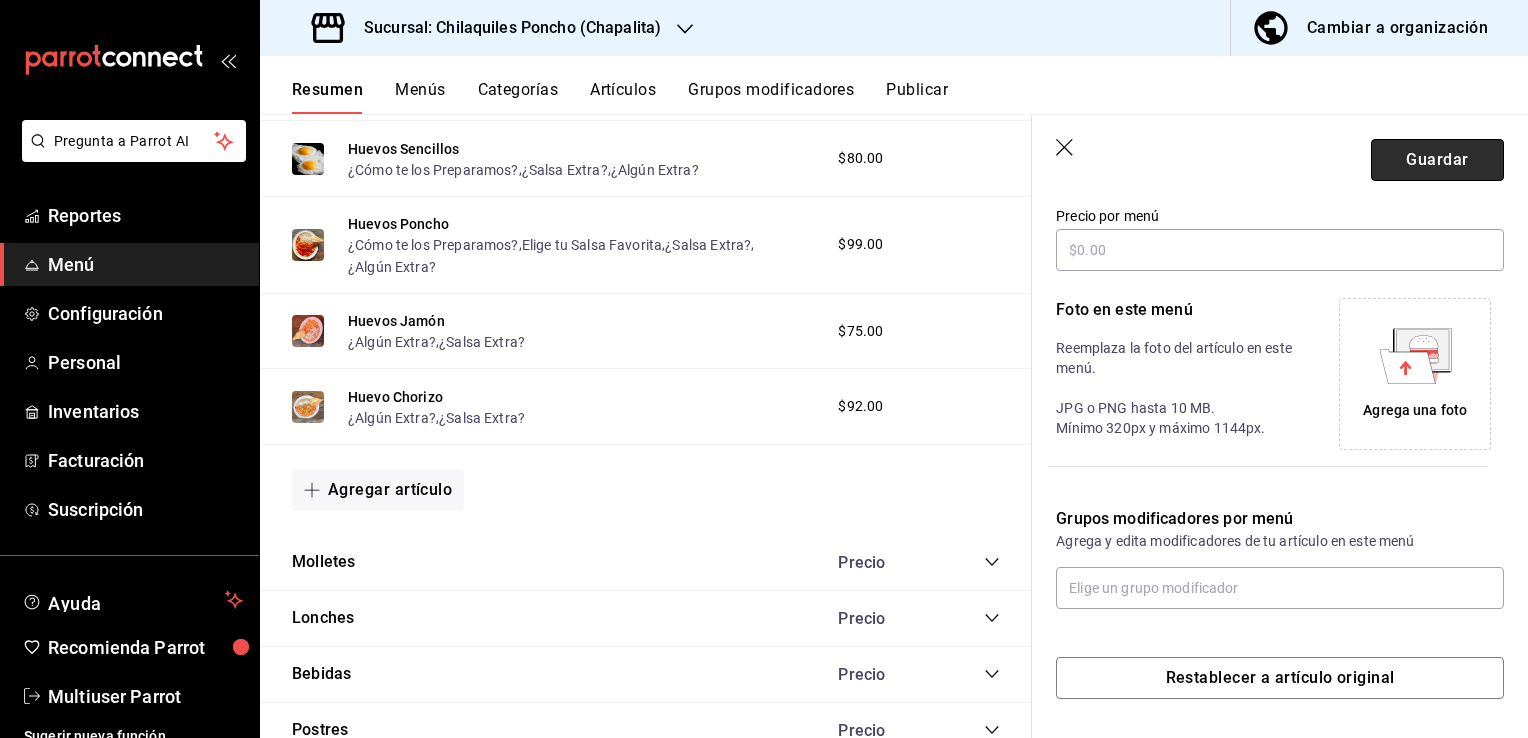 click on "Guardar" at bounding box center [1437, 160] 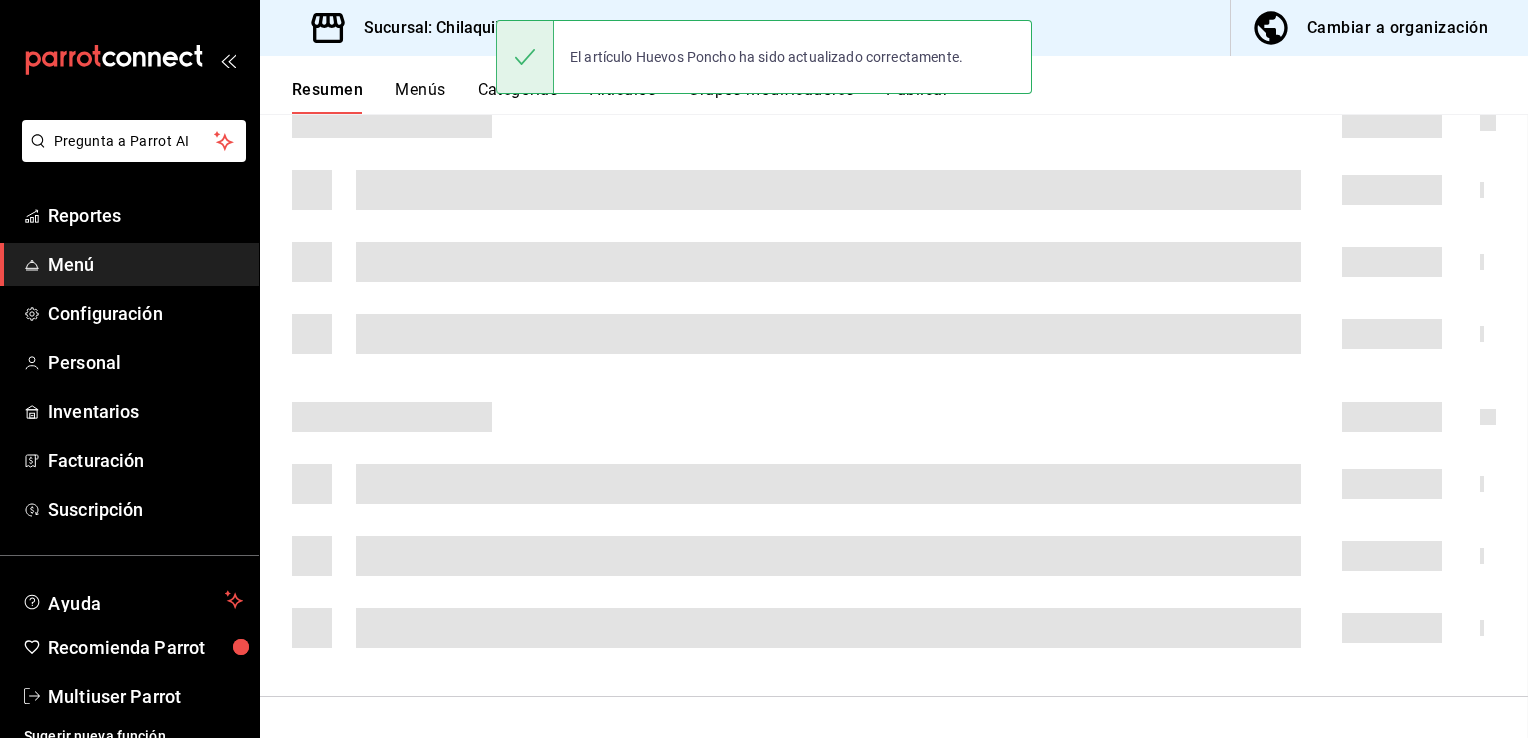 scroll, scrollTop: 345, scrollLeft: 0, axis: vertical 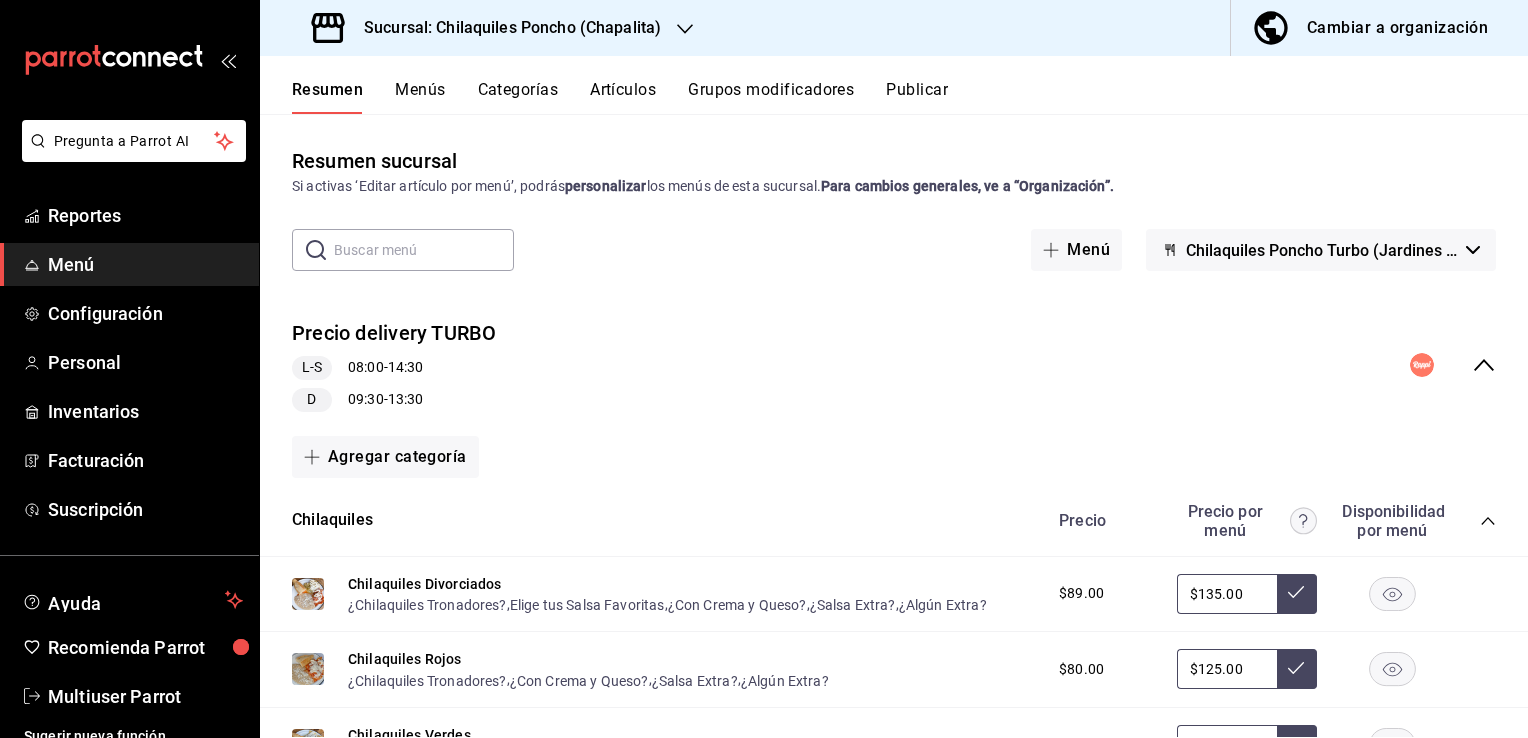 click on "Publicar" at bounding box center [917, 97] 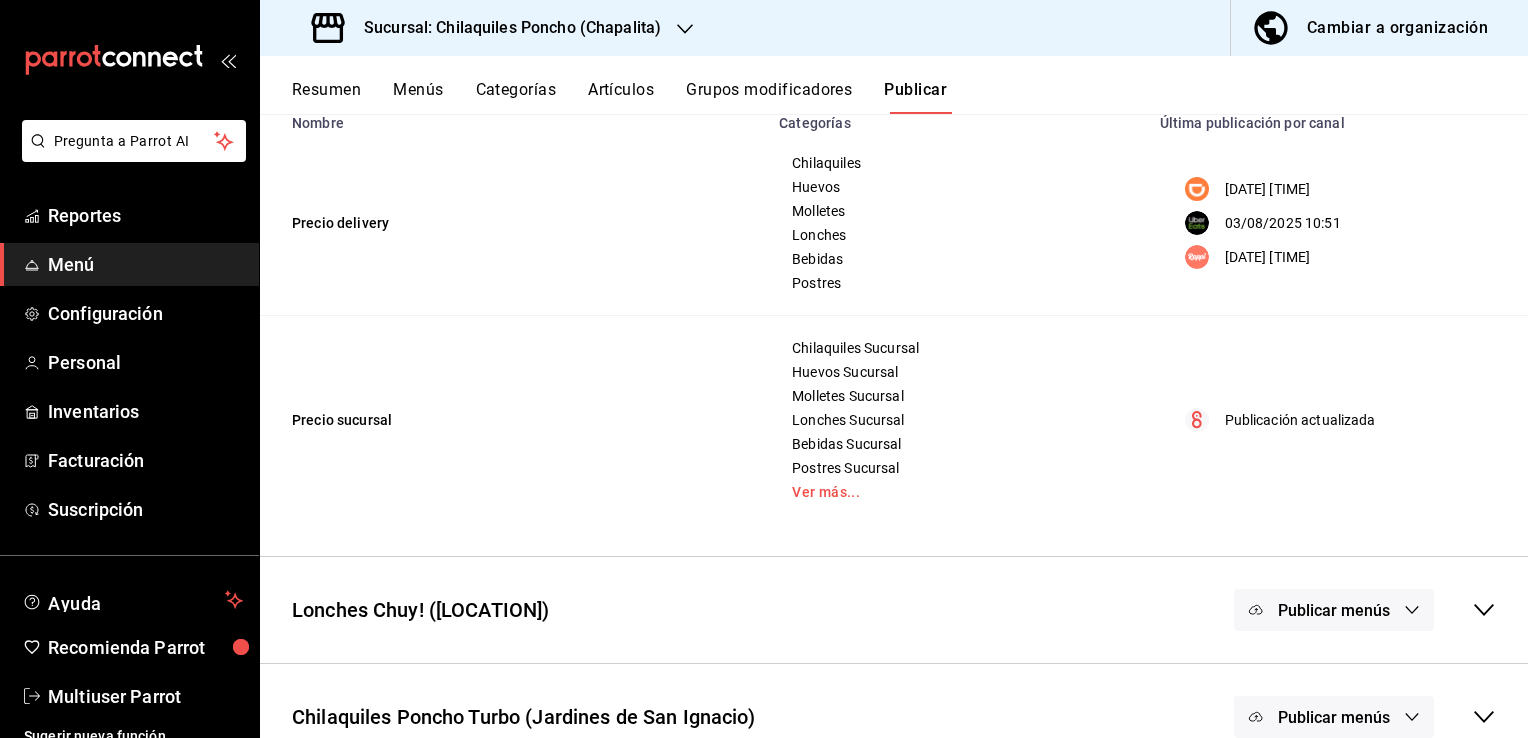 scroll, scrollTop: 232, scrollLeft: 0, axis: vertical 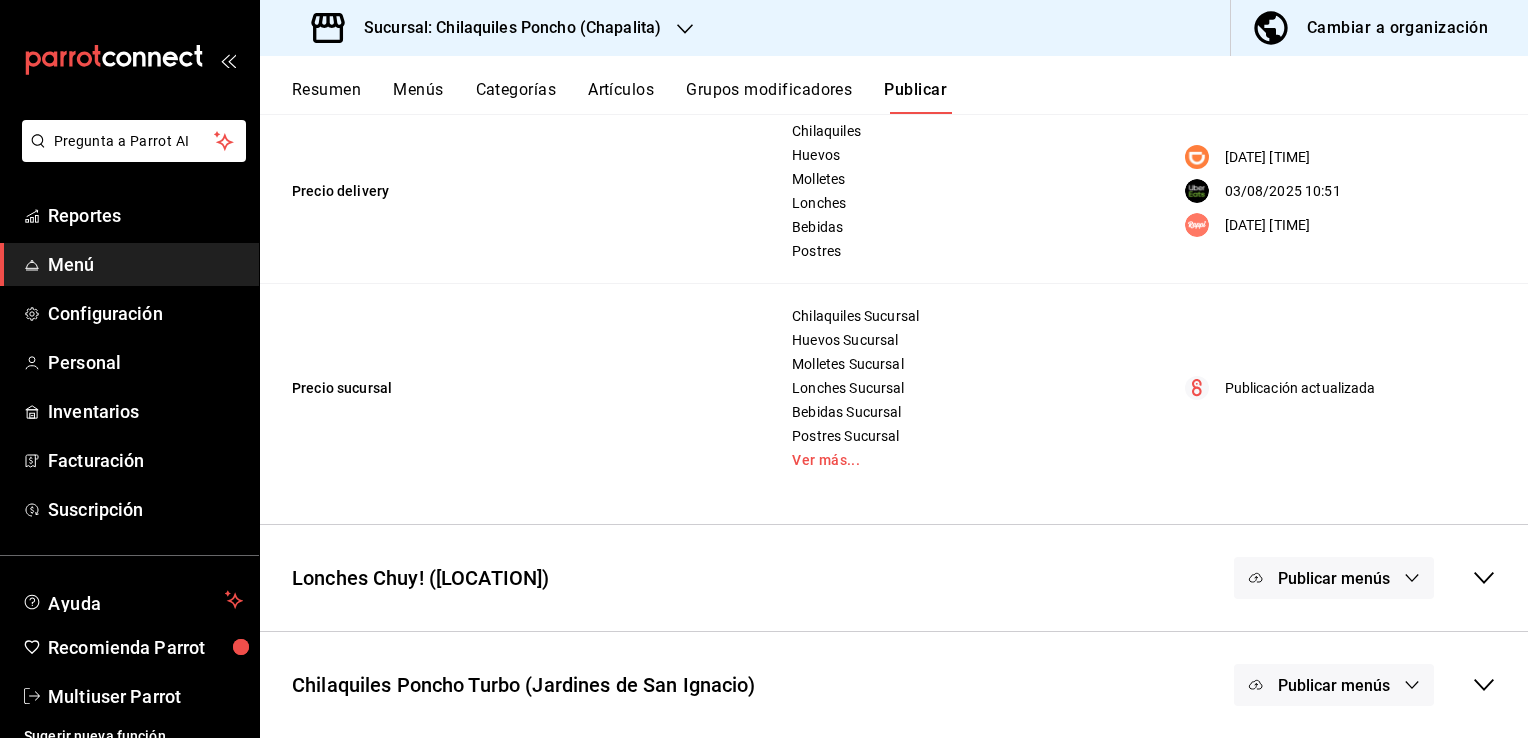 click on "Chilaquiles Poncho Turbo ([LOCATION]) Publicar menús" at bounding box center [894, 685] 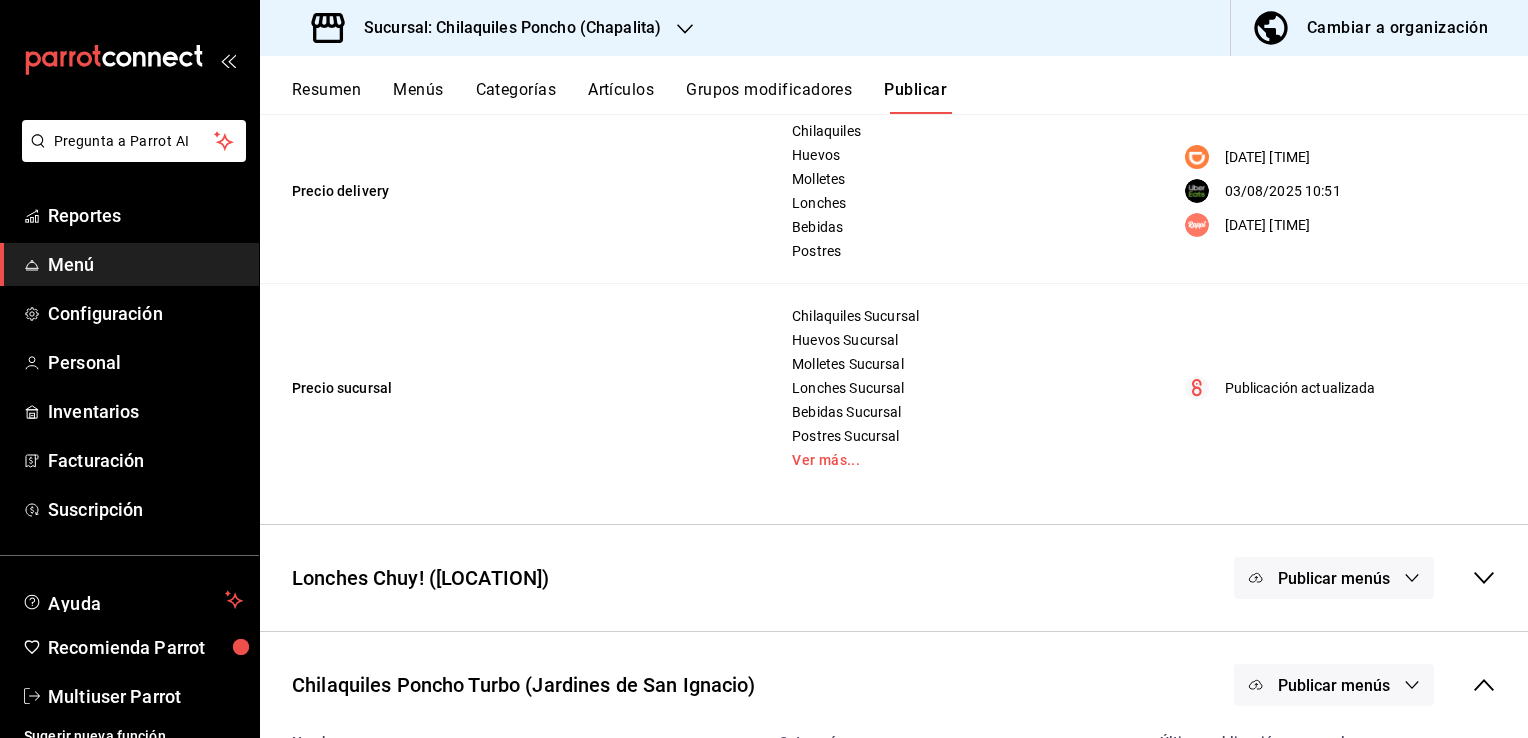 scroll, scrollTop: 461, scrollLeft: 0, axis: vertical 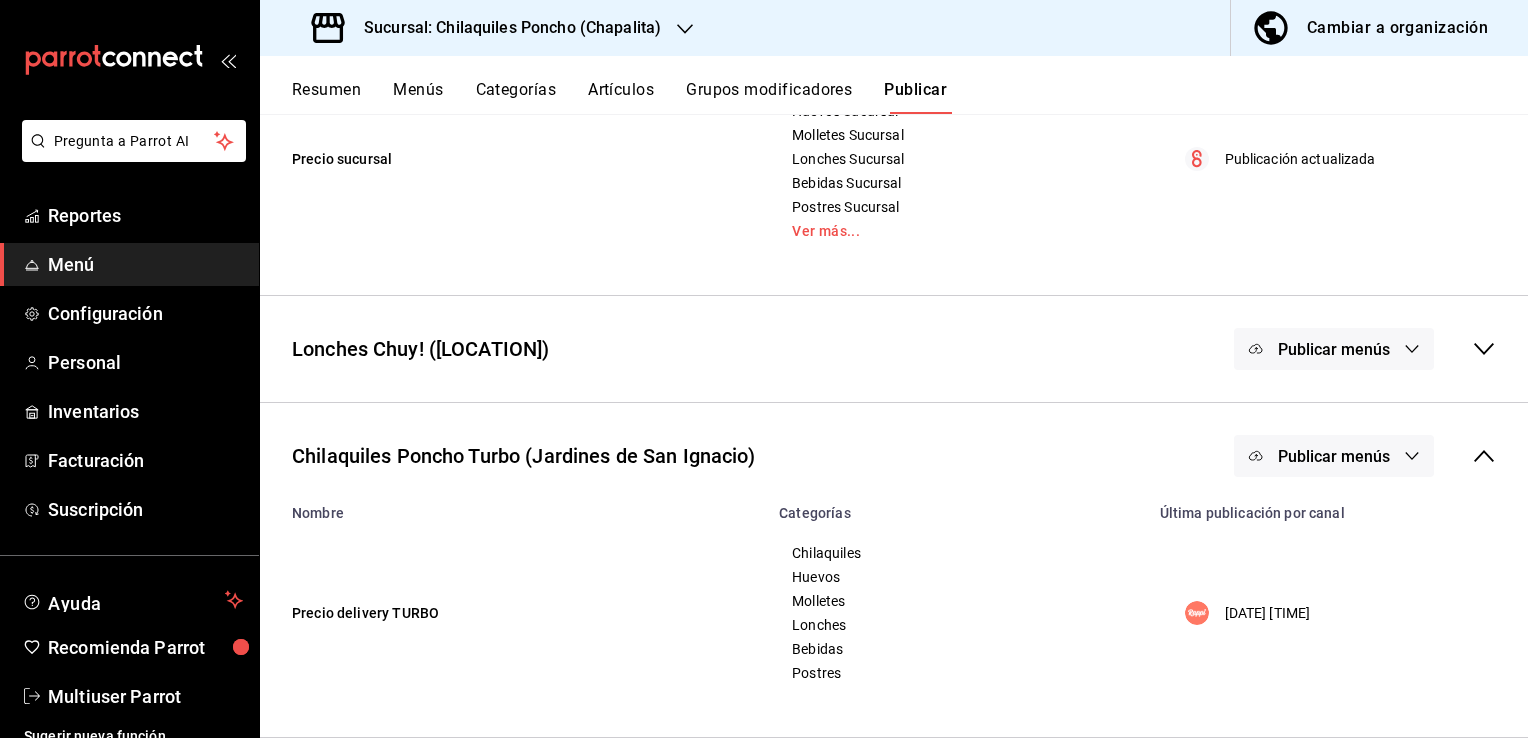 click on "Publicar menús" at bounding box center (1334, 456) 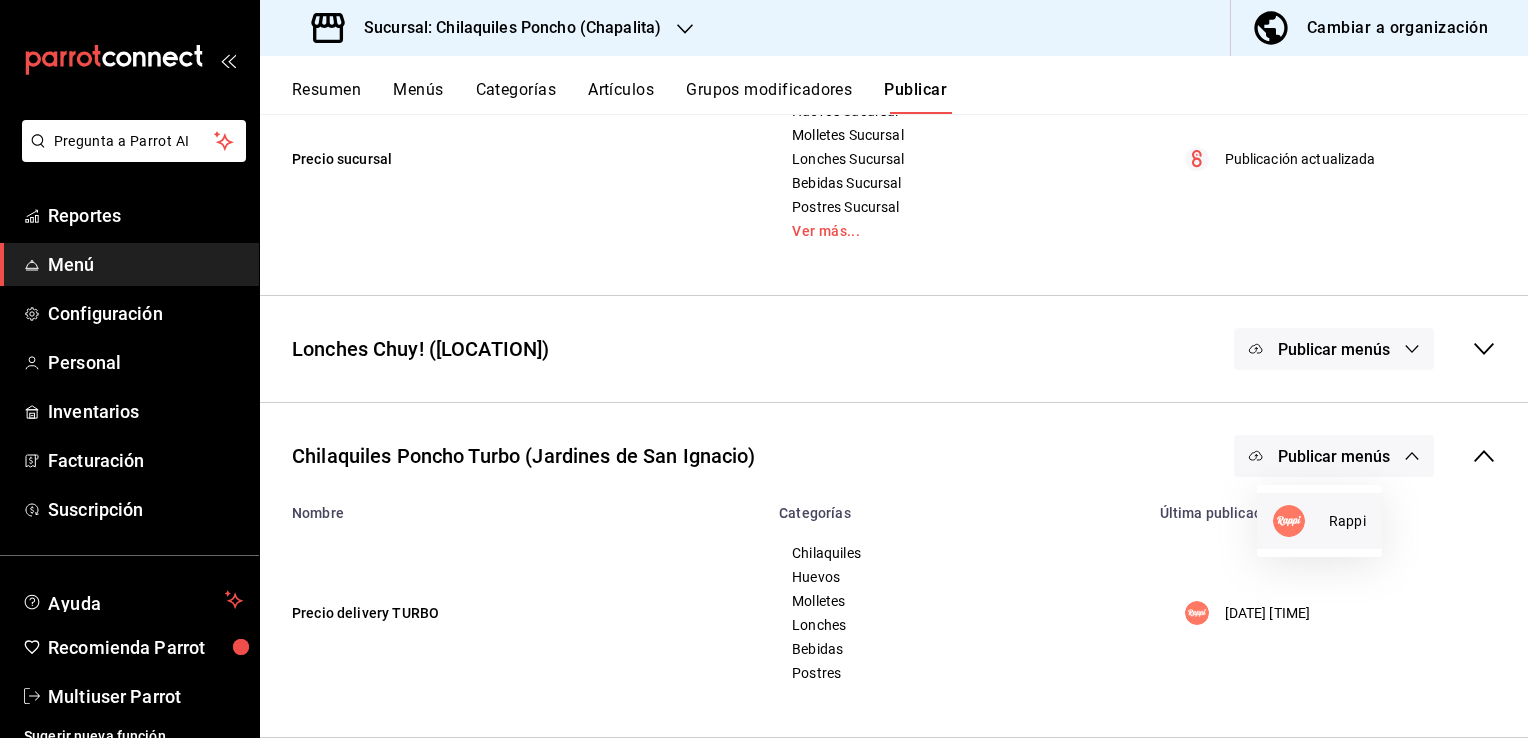 click on "Rappi" at bounding box center [1319, 521] 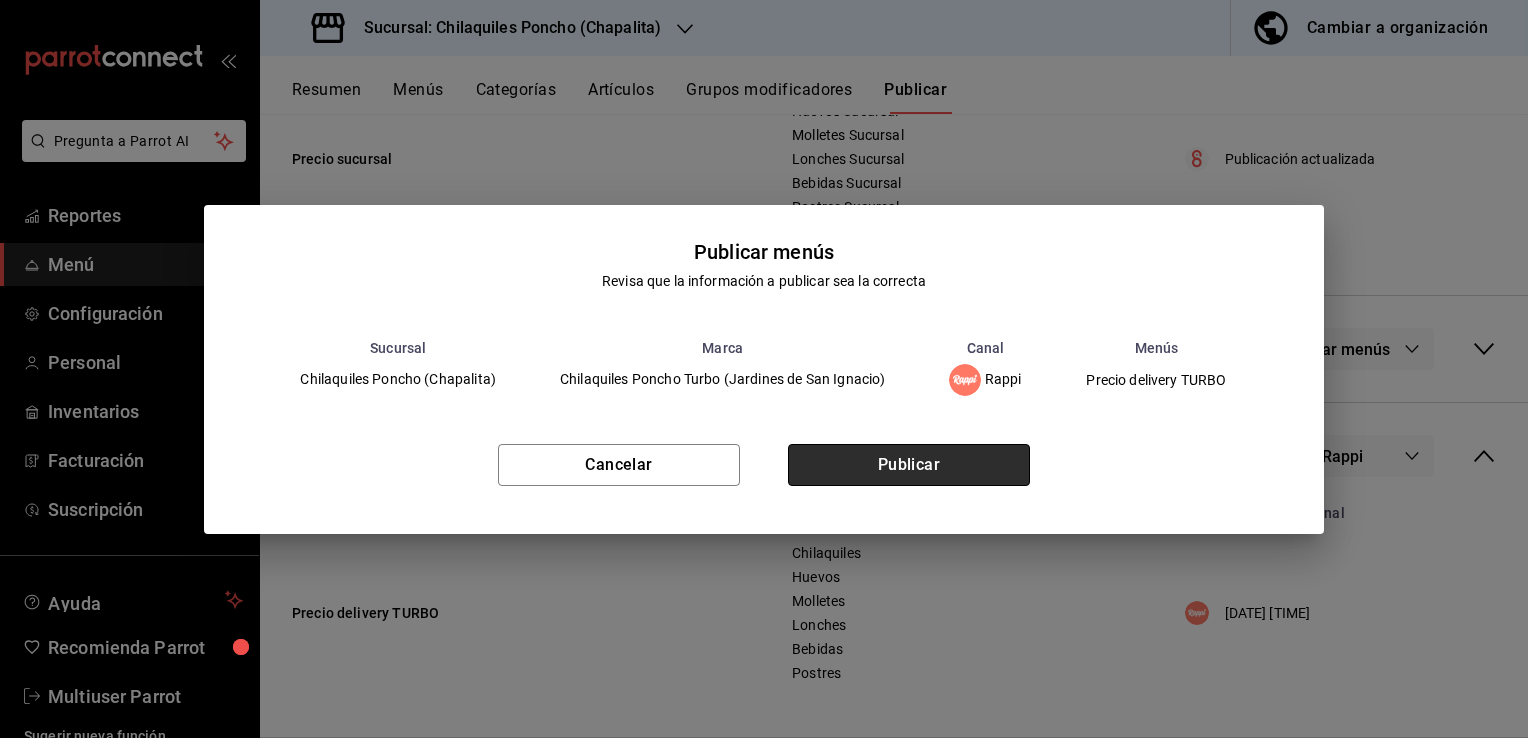 click on "Publicar" at bounding box center (909, 465) 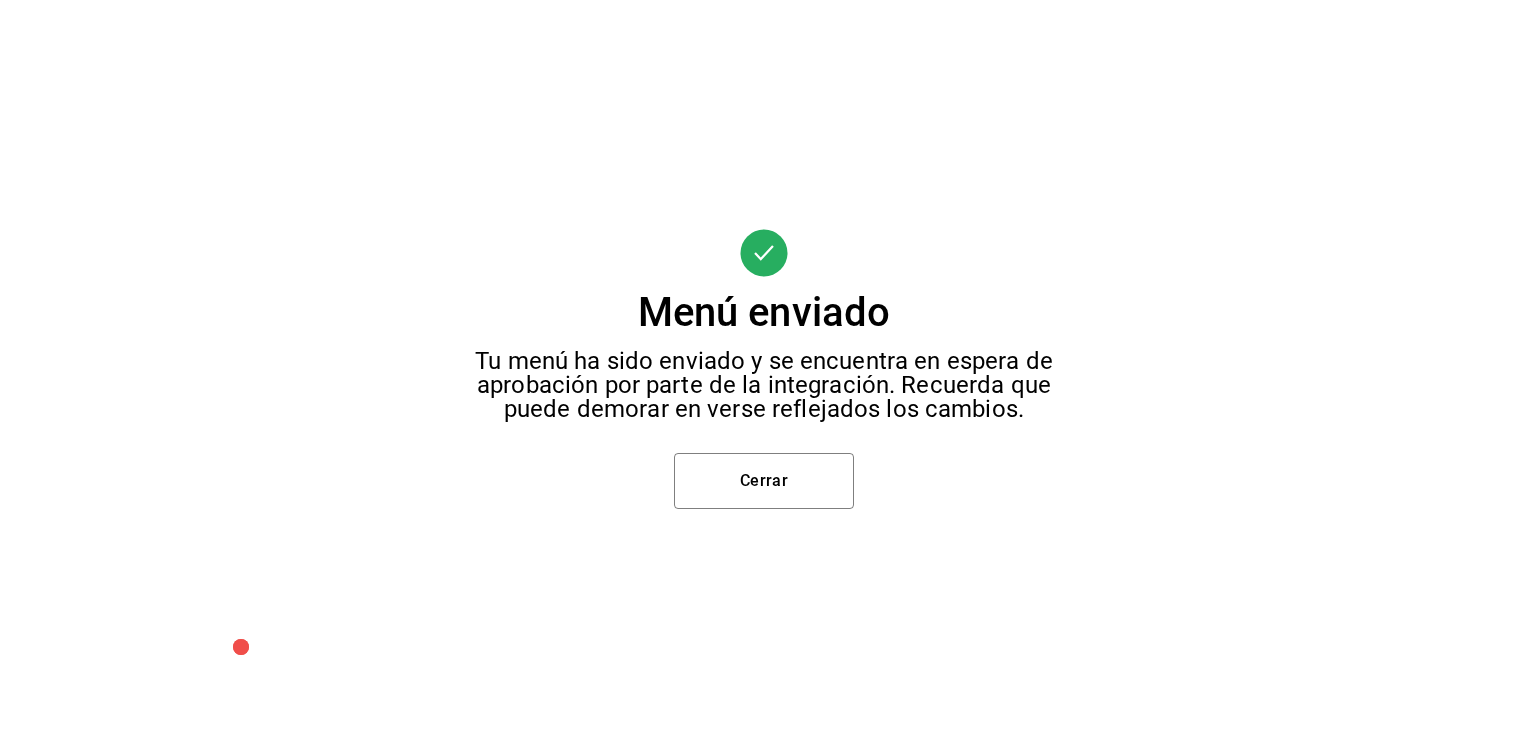 scroll, scrollTop: 24, scrollLeft: 0, axis: vertical 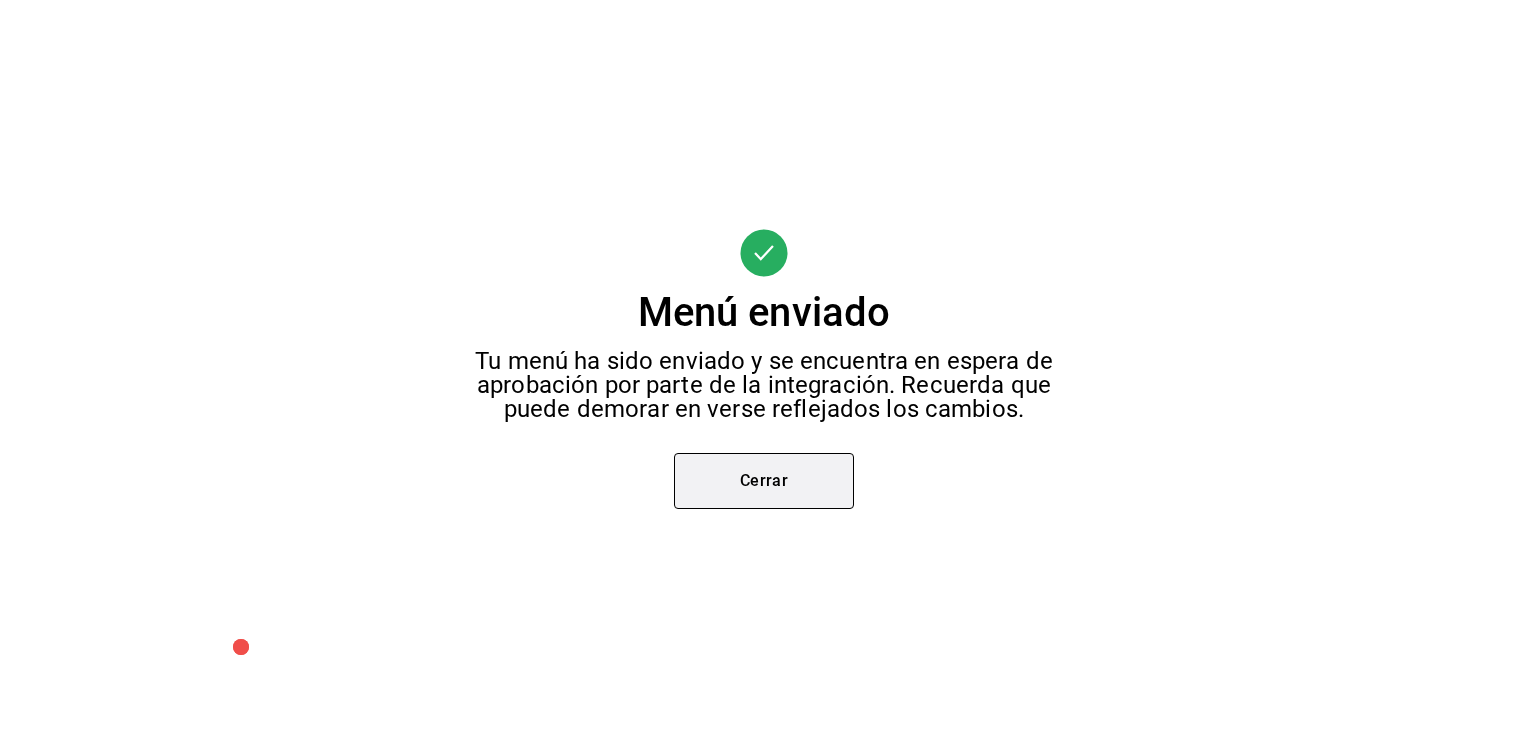 click on "Cerrar" at bounding box center (764, 481) 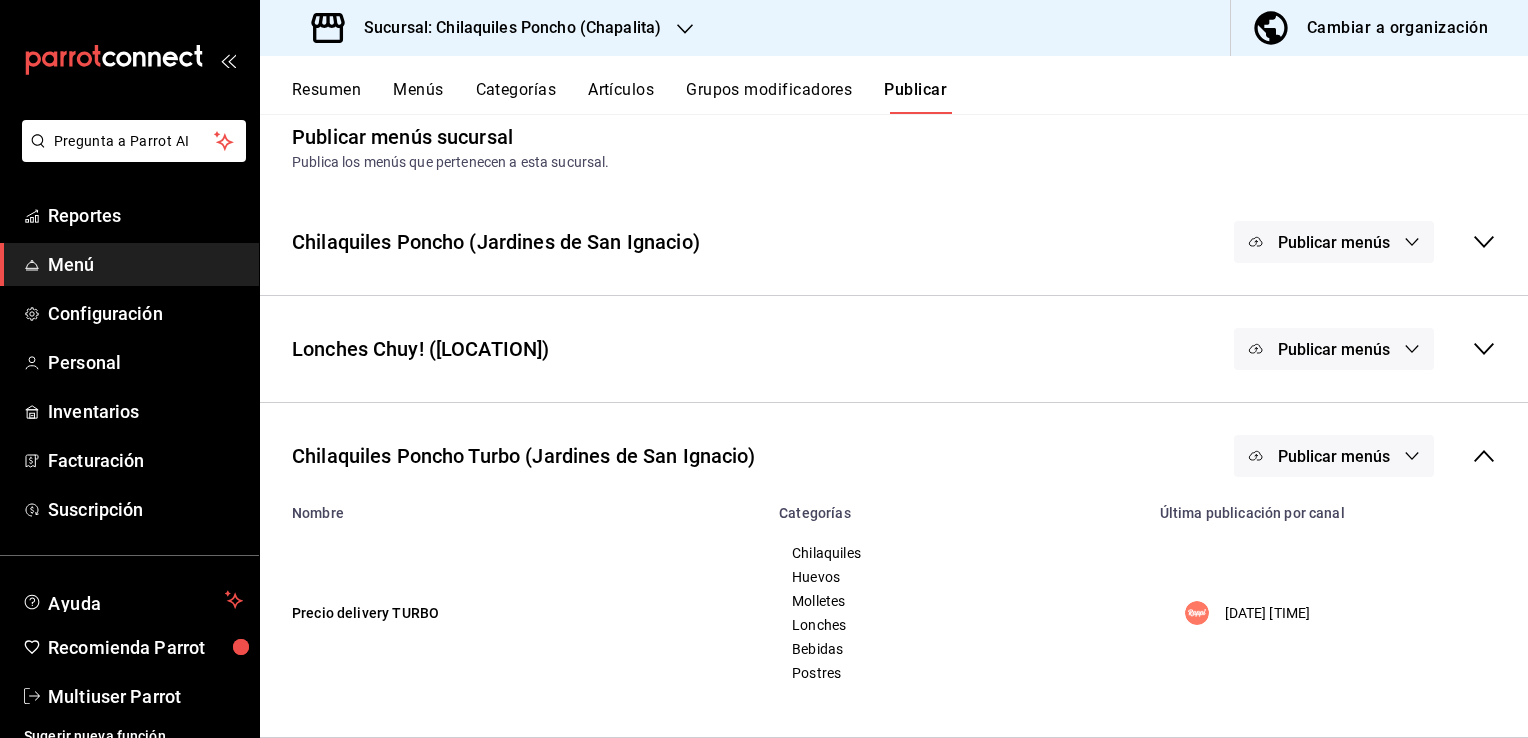 click on "Artículos" at bounding box center (621, 97) 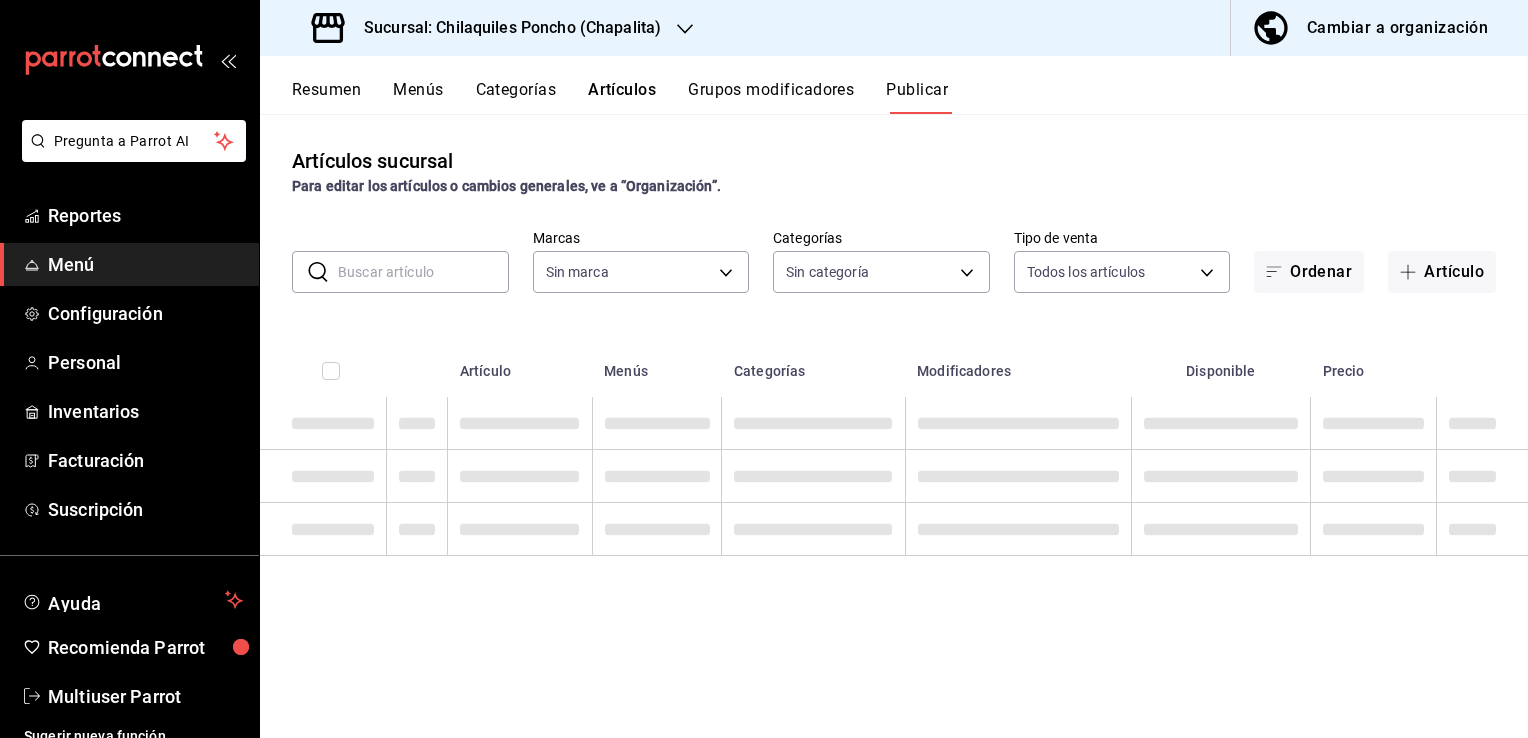 type on "[UUID],[UUID],[UUID]" 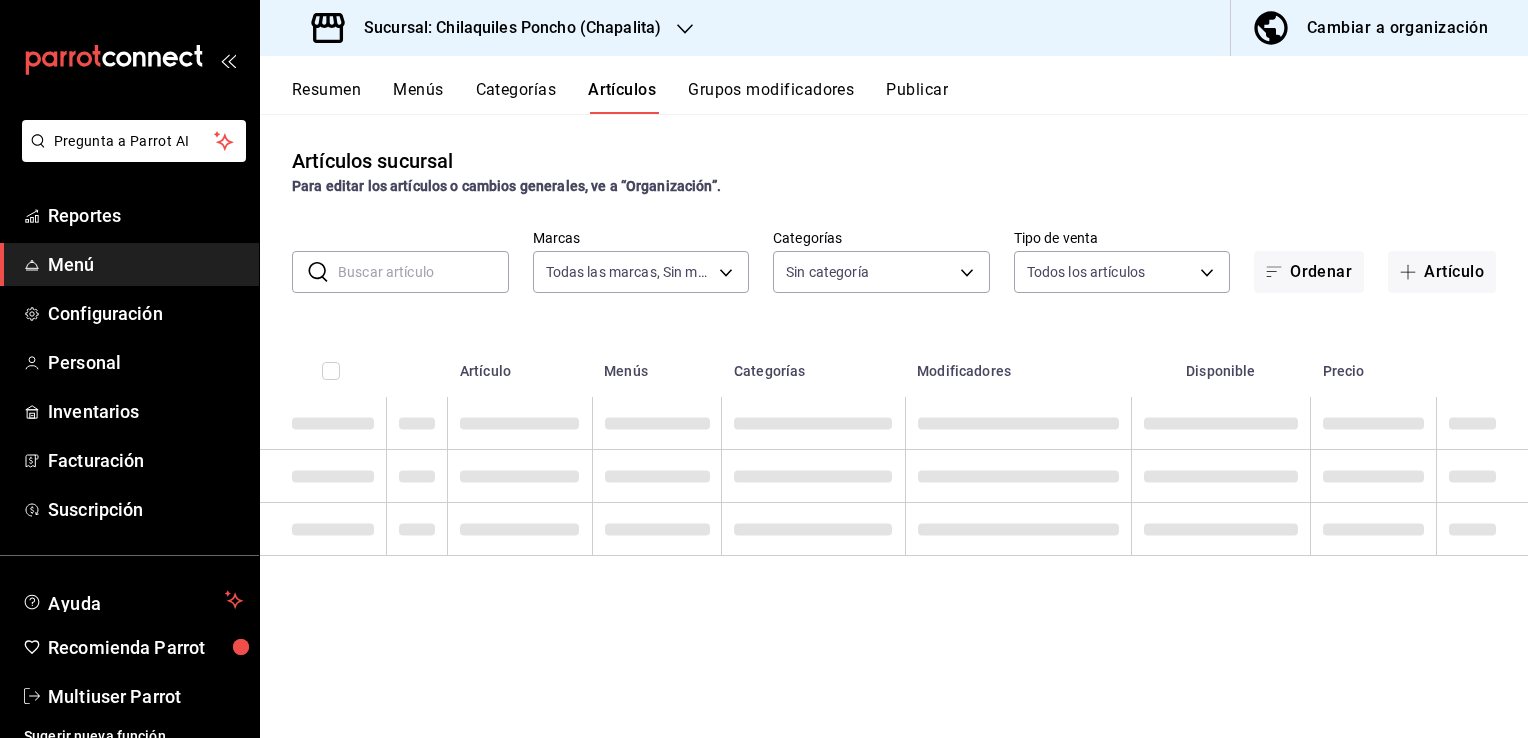type on "[UUID],[UUID],[UUID]" 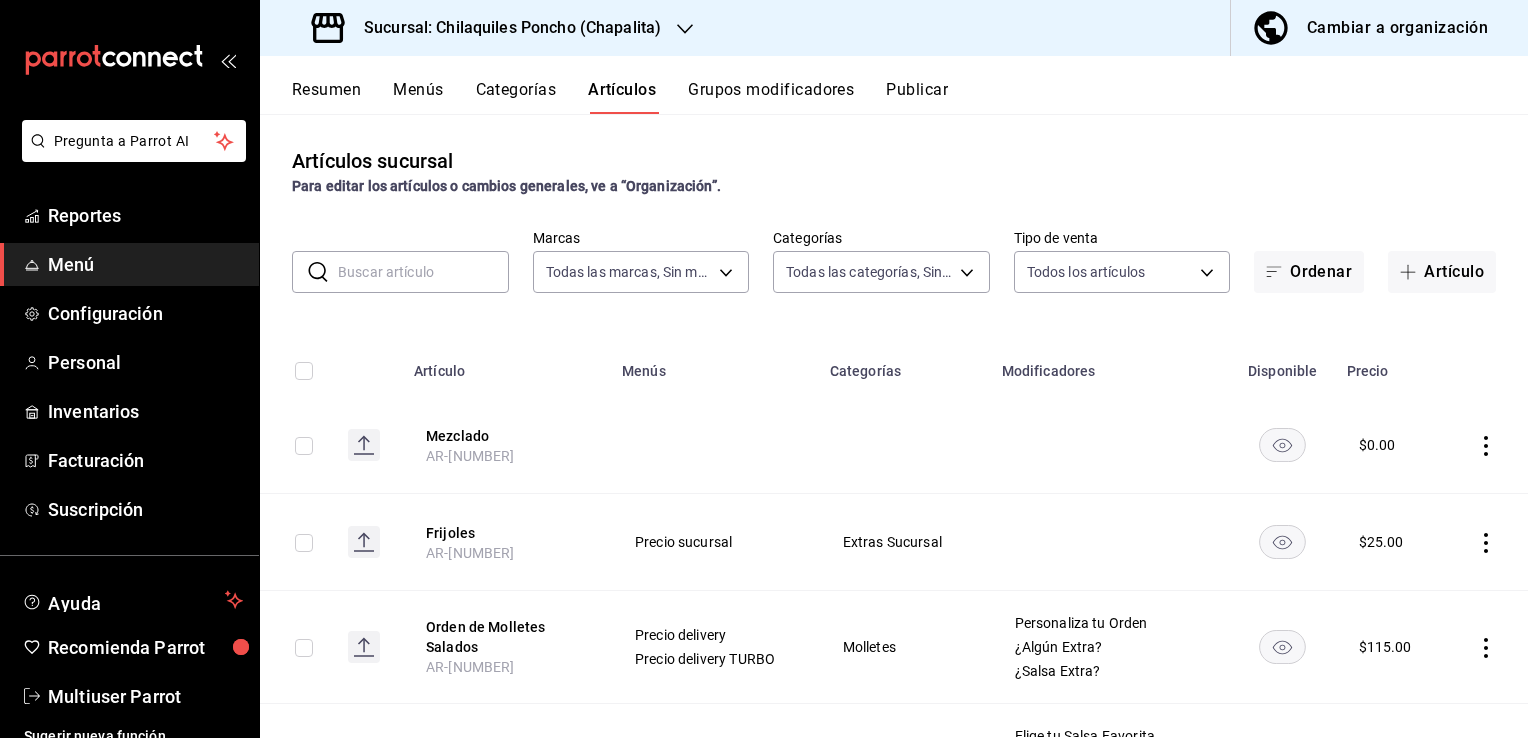 type on "[UUID],[UUID],[UUID],[UUID],[UUID],[UUID],[UUID],[UUID],[UUID],[UUID],[UUID],[UUID],[UUID]" 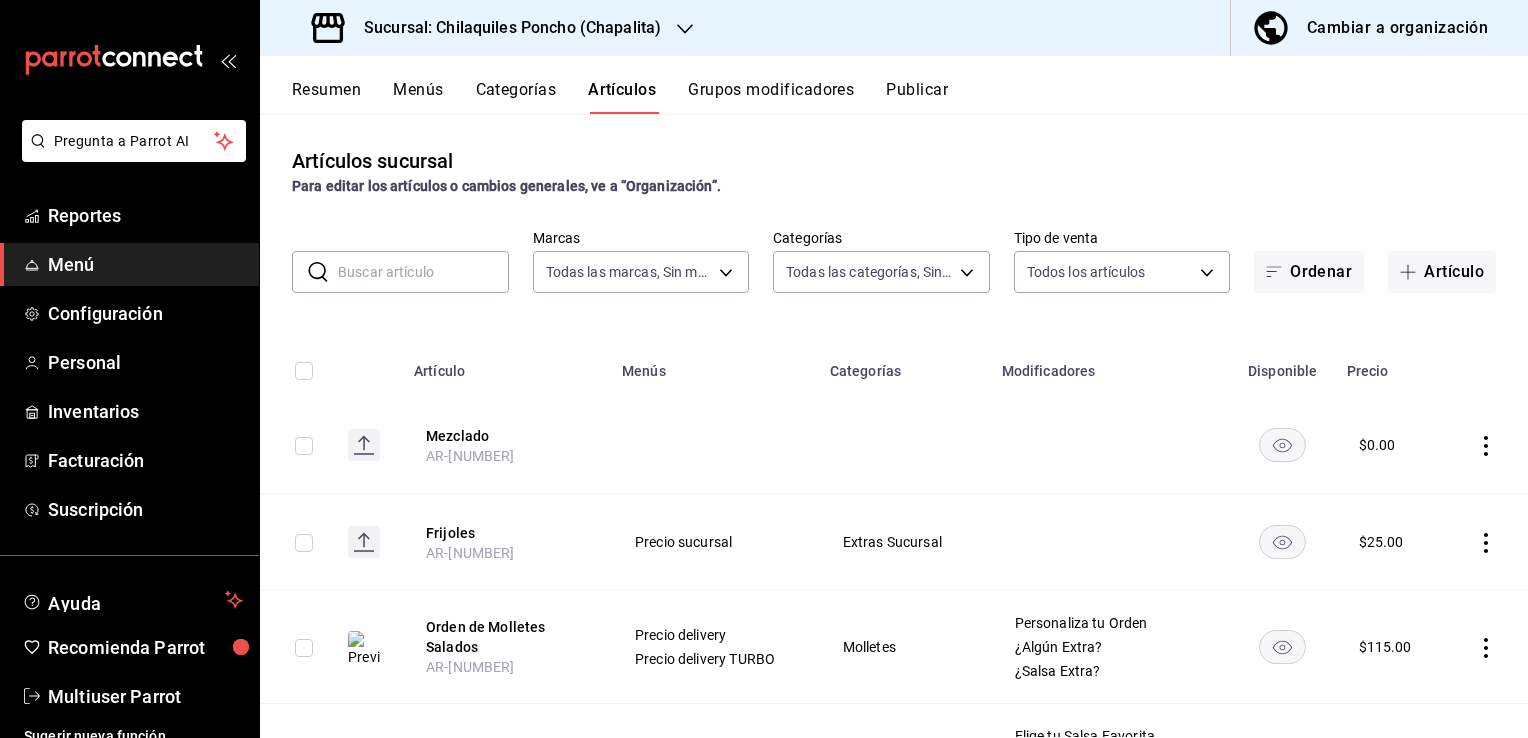 click on "Grupos modificadores" at bounding box center (771, 97) 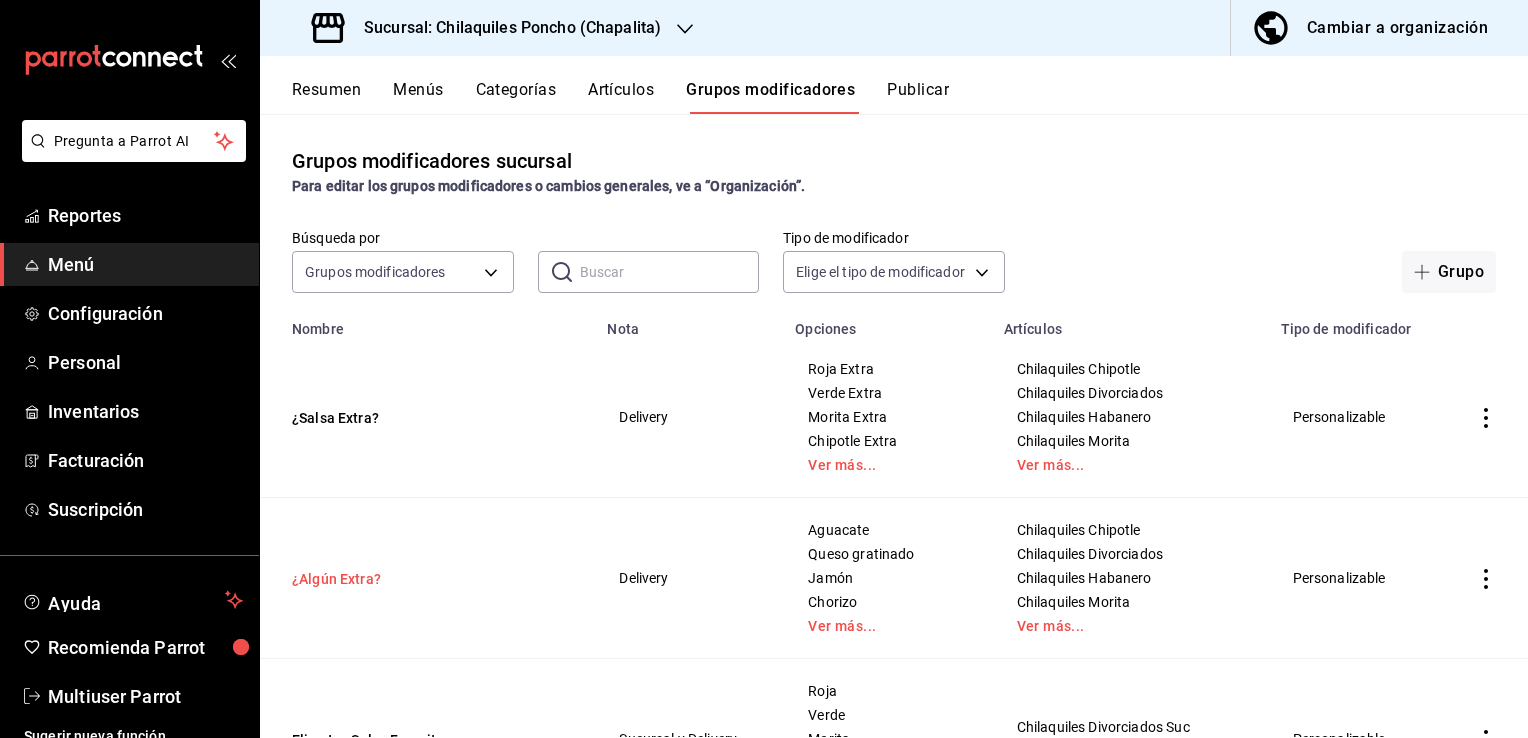 click on "¿Algún Extra?" at bounding box center [412, 579] 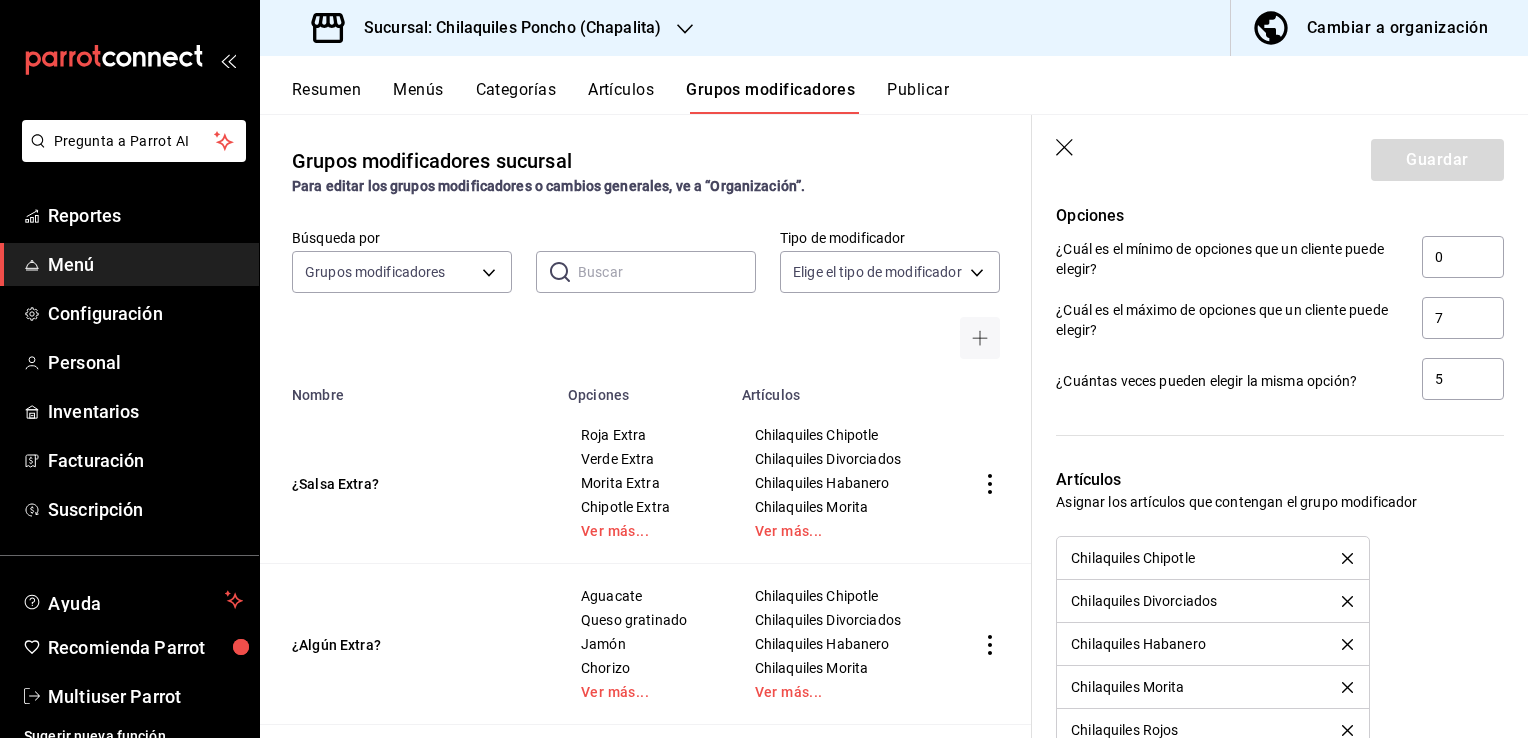 scroll, scrollTop: 1604, scrollLeft: 0, axis: vertical 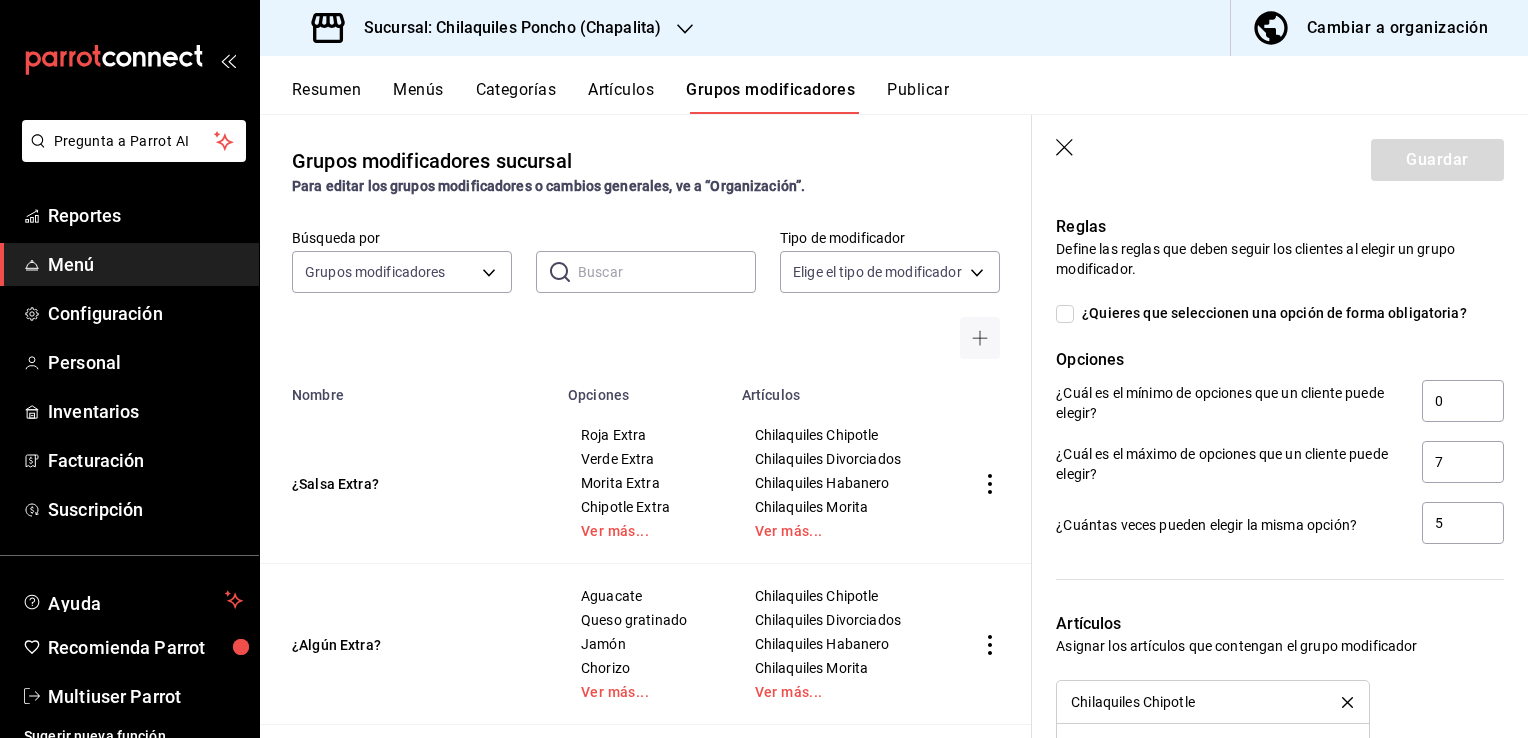 click 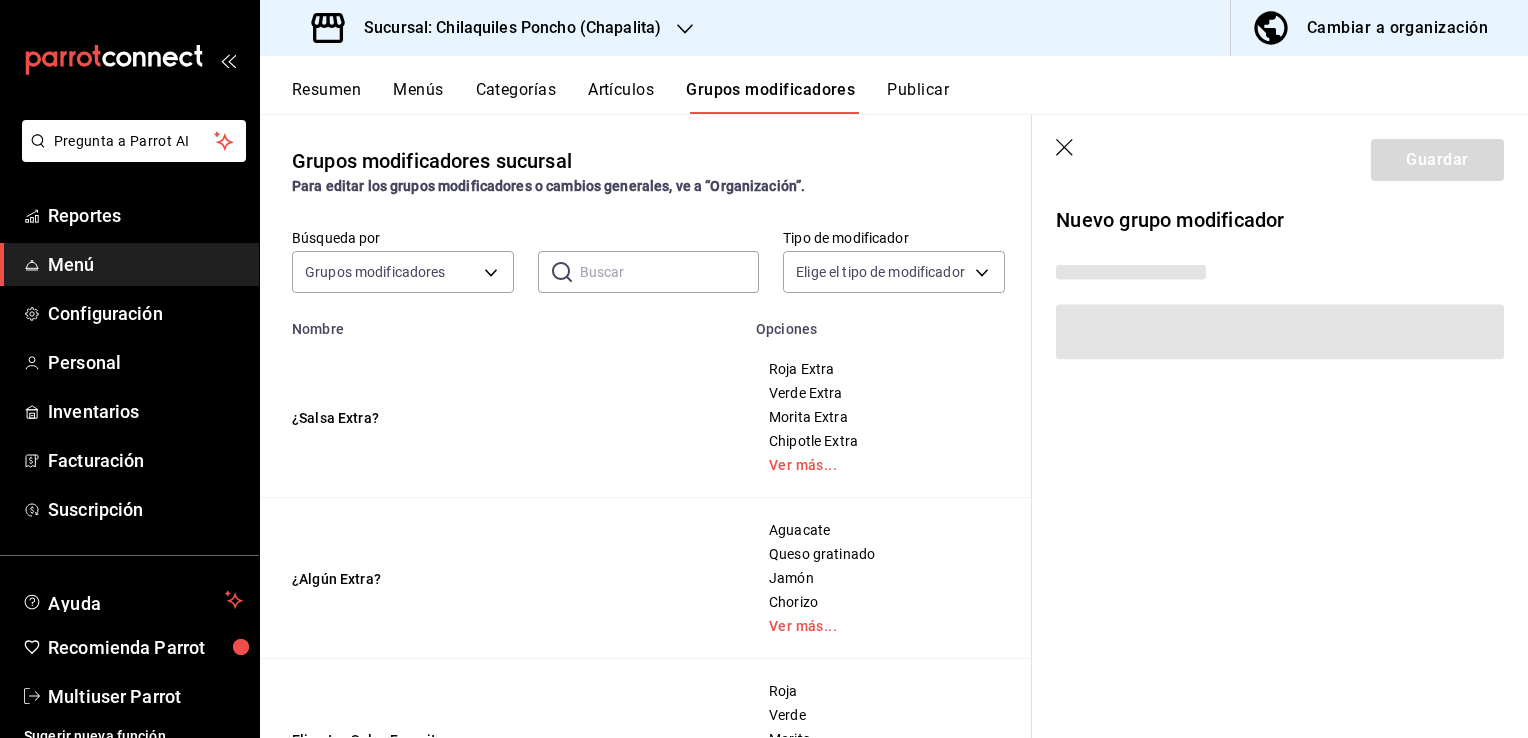 scroll, scrollTop: 0, scrollLeft: 0, axis: both 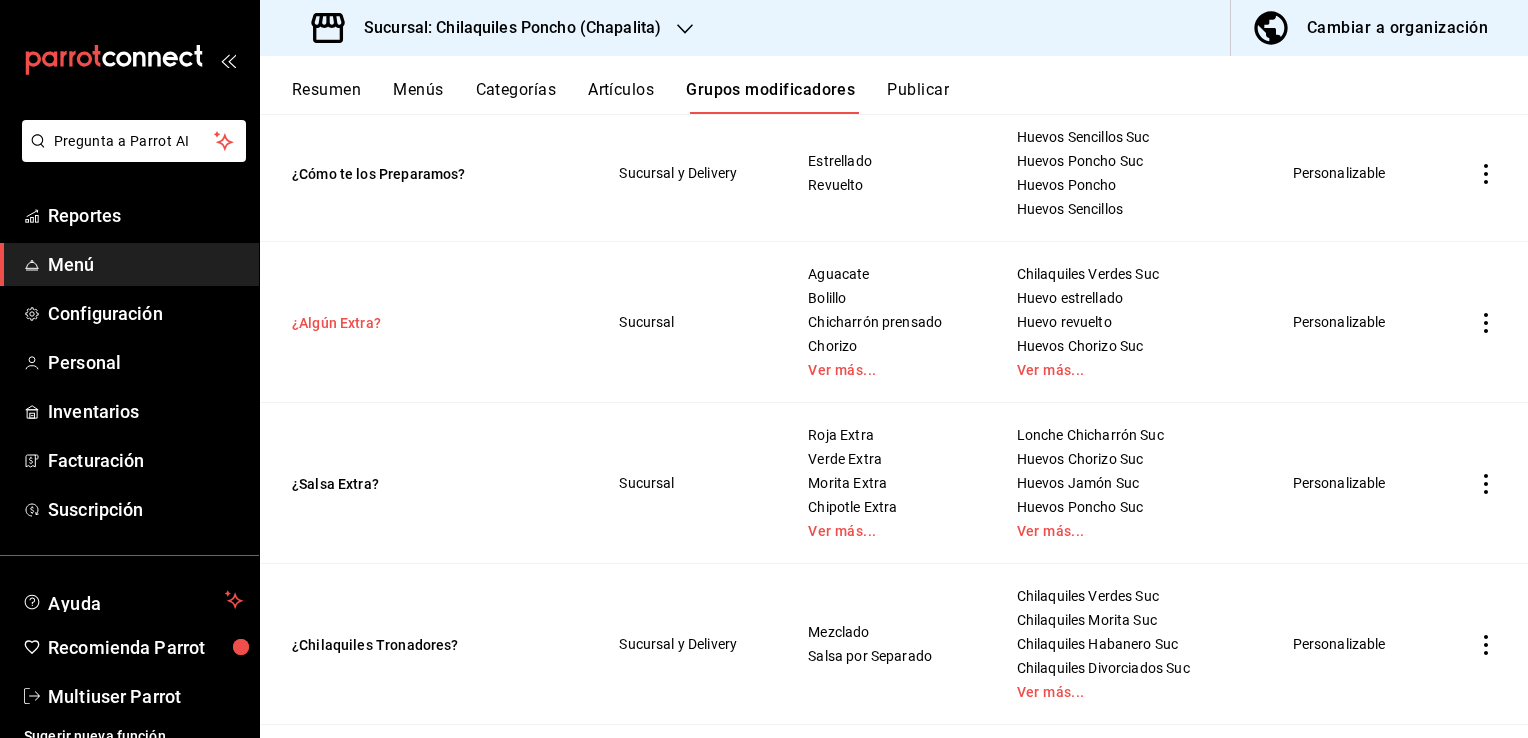 click on "¿Algún Extra?" at bounding box center [412, 323] 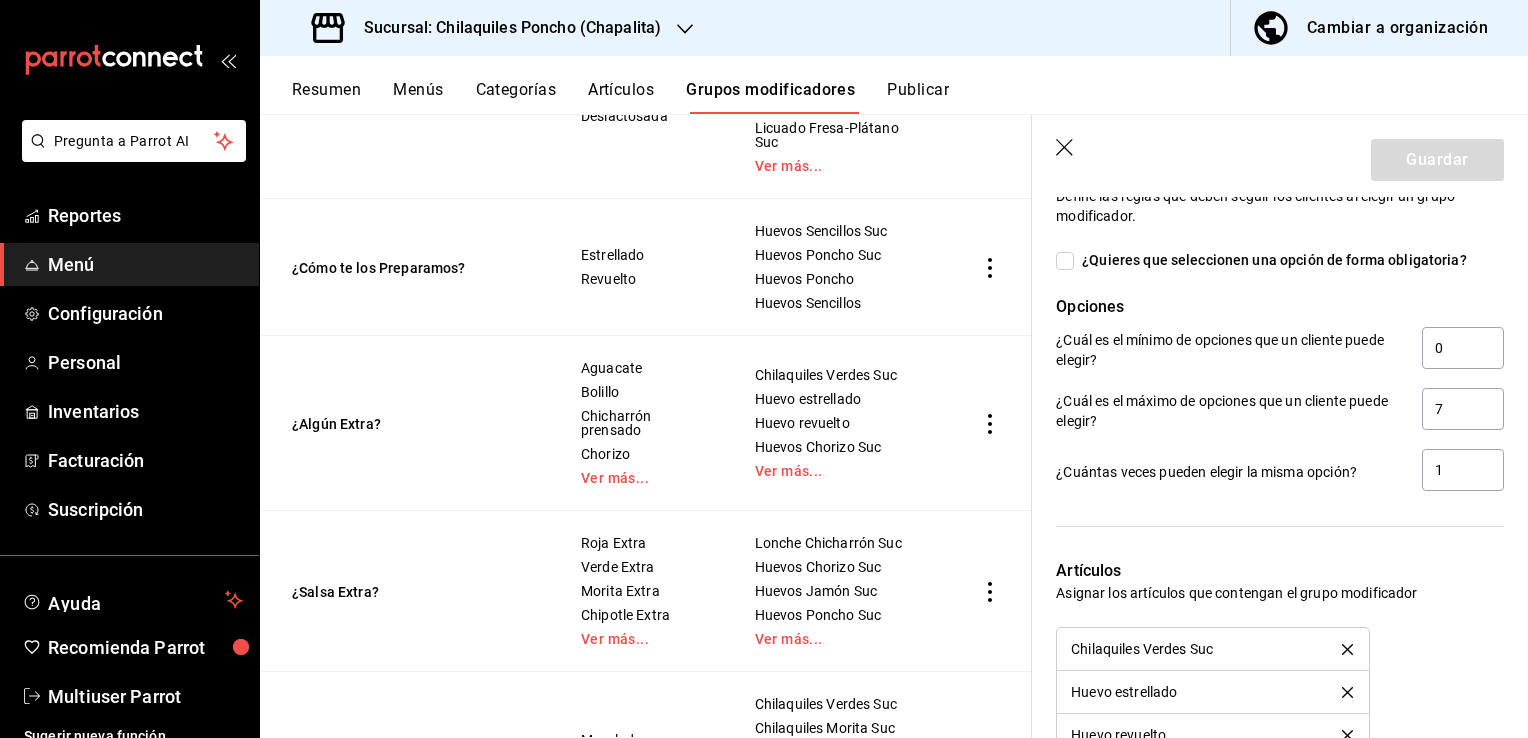 scroll, scrollTop: 1755, scrollLeft: 0, axis: vertical 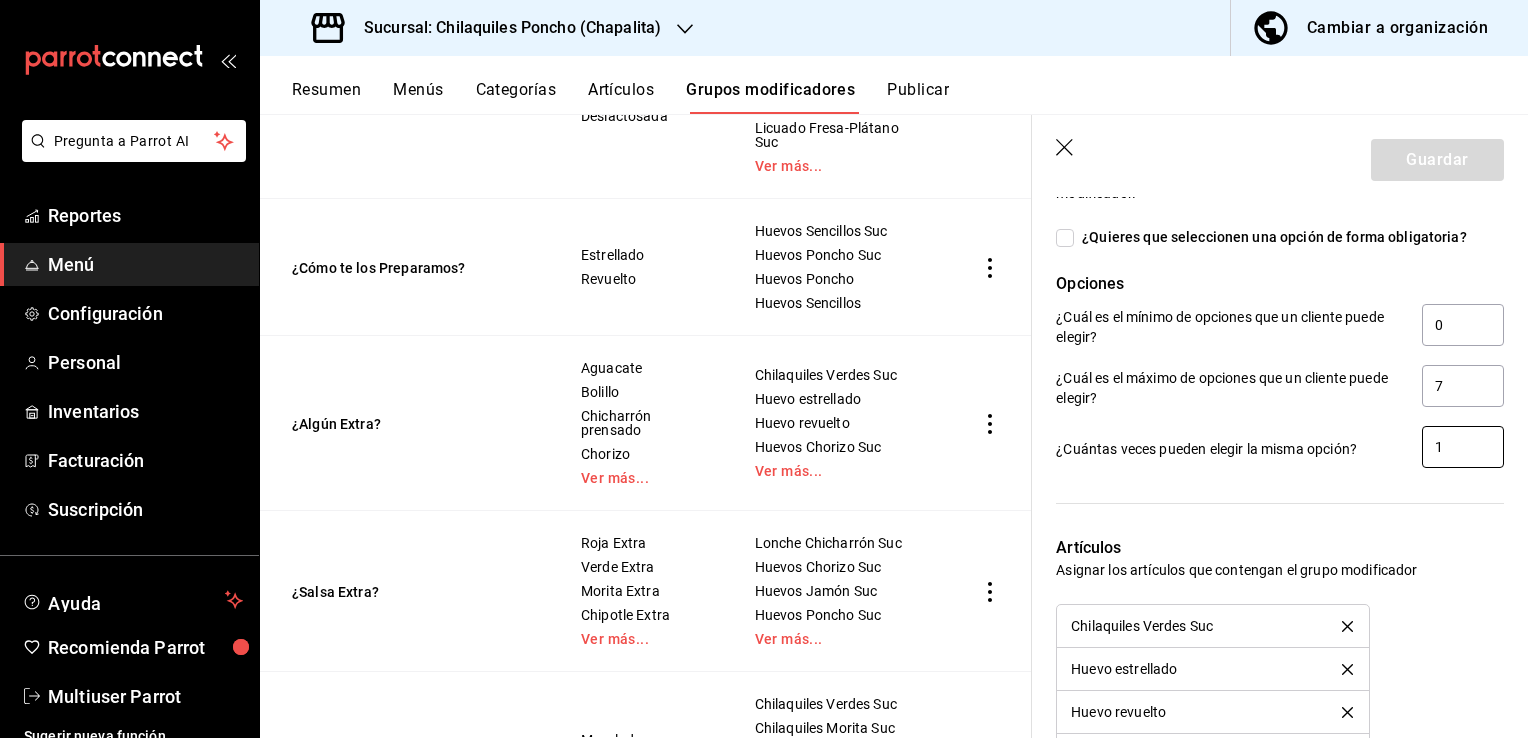 click on "1" at bounding box center [1463, 447] 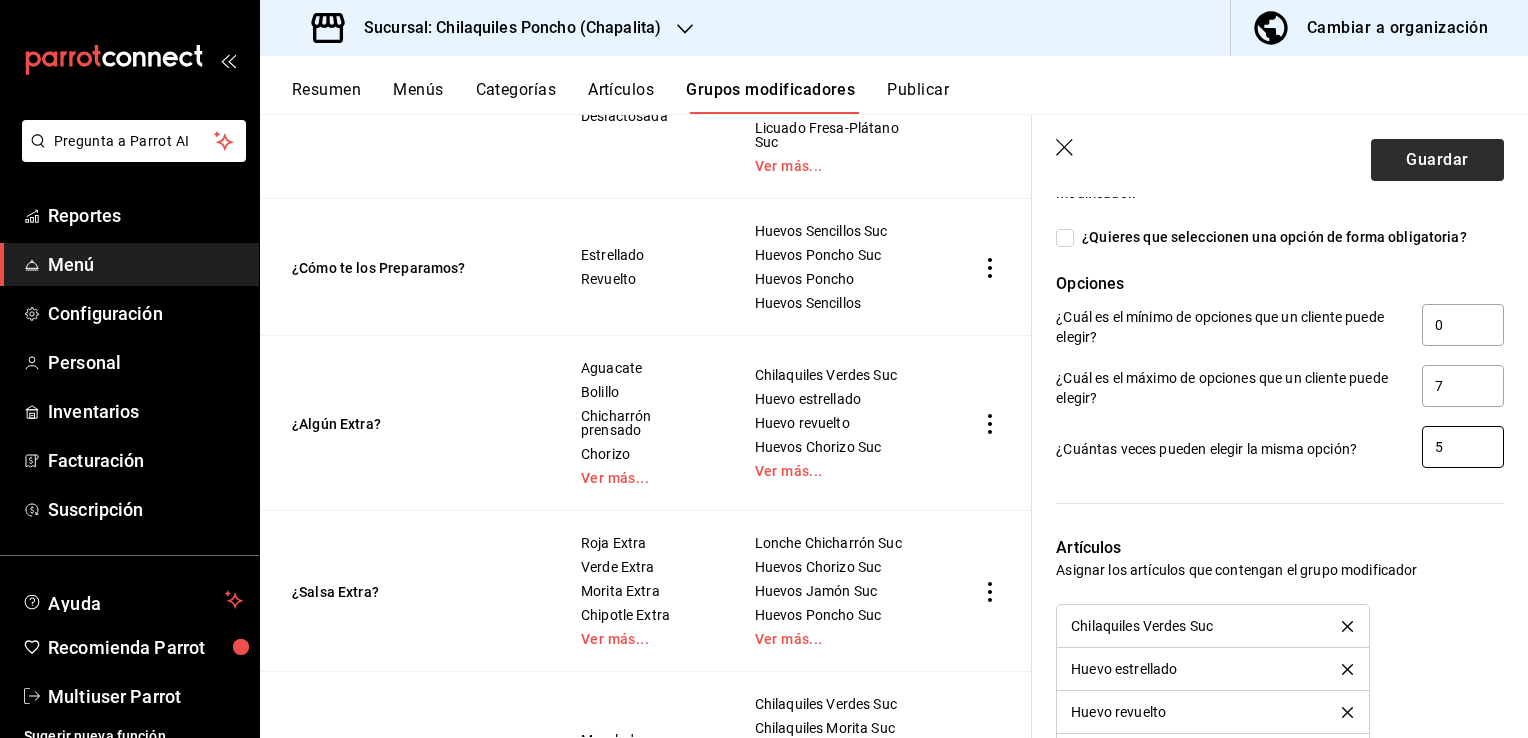 type on "5" 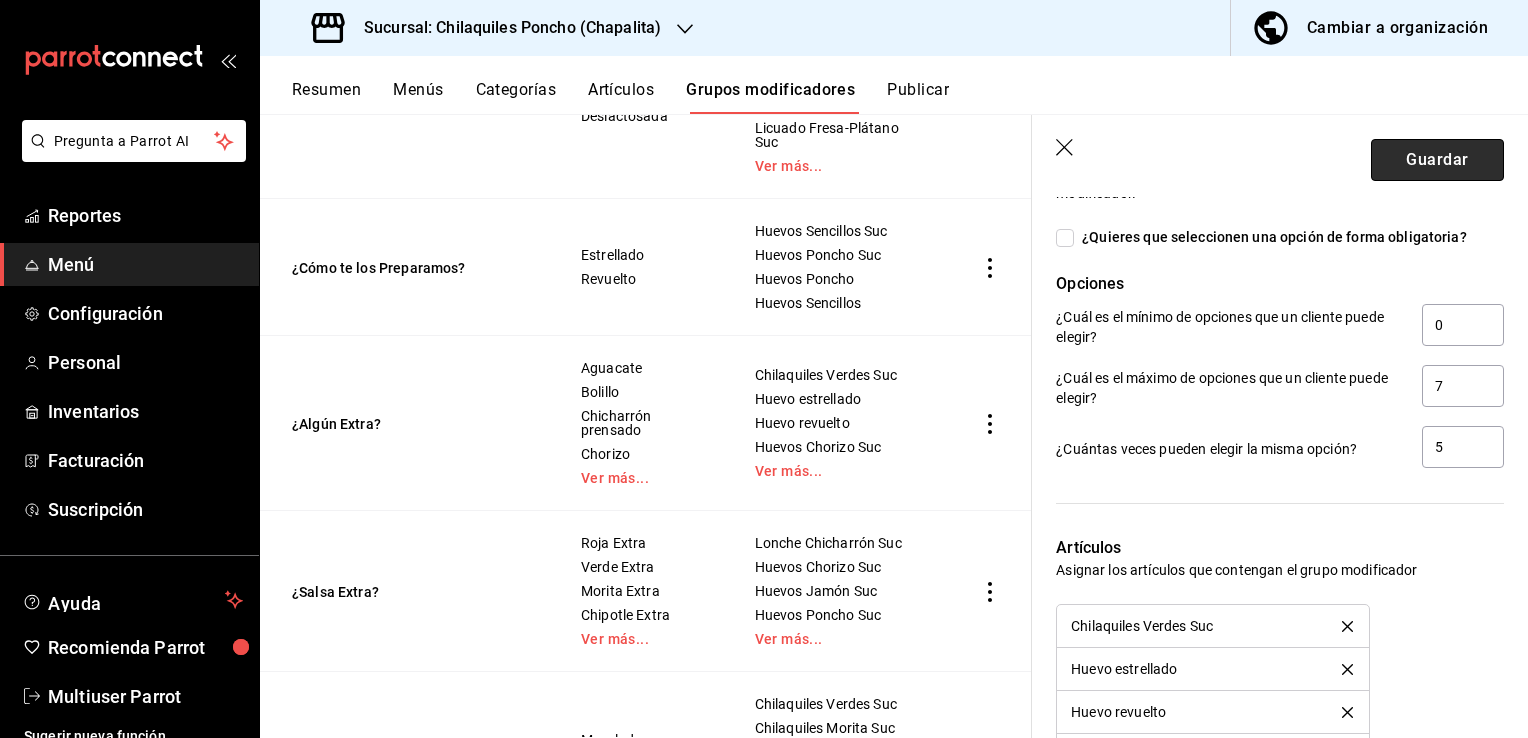 click on "Guardar" at bounding box center [1437, 160] 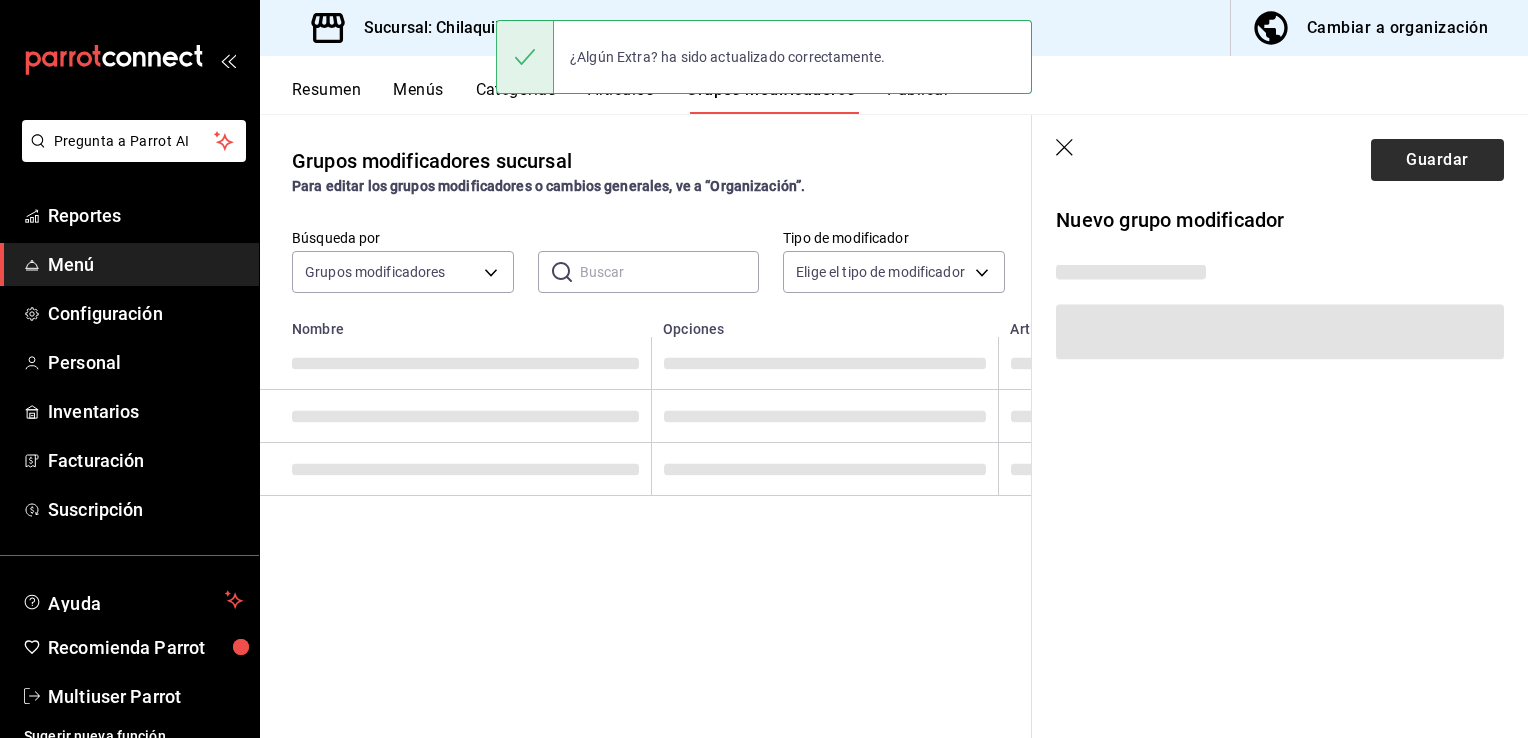 scroll, scrollTop: 0, scrollLeft: 0, axis: both 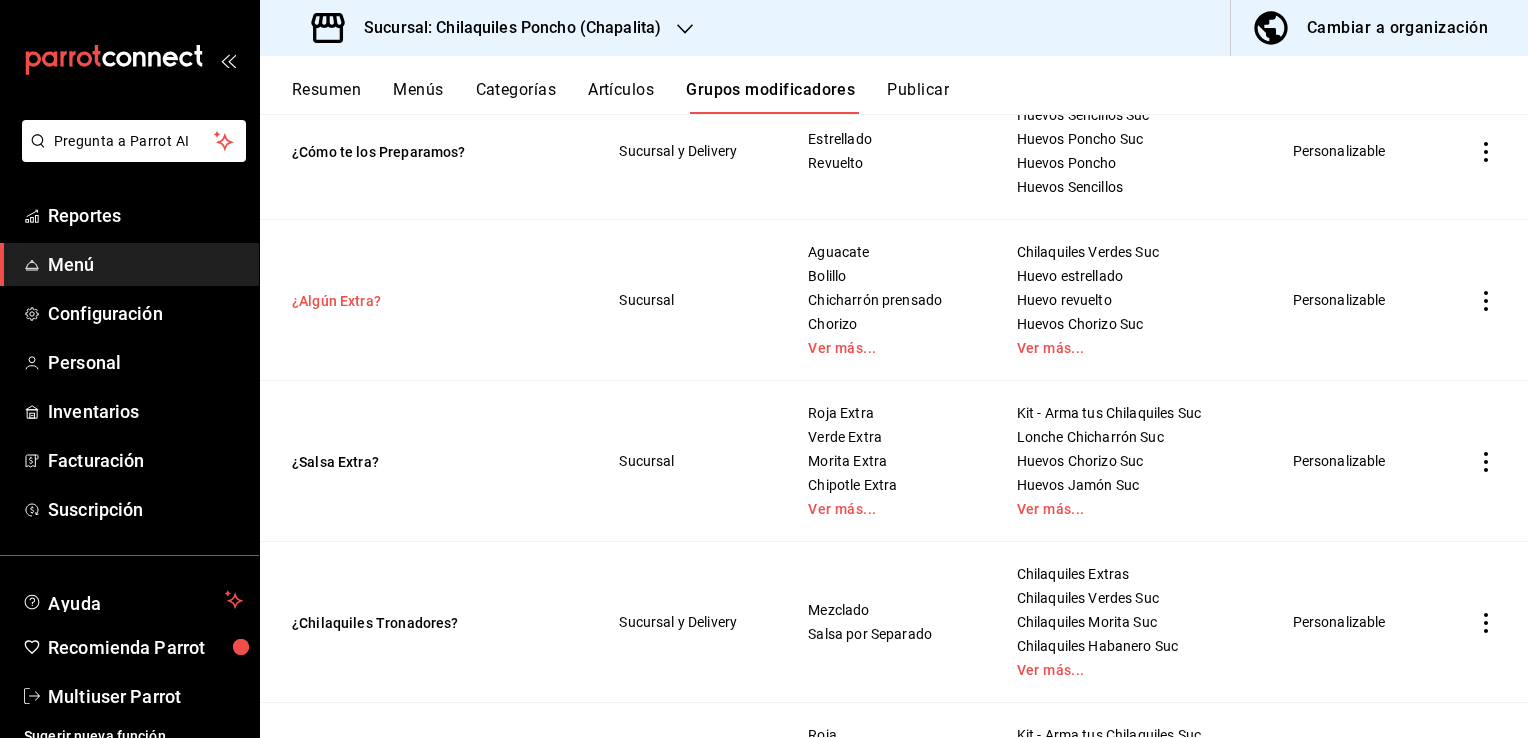 click on "¿Algún Extra?" at bounding box center [412, 301] 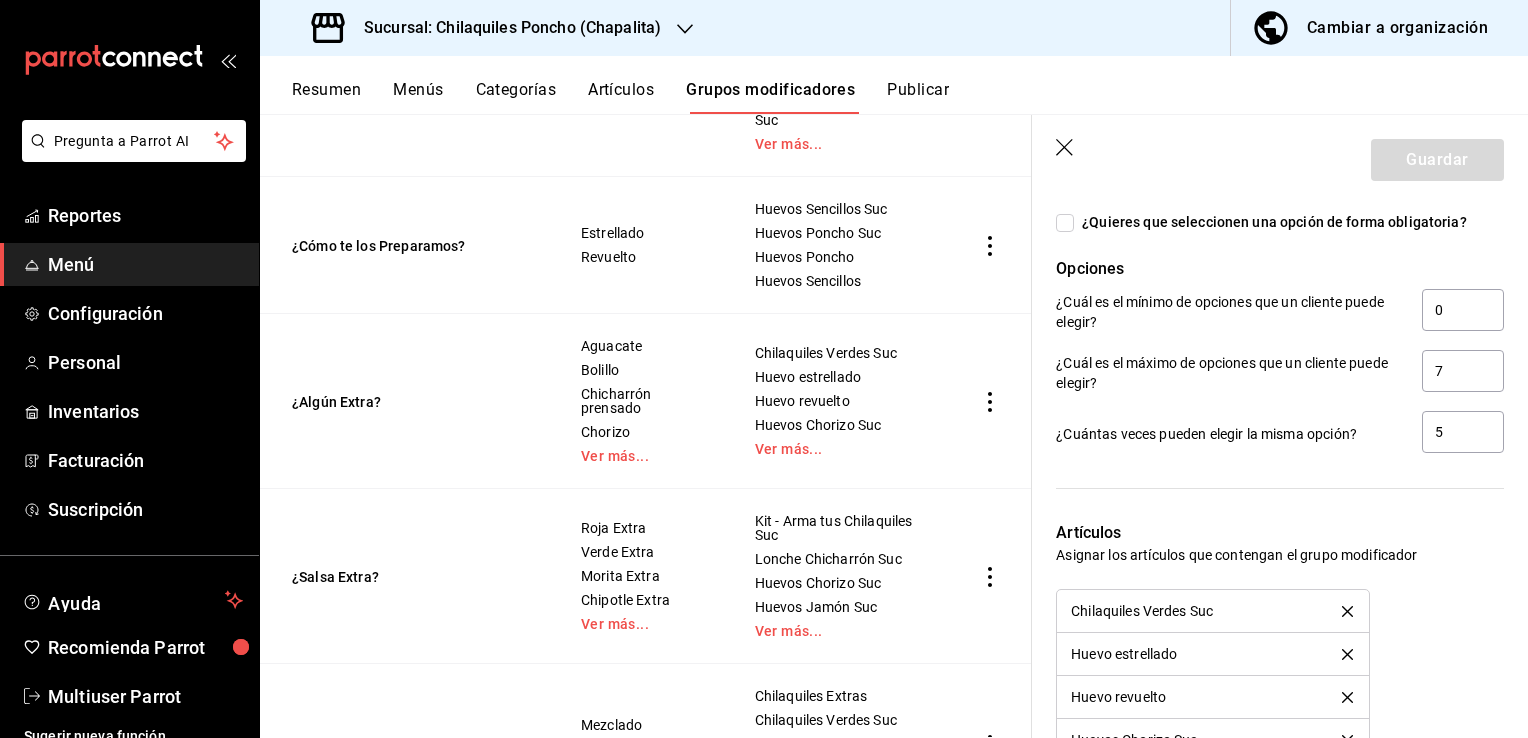 scroll, scrollTop: 1775, scrollLeft: 0, axis: vertical 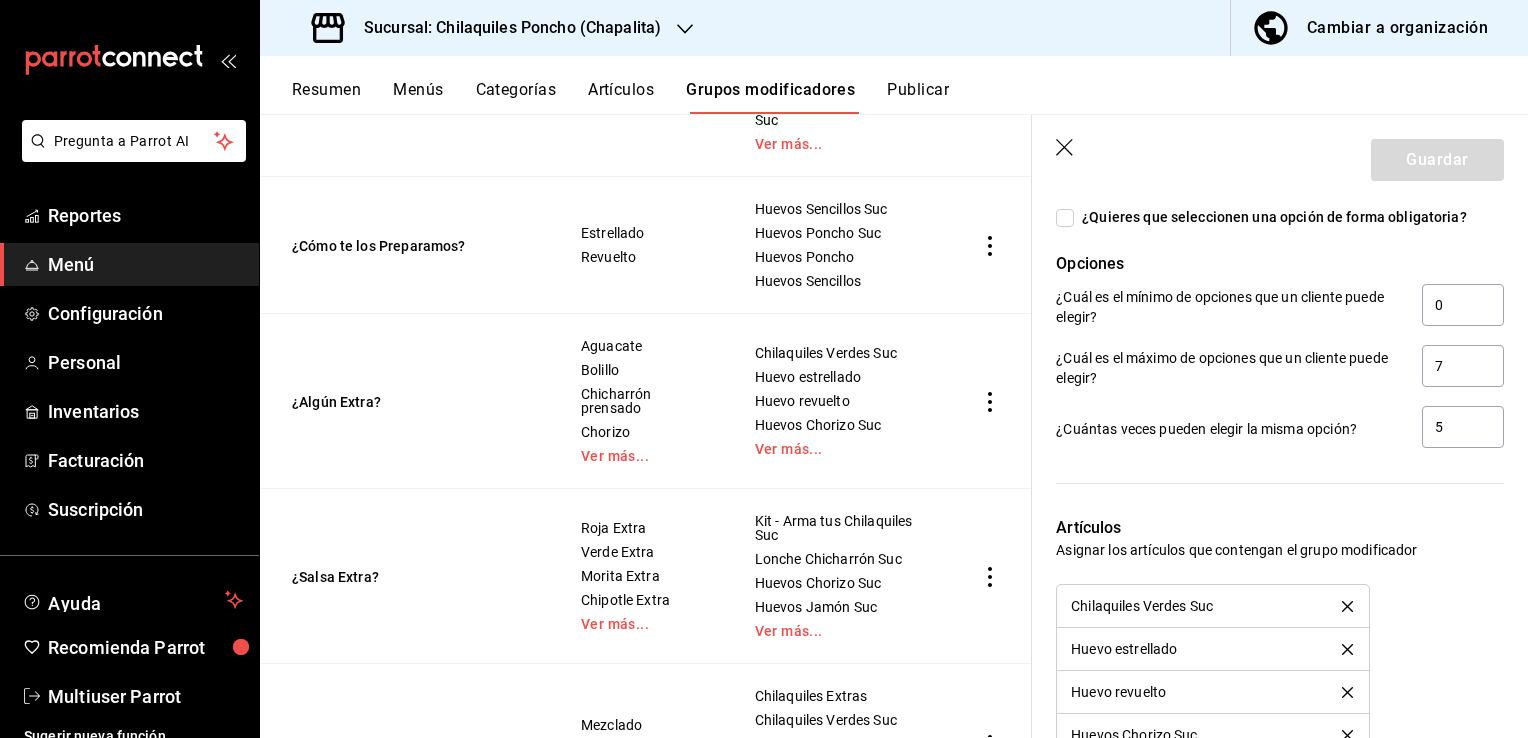 click 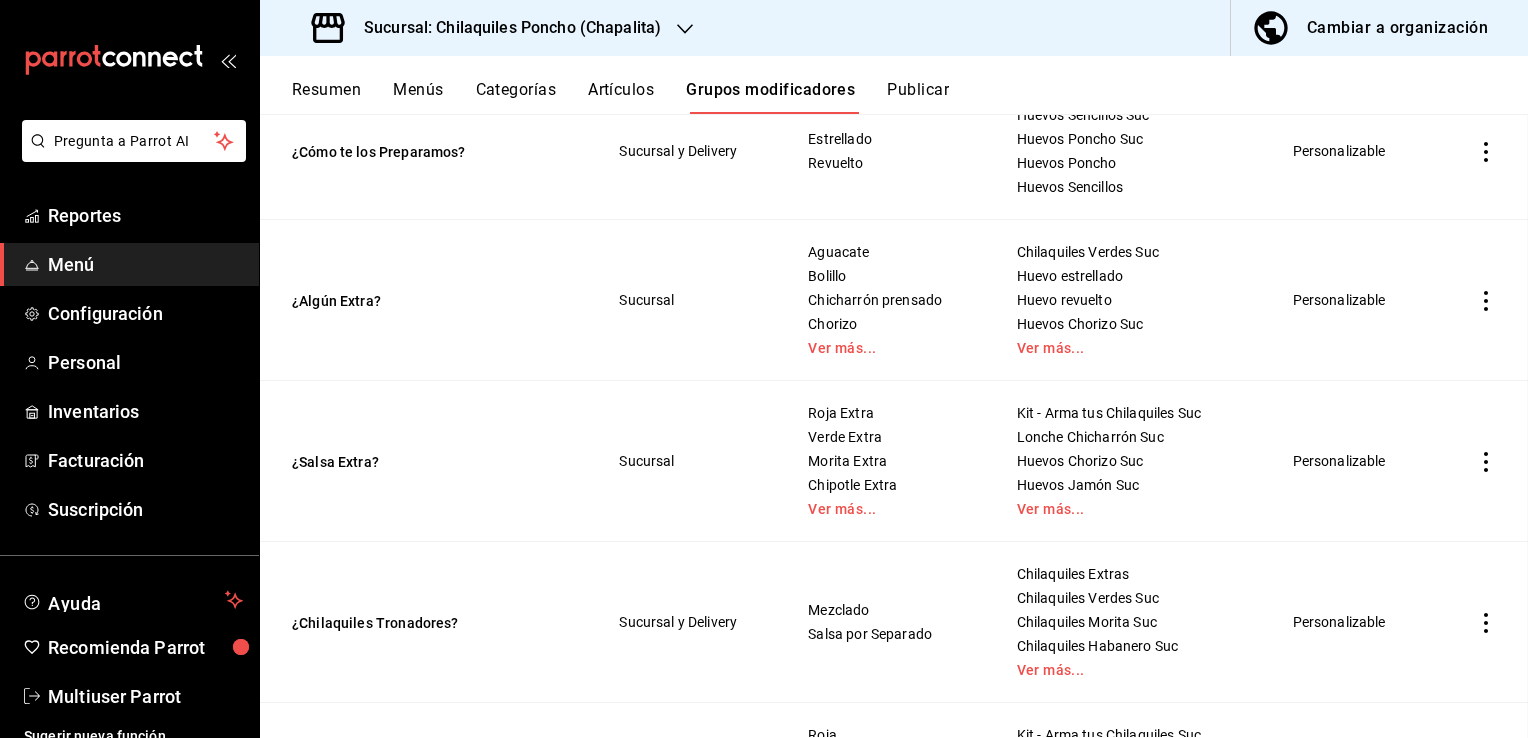scroll, scrollTop: 0, scrollLeft: 0, axis: both 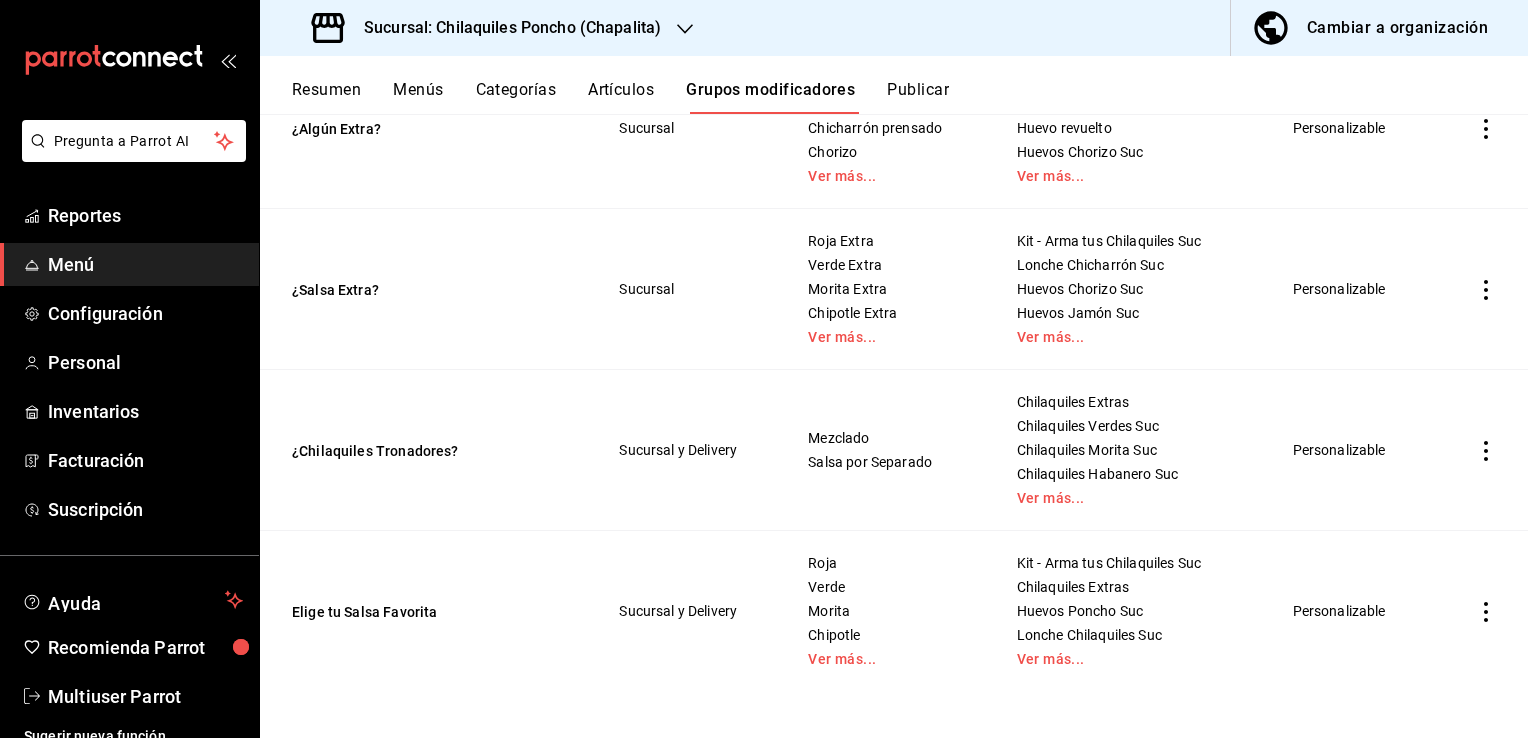 click on "Publicar" at bounding box center [918, 97] 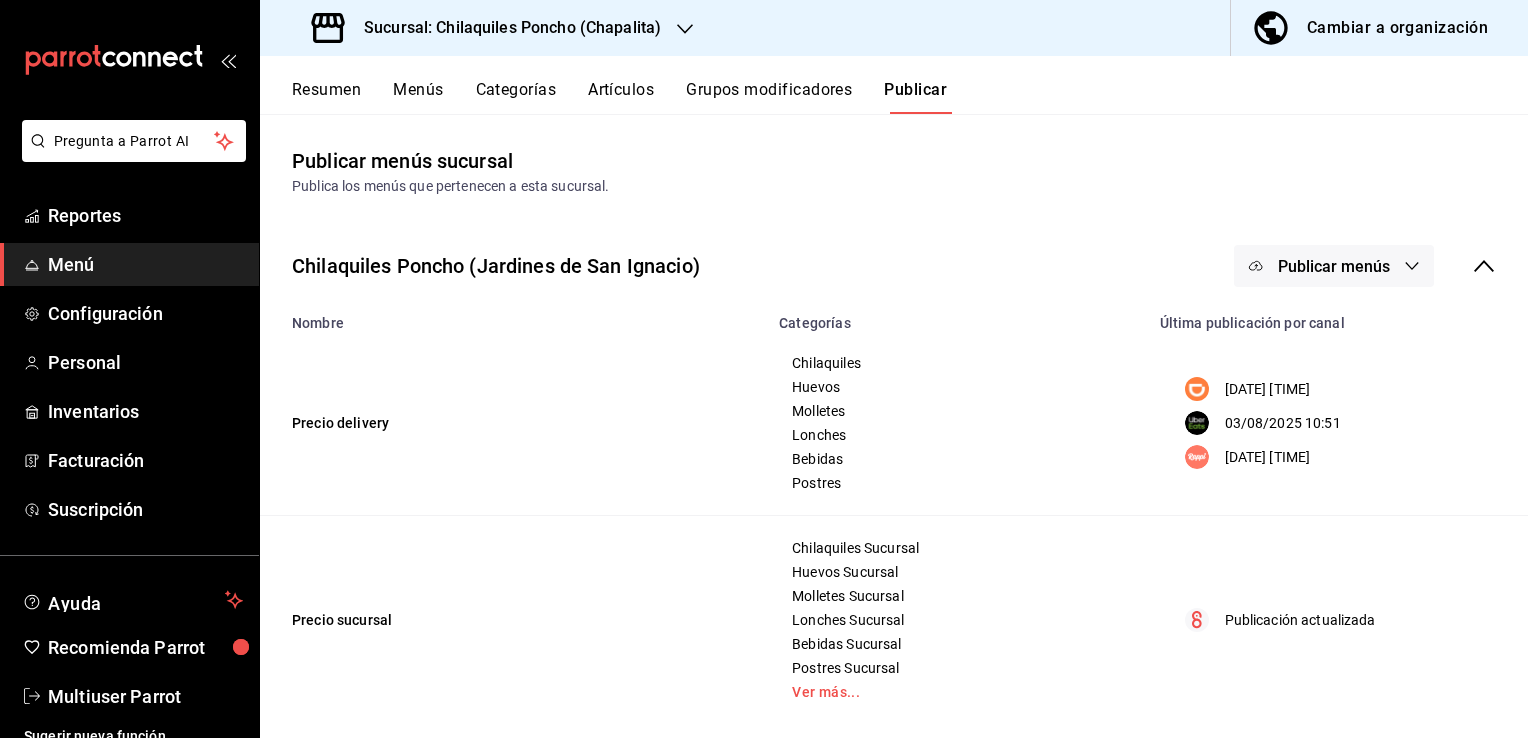 click on "Publicar menús" at bounding box center [1334, 266] 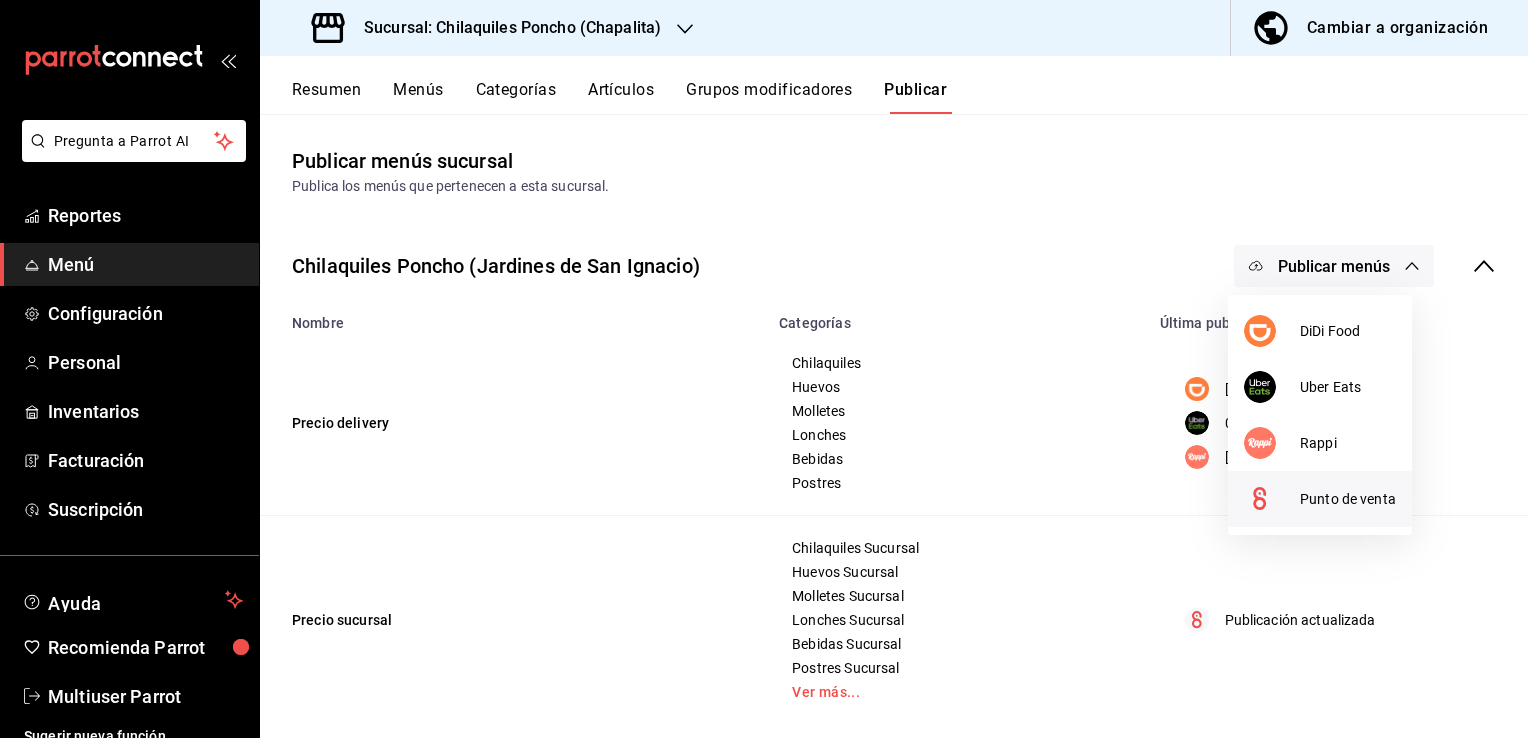 click on "Punto de venta" at bounding box center [1320, 499] 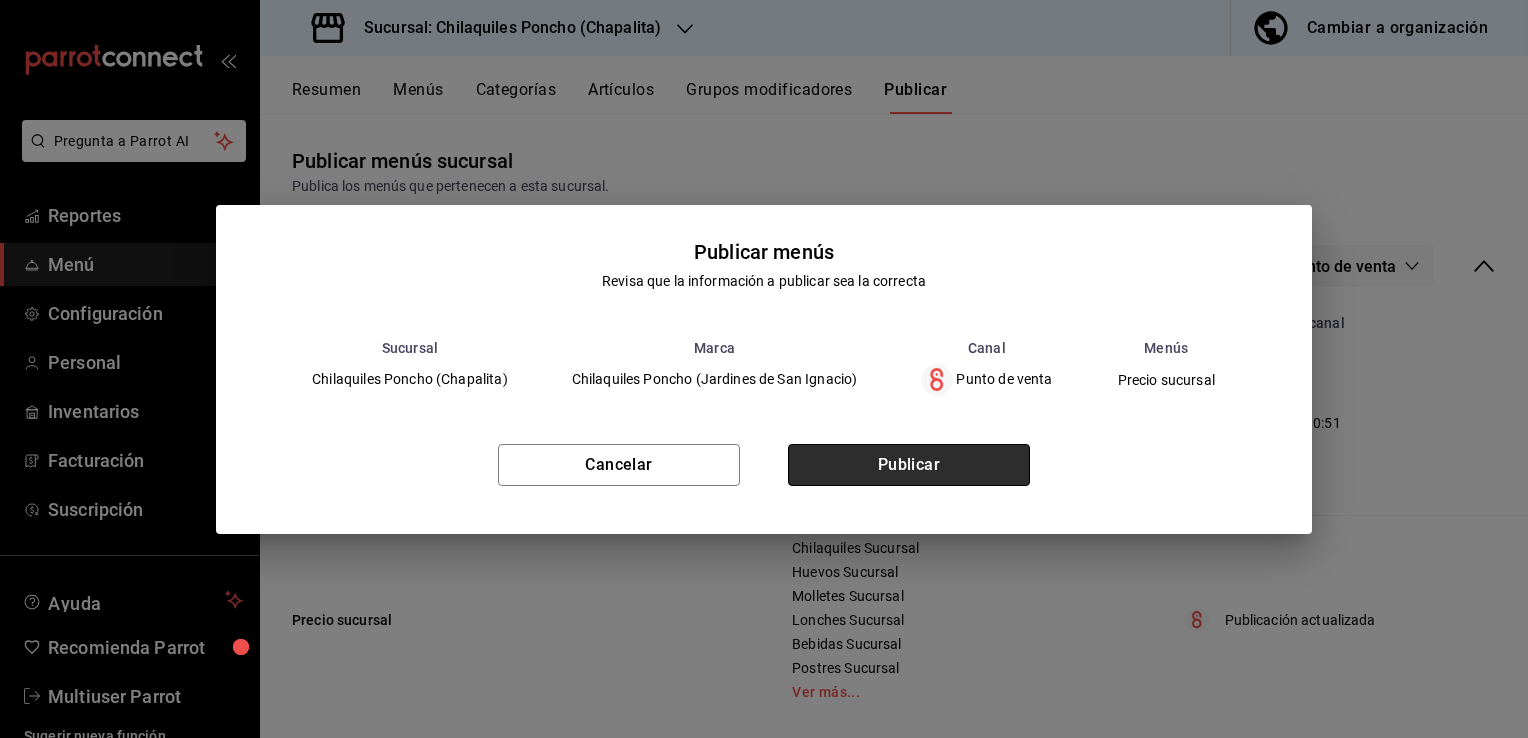 click on "Publicar" at bounding box center [909, 465] 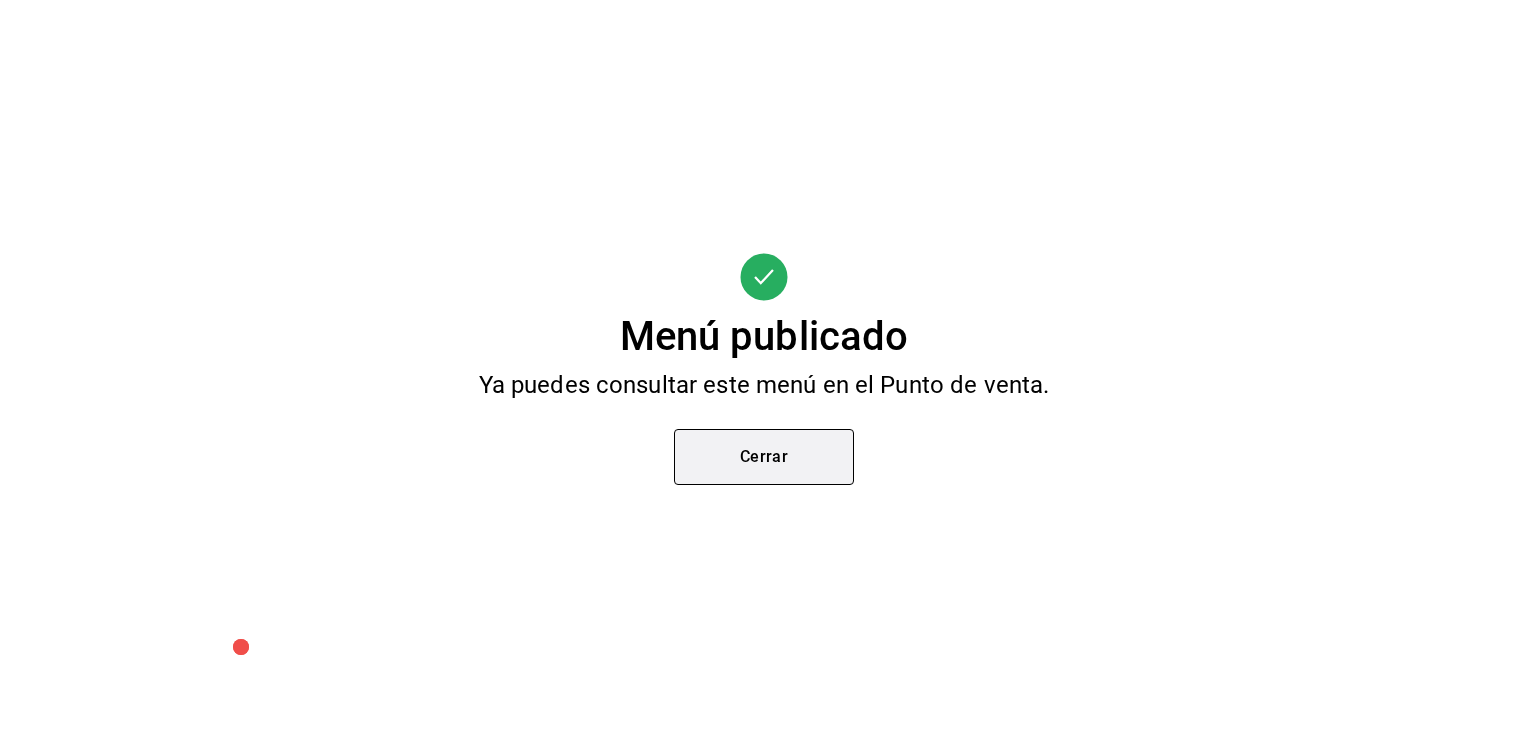 click on "Cerrar" at bounding box center [764, 457] 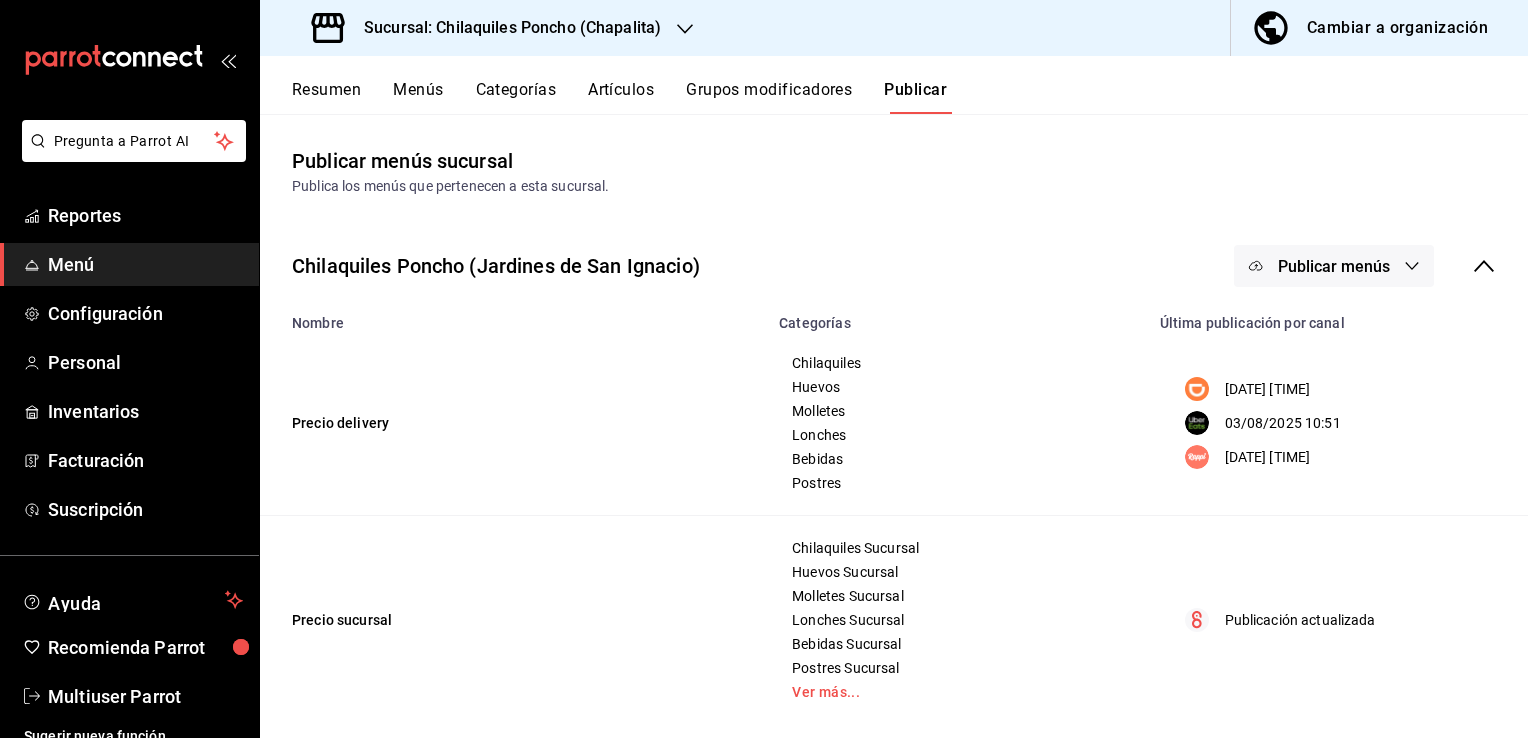 click on "Resumen" at bounding box center (326, 97) 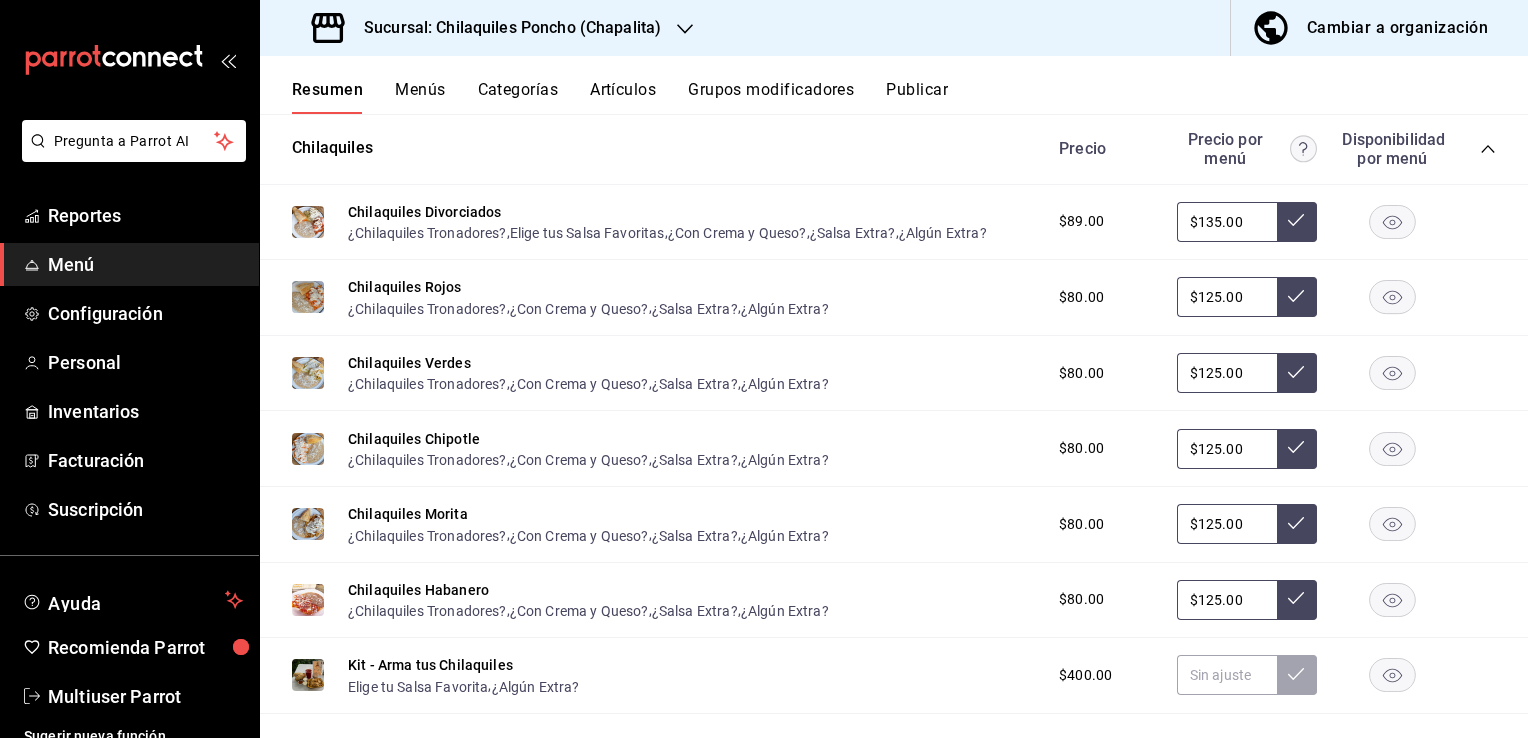 scroll, scrollTop: 364, scrollLeft: 0, axis: vertical 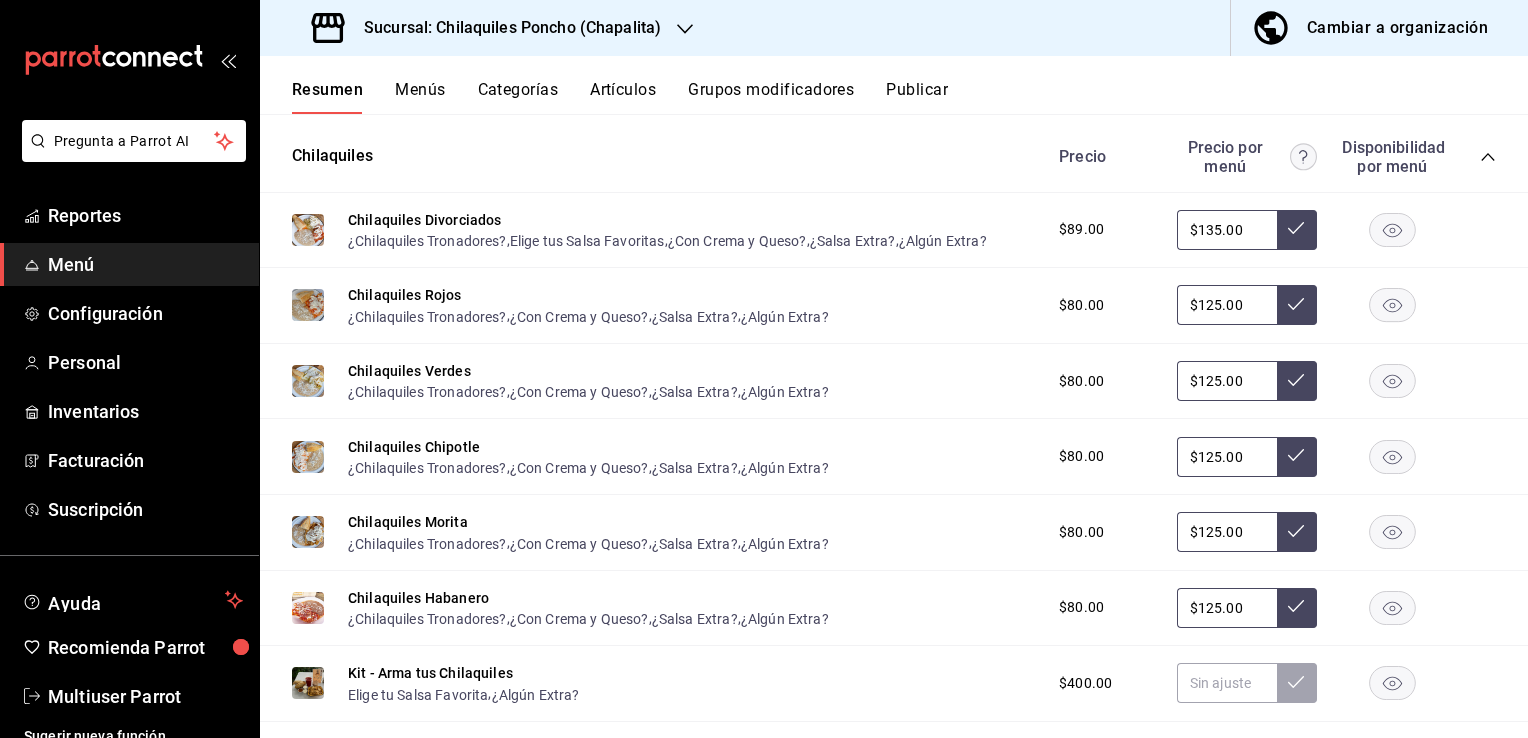 click on "Resumen Menús Categorías Artículos Grupos modificadores Publicar" at bounding box center (894, 85) 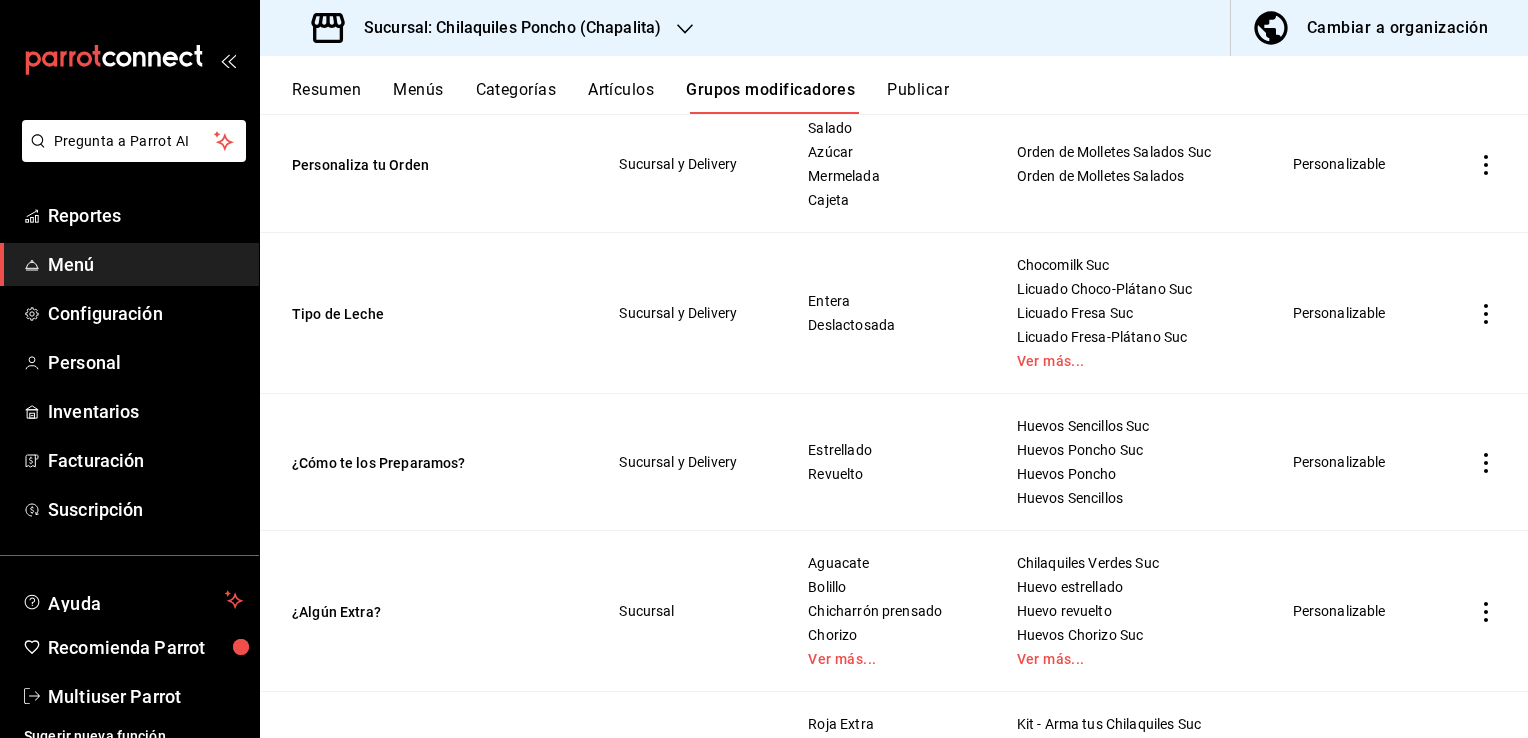 scroll, scrollTop: 1027, scrollLeft: 0, axis: vertical 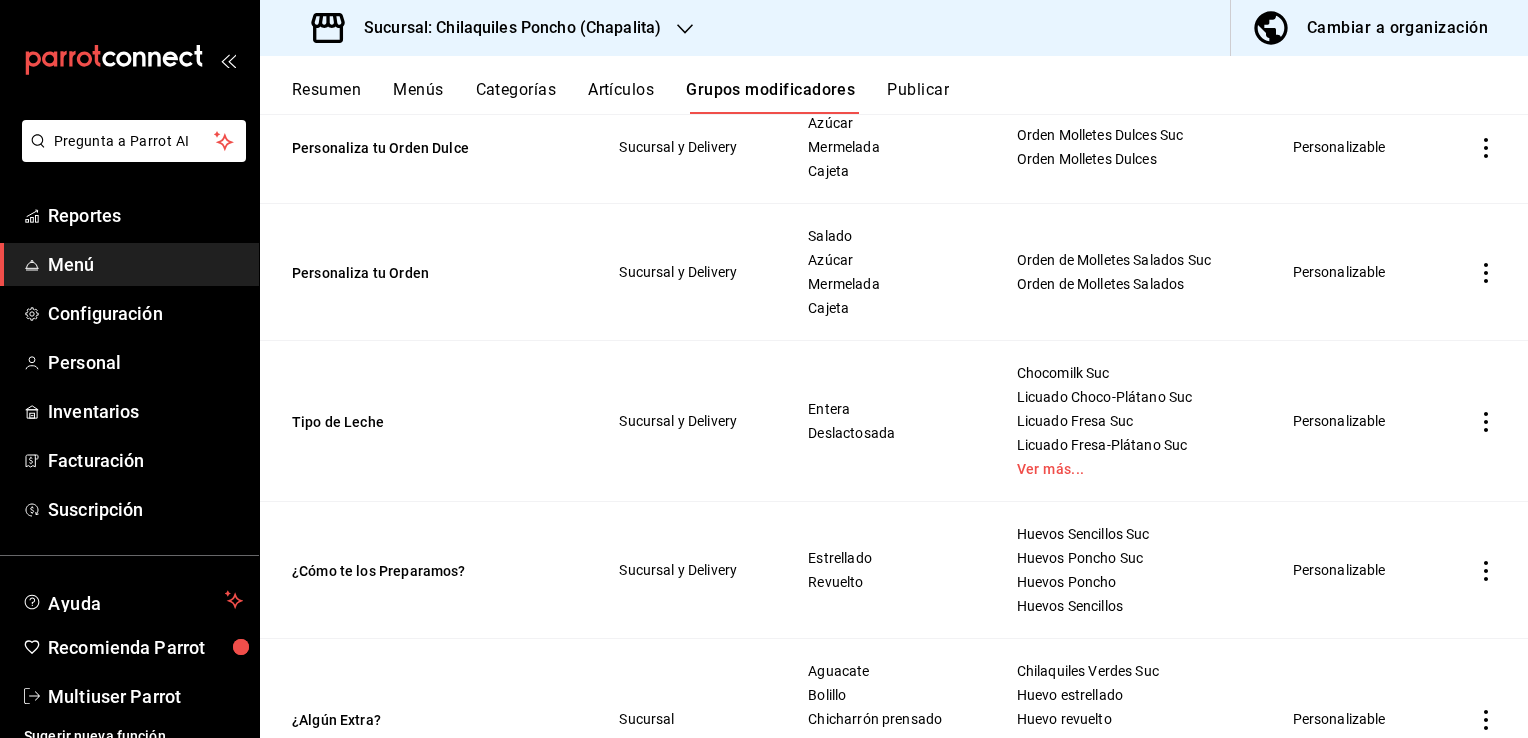 click on "Resumen" at bounding box center [326, 97] 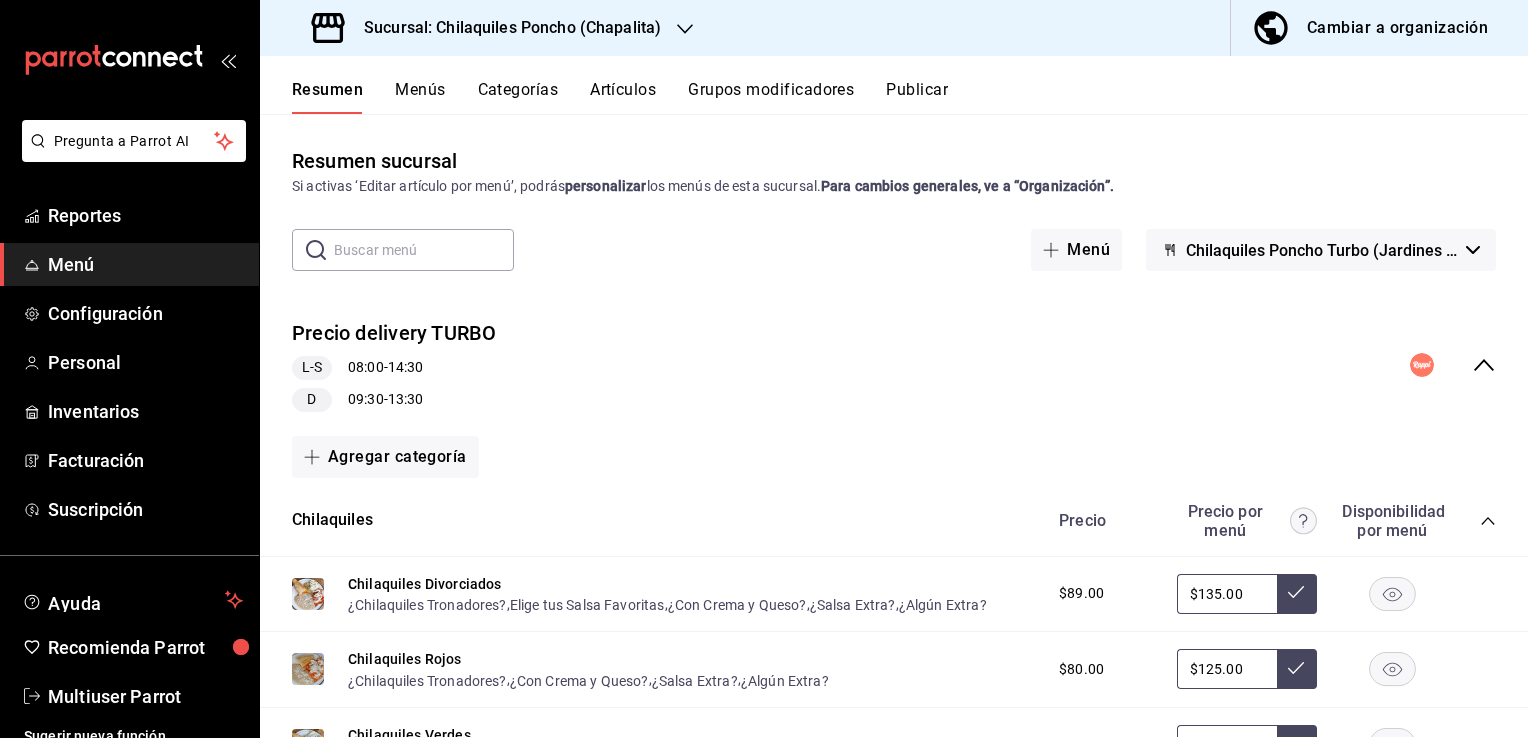 click on "Chilaquiles Poncho Turbo (Jardines de San Ignacio)" at bounding box center (1322, 250) 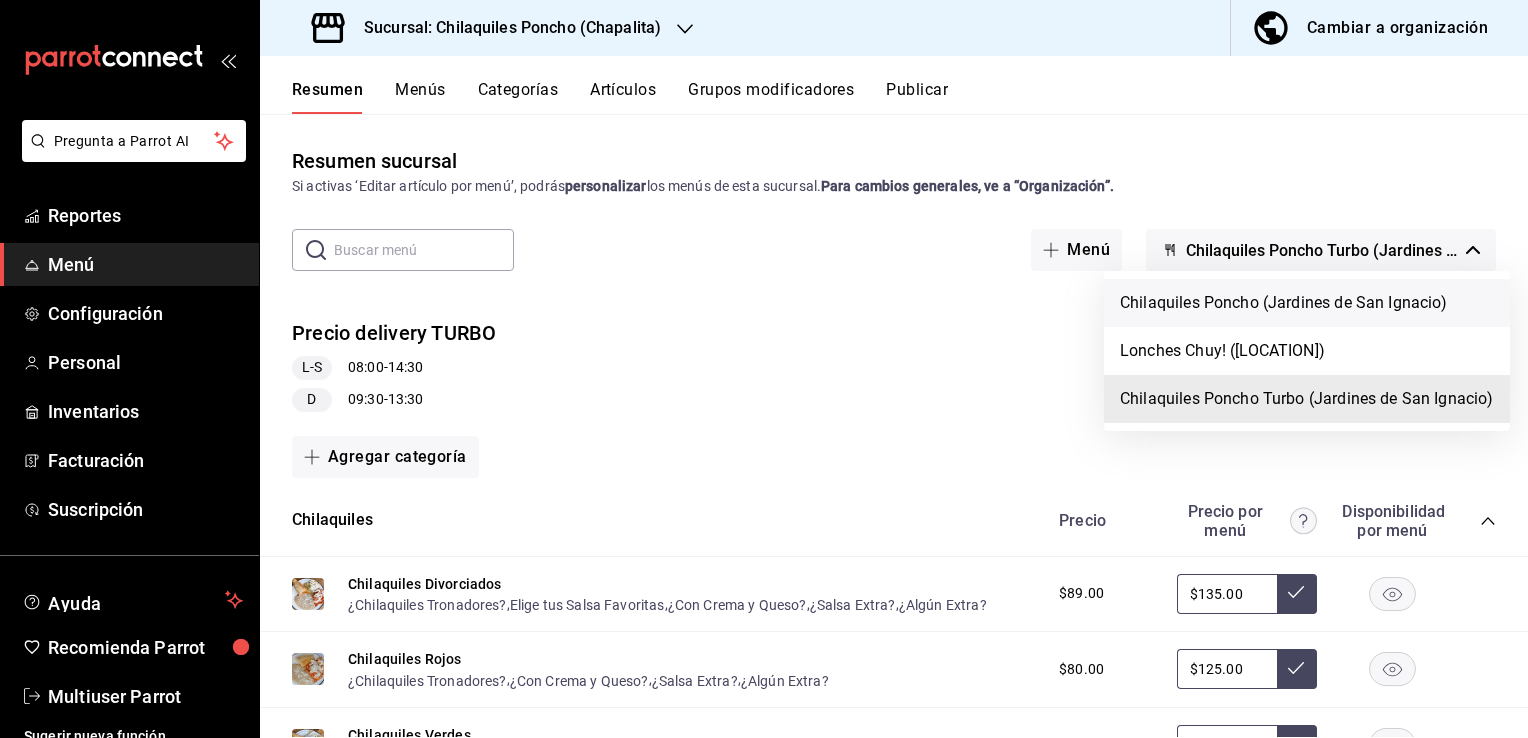 click on "Chilaquiles Poncho (Jardines de San Ignacio)" at bounding box center (1307, 303) 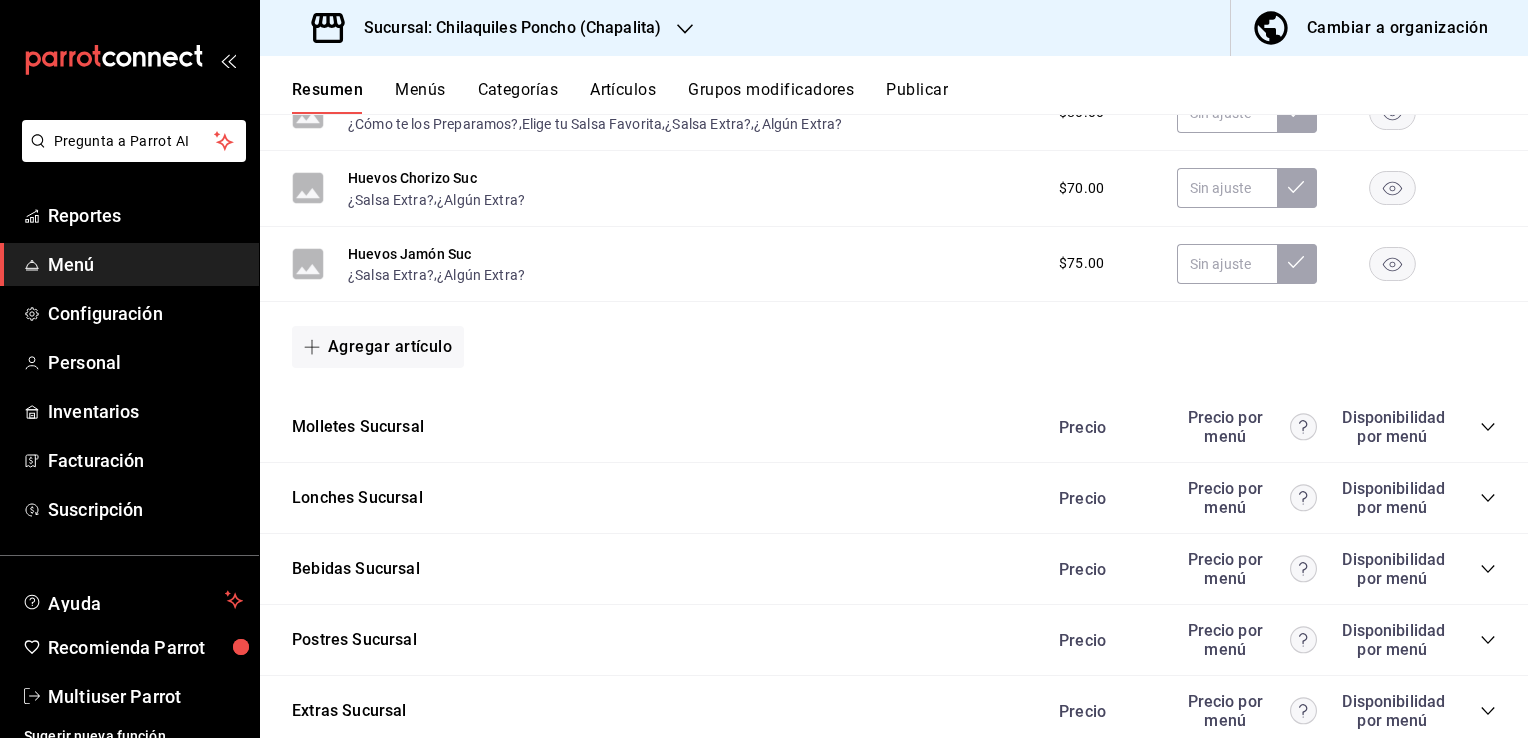 scroll, scrollTop: 1474, scrollLeft: 0, axis: vertical 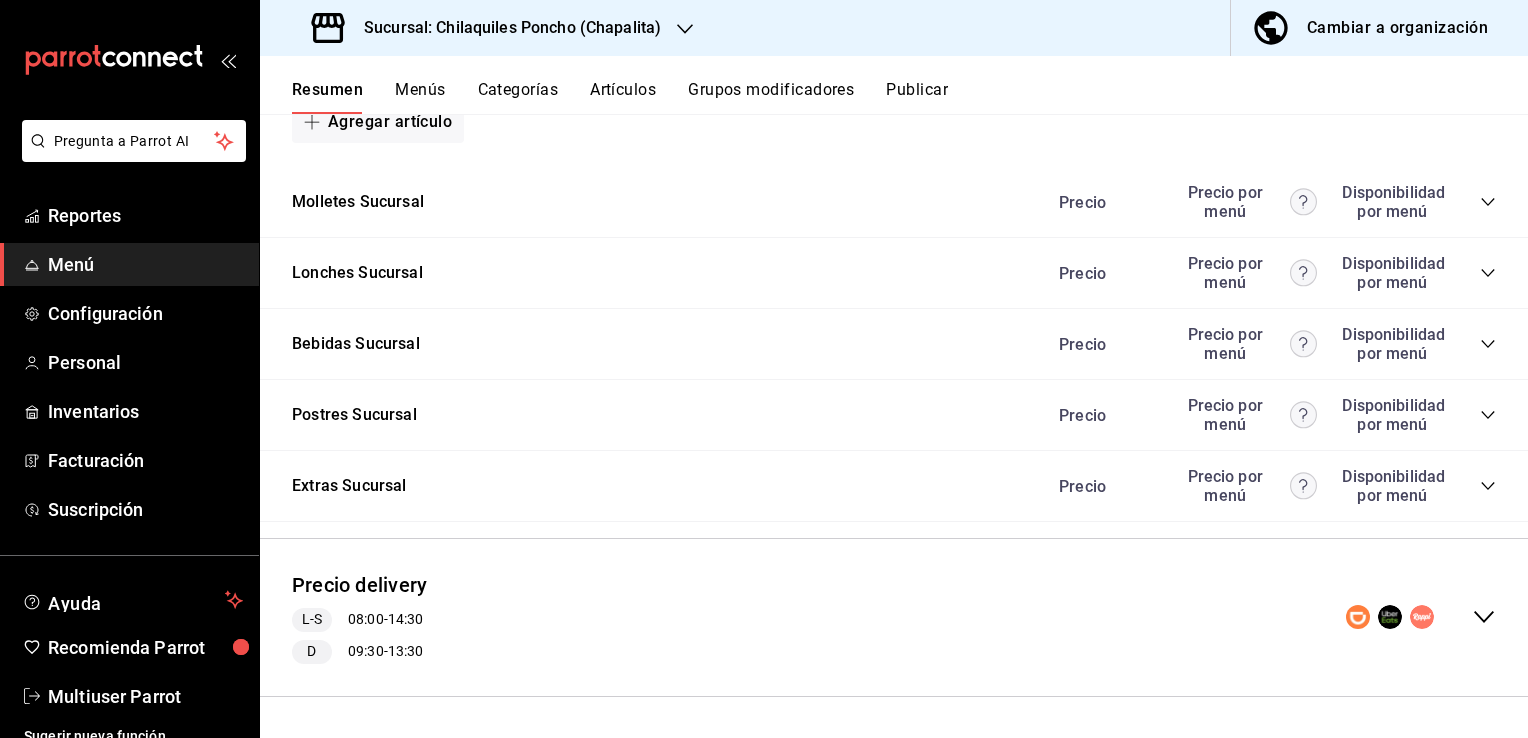 click 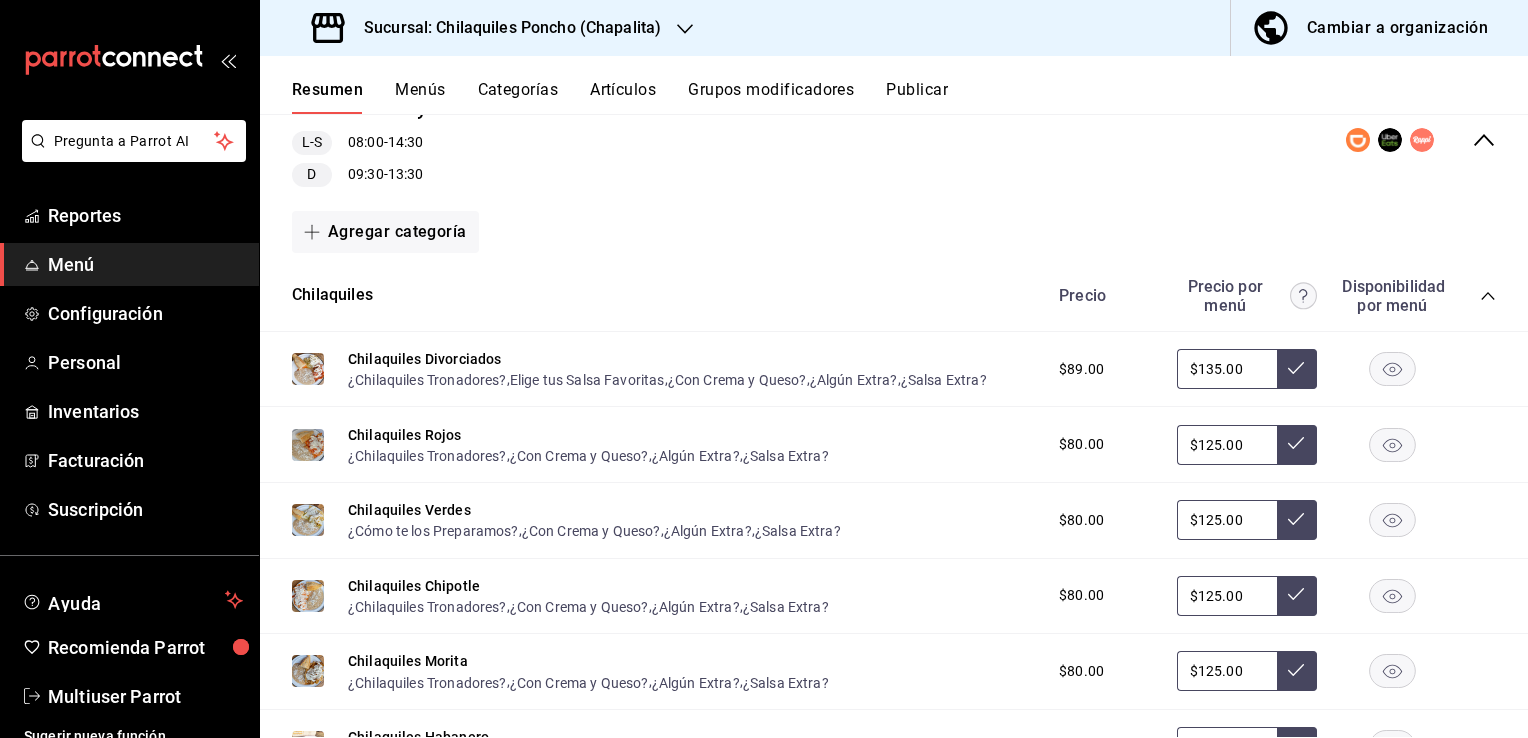 scroll, scrollTop: 1975, scrollLeft: 0, axis: vertical 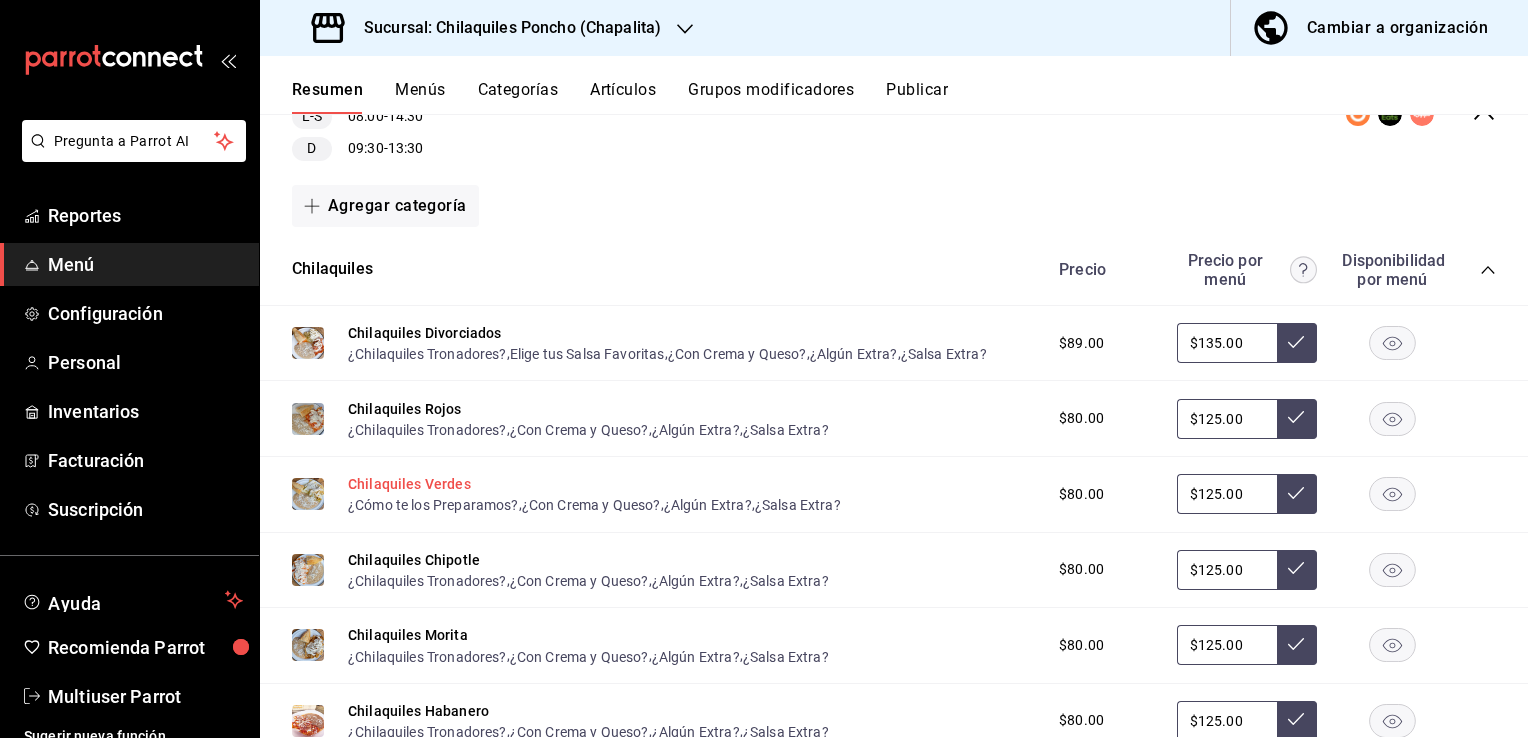 click on "Chilaquiles Verdes" at bounding box center (409, 484) 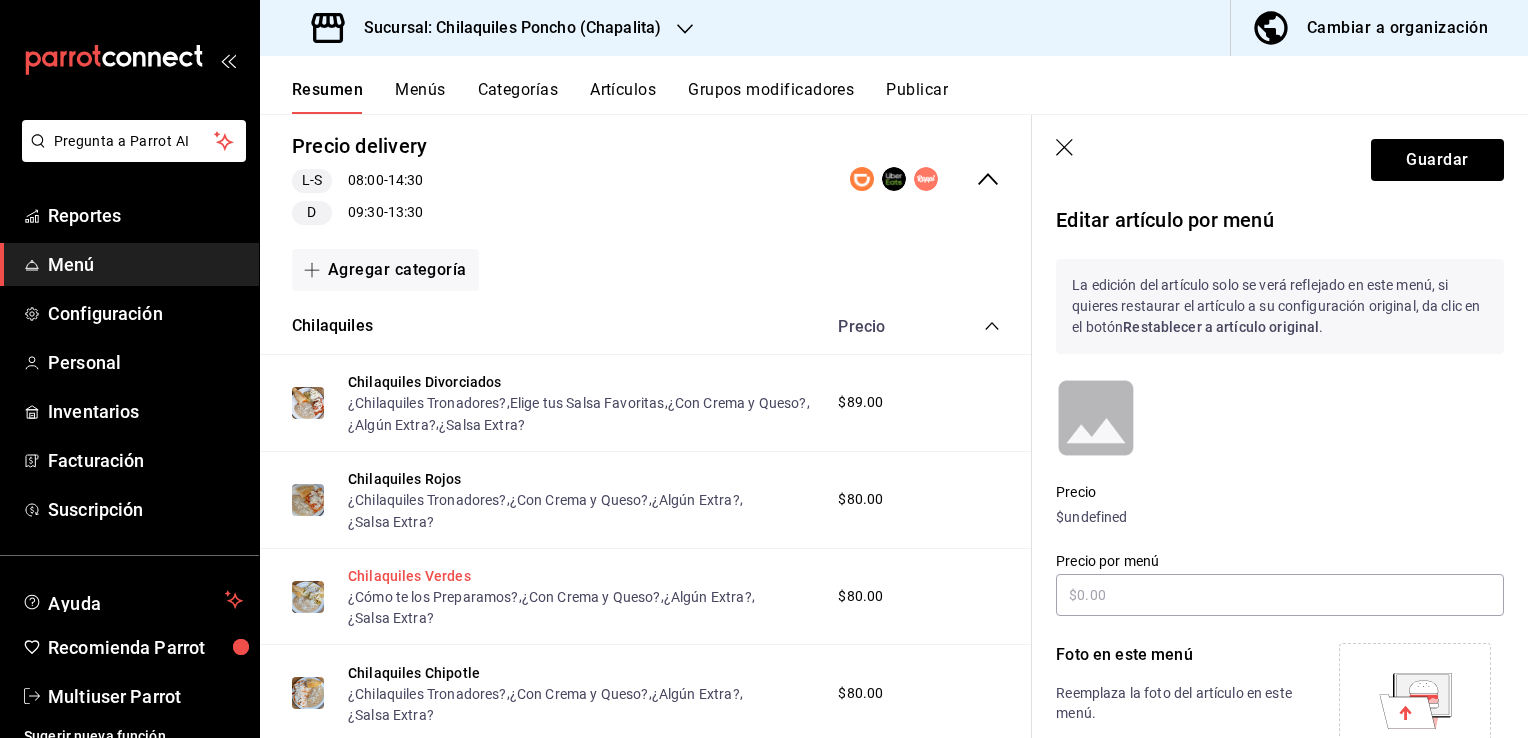 scroll, scrollTop: 1867, scrollLeft: 0, axis: vertical 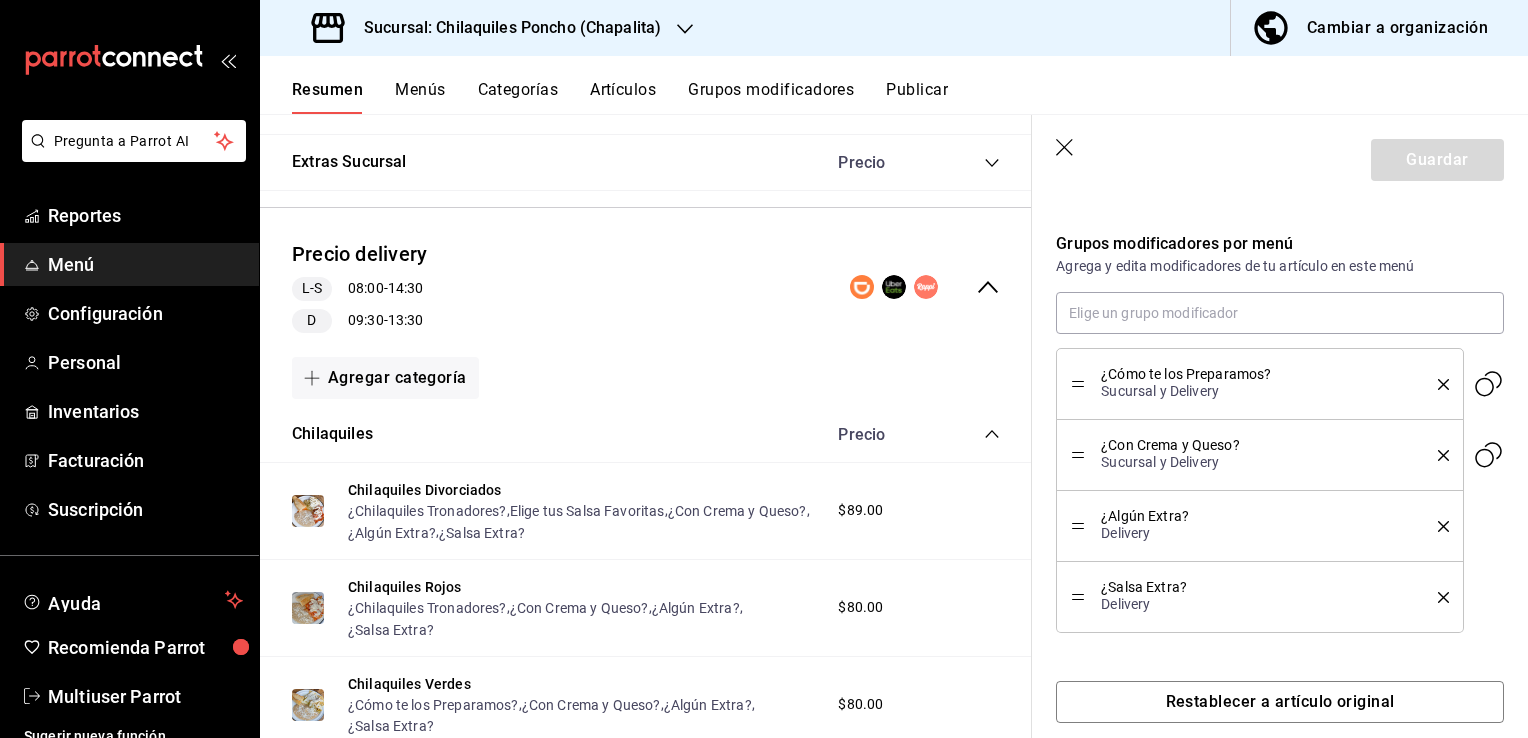 click 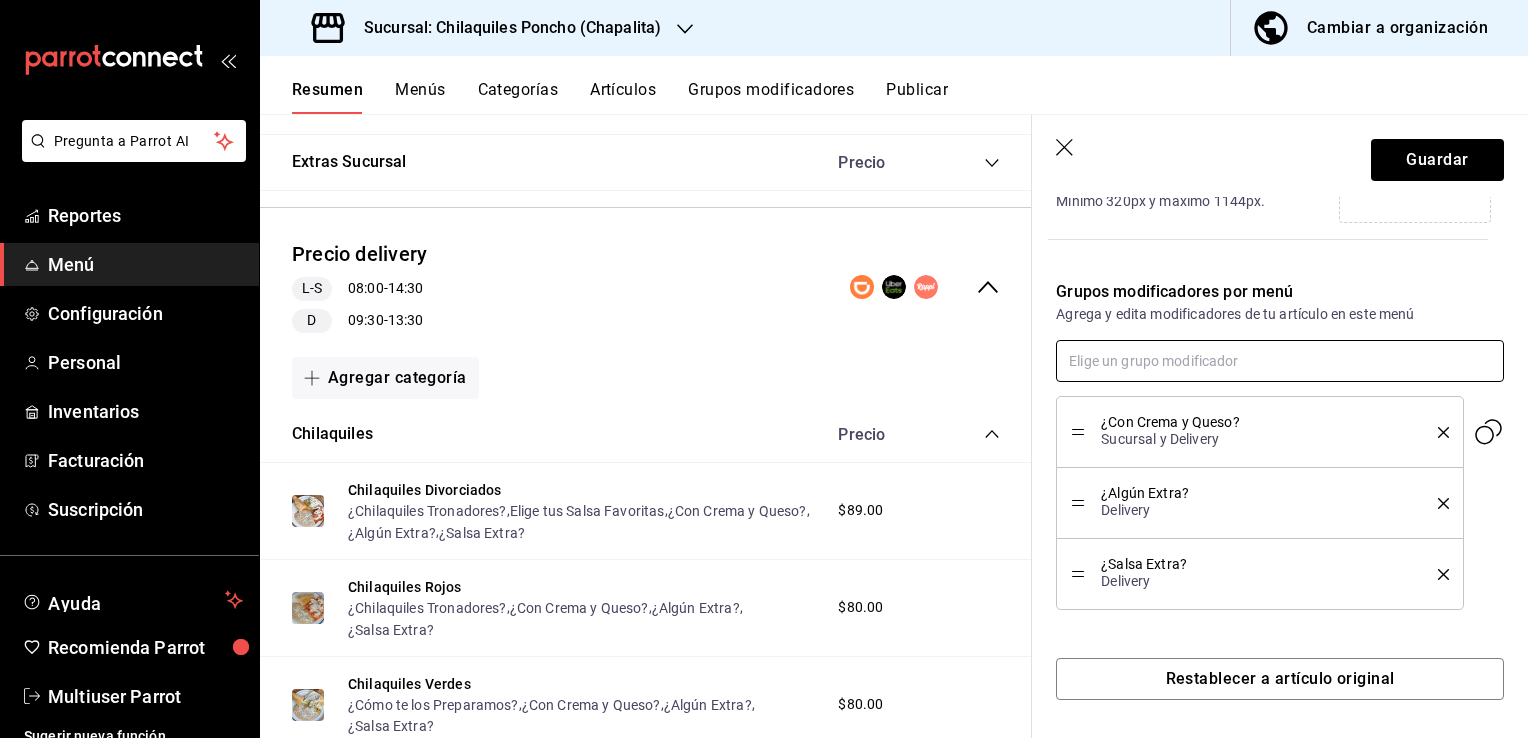 click at bounding box center (1280, 361) 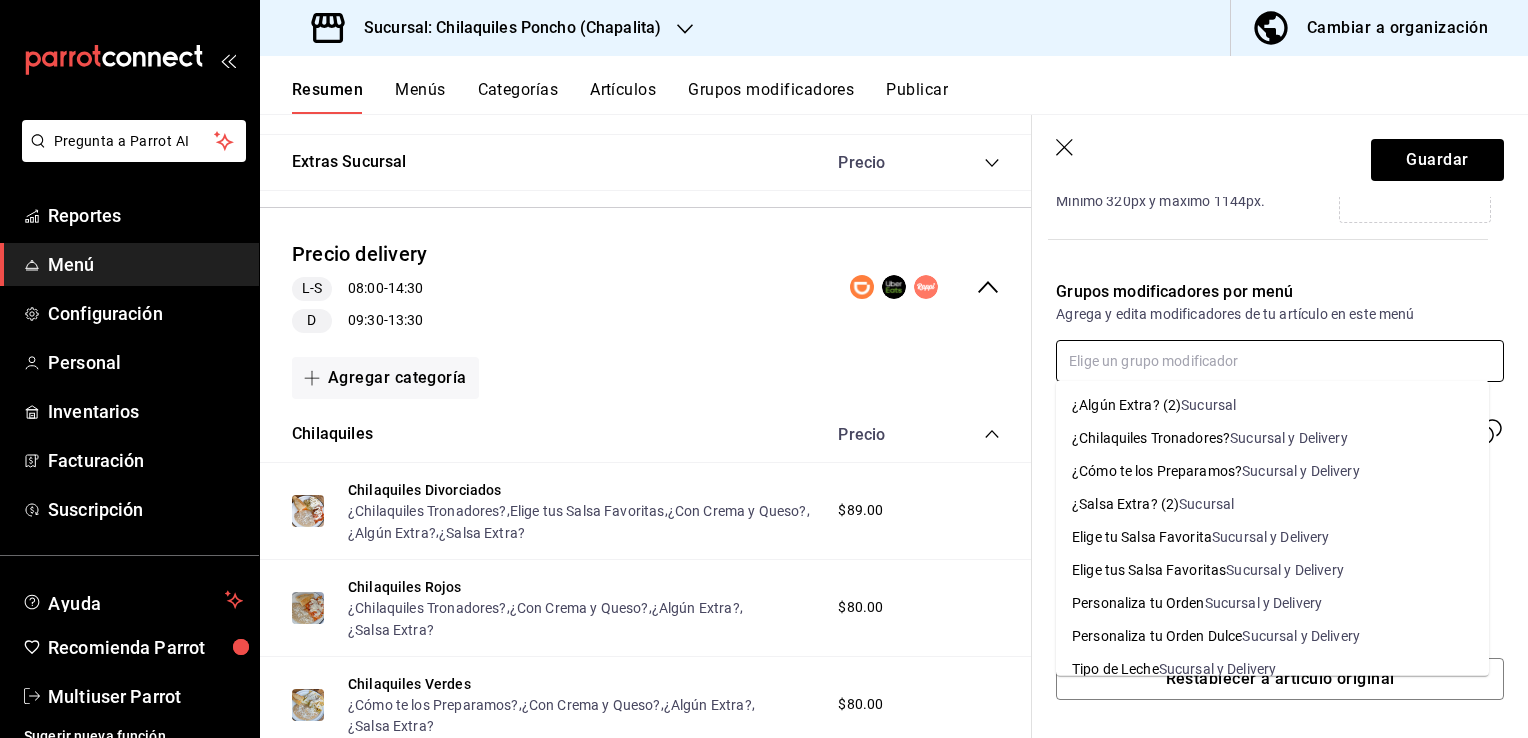 scroll, scrollTop: 17, scrollLeft: 0, axis: vertical 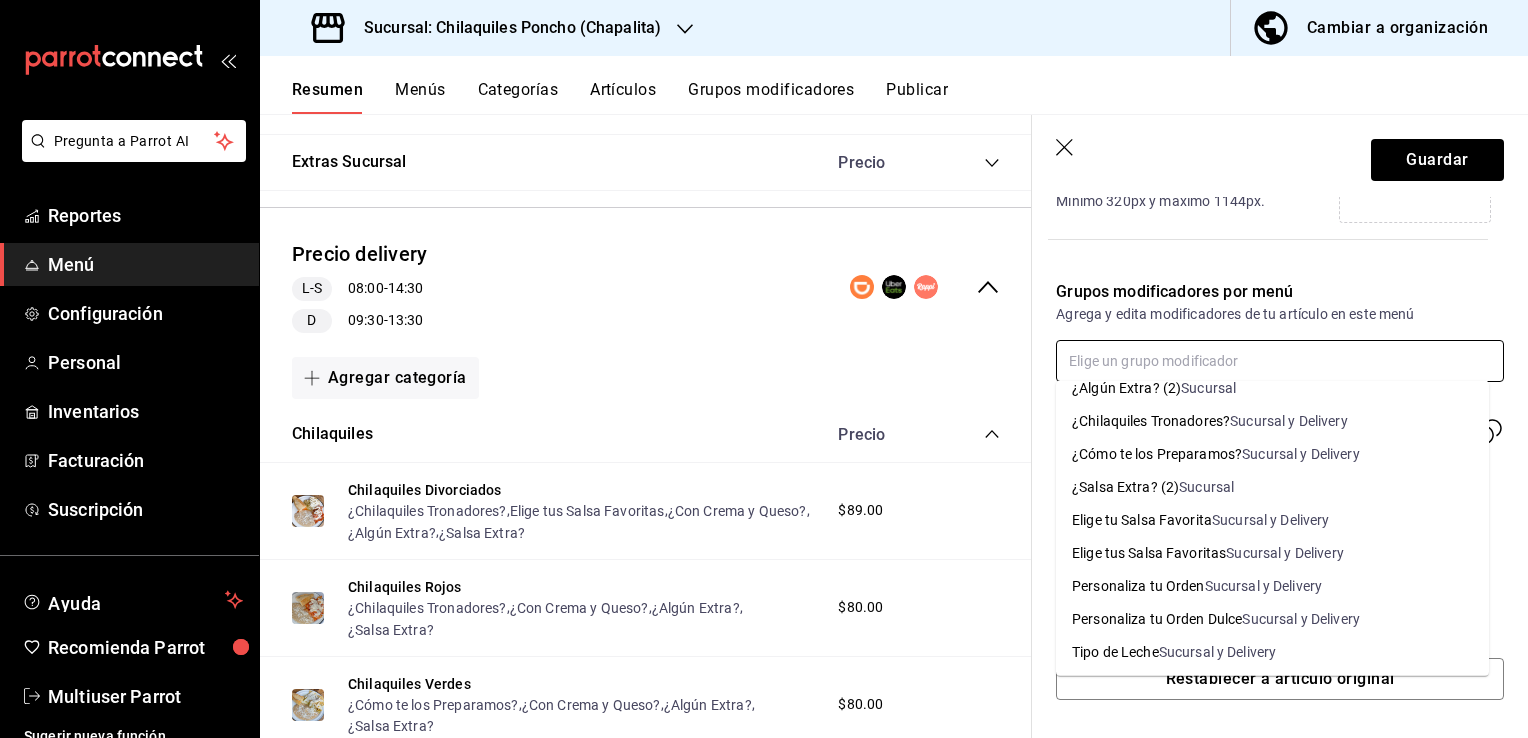 click on "¿Chilaquiles Tronadores? Sucursal y Delivery" at bounding box center [1272, 421] 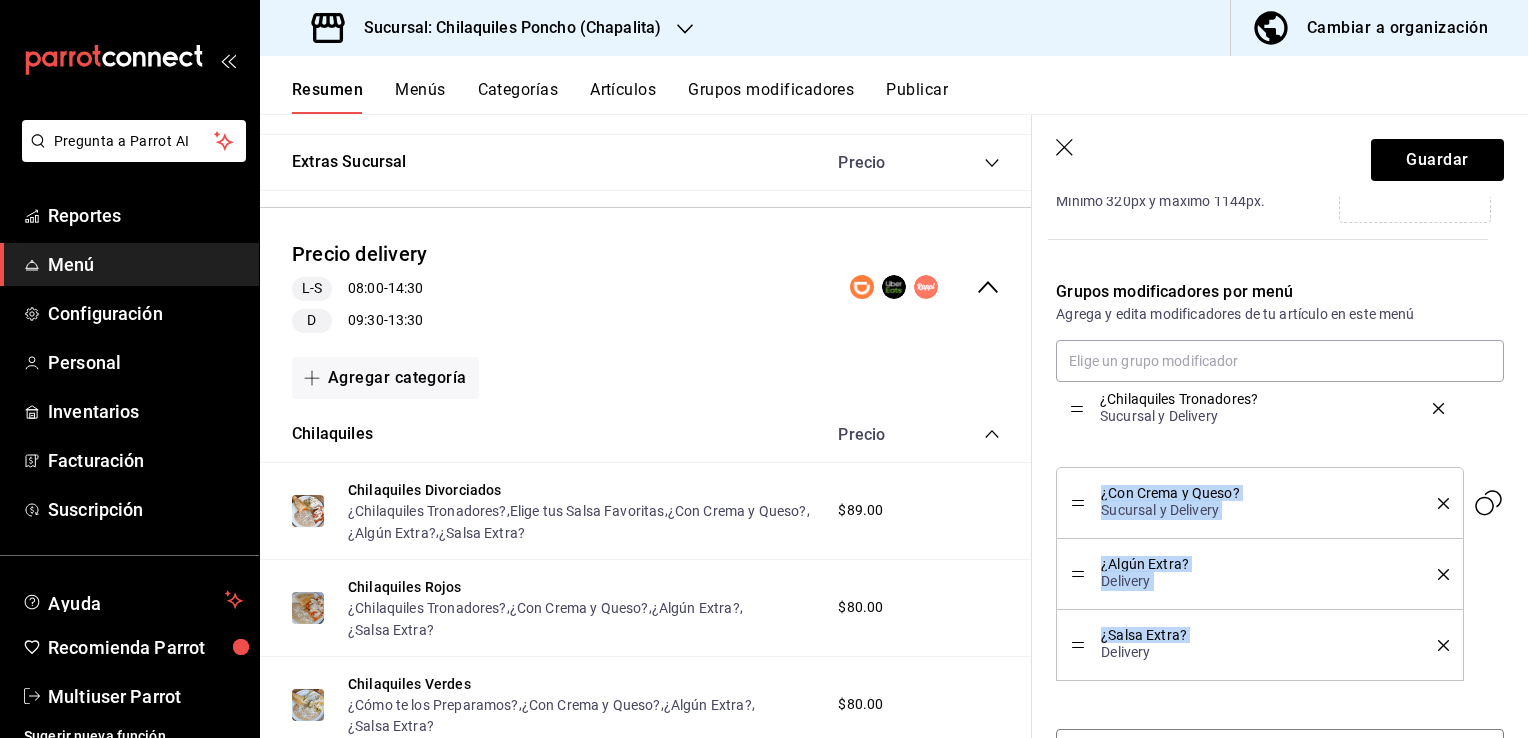 drag, startPoint x: 1079, startPoint y: 641, endPoint x: 1076, endPoint y: 406, distance: 235.01915 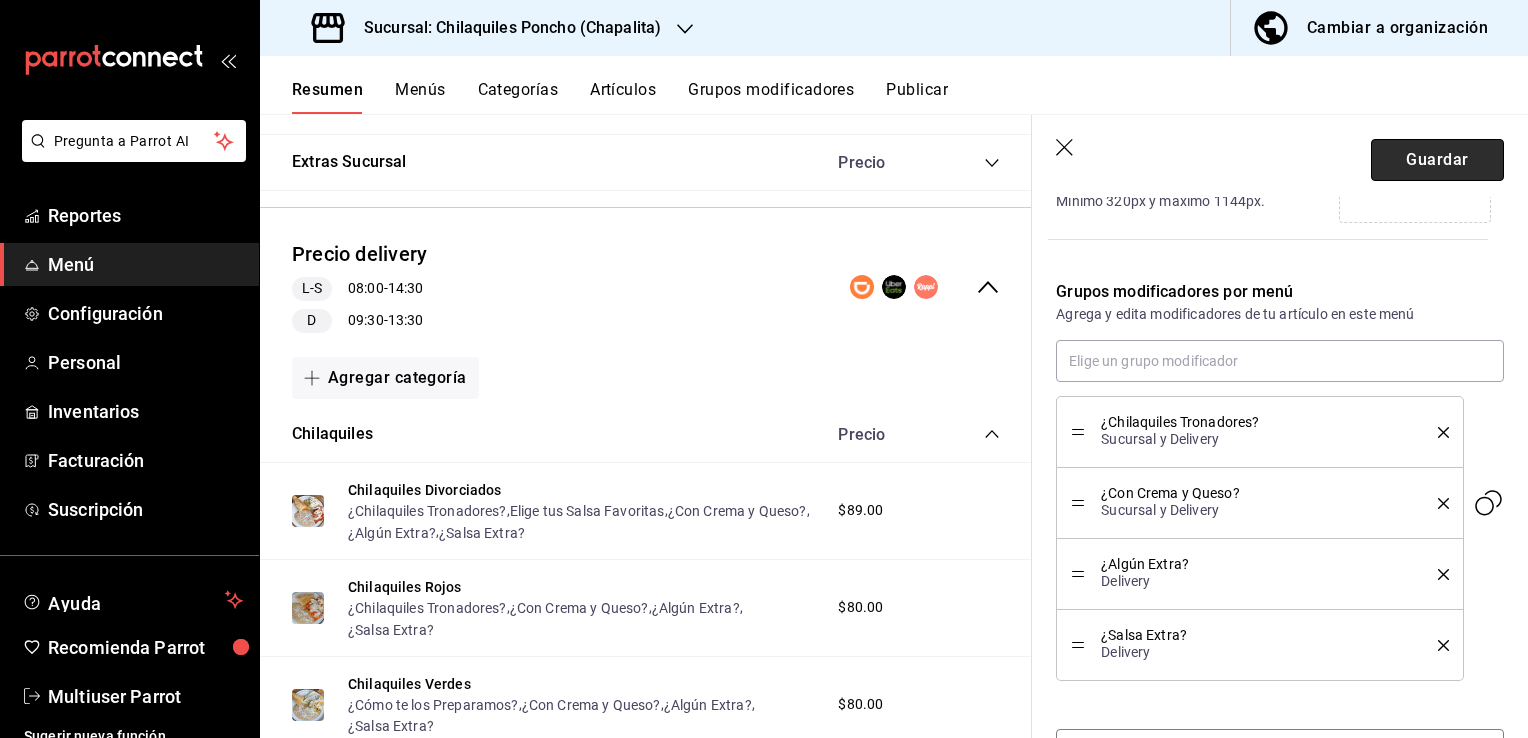 click on "Guardar" at bounding box center [1437, 160] 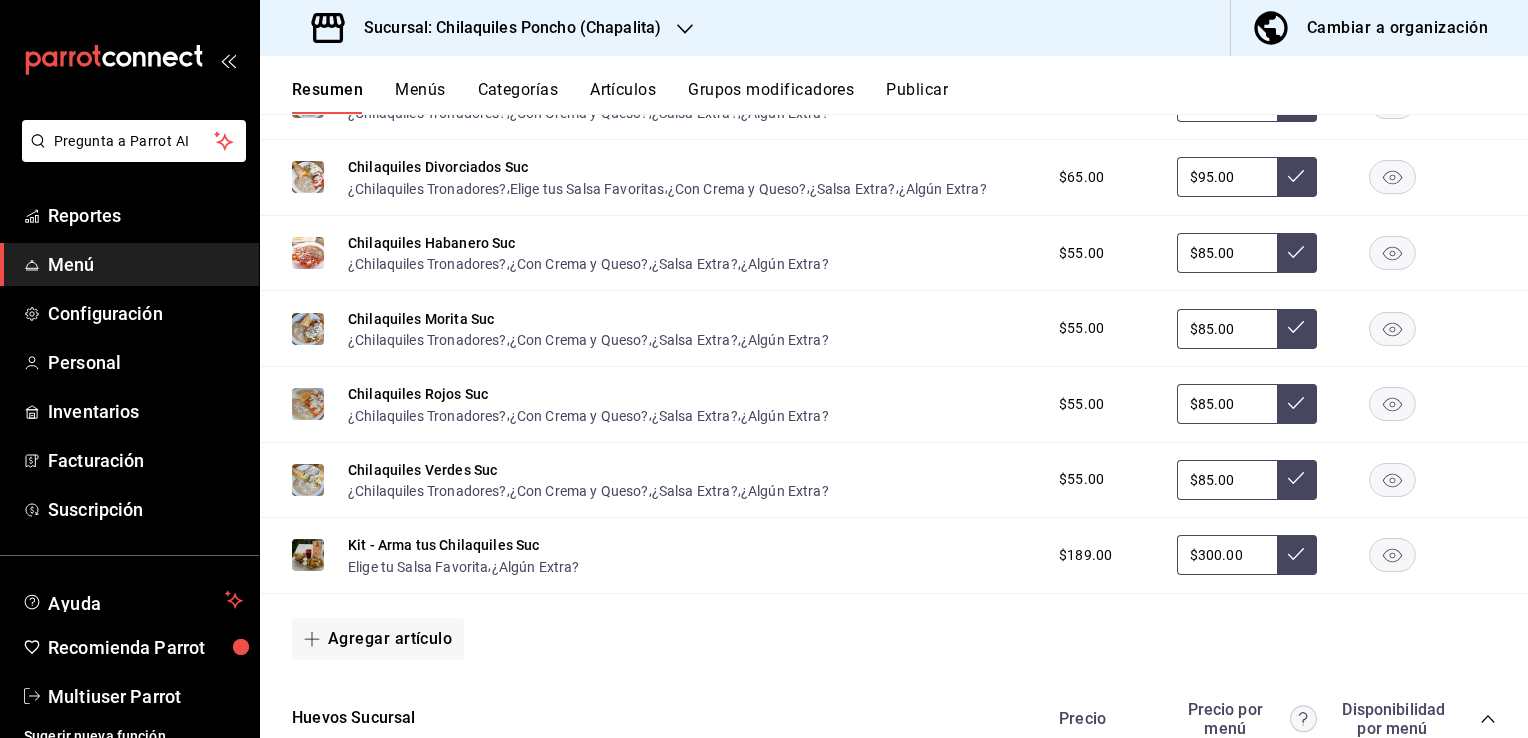scroll, scrollTop: 0, scrollLeft: 0, axis: both 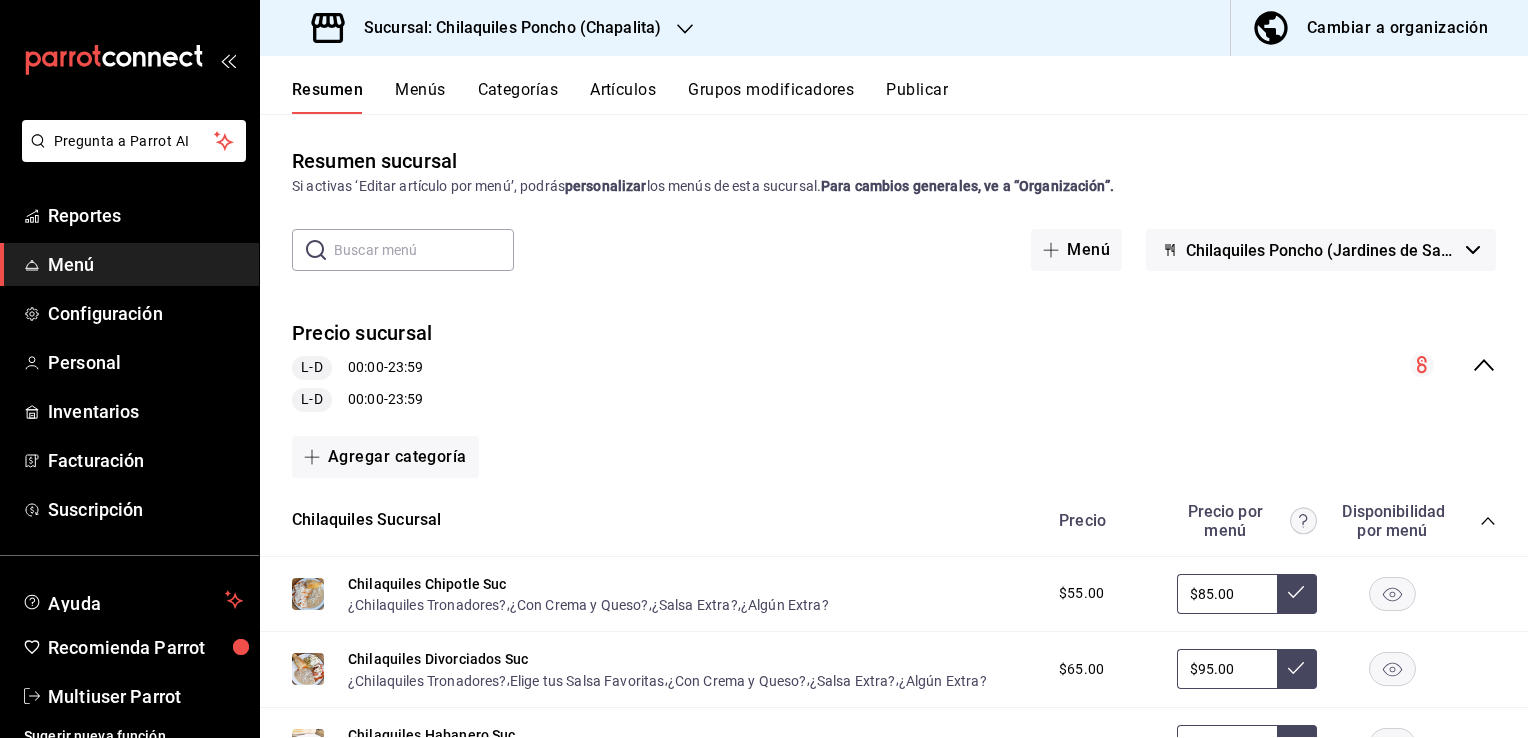 click on "Publicar" at bounding box center [917, 97] 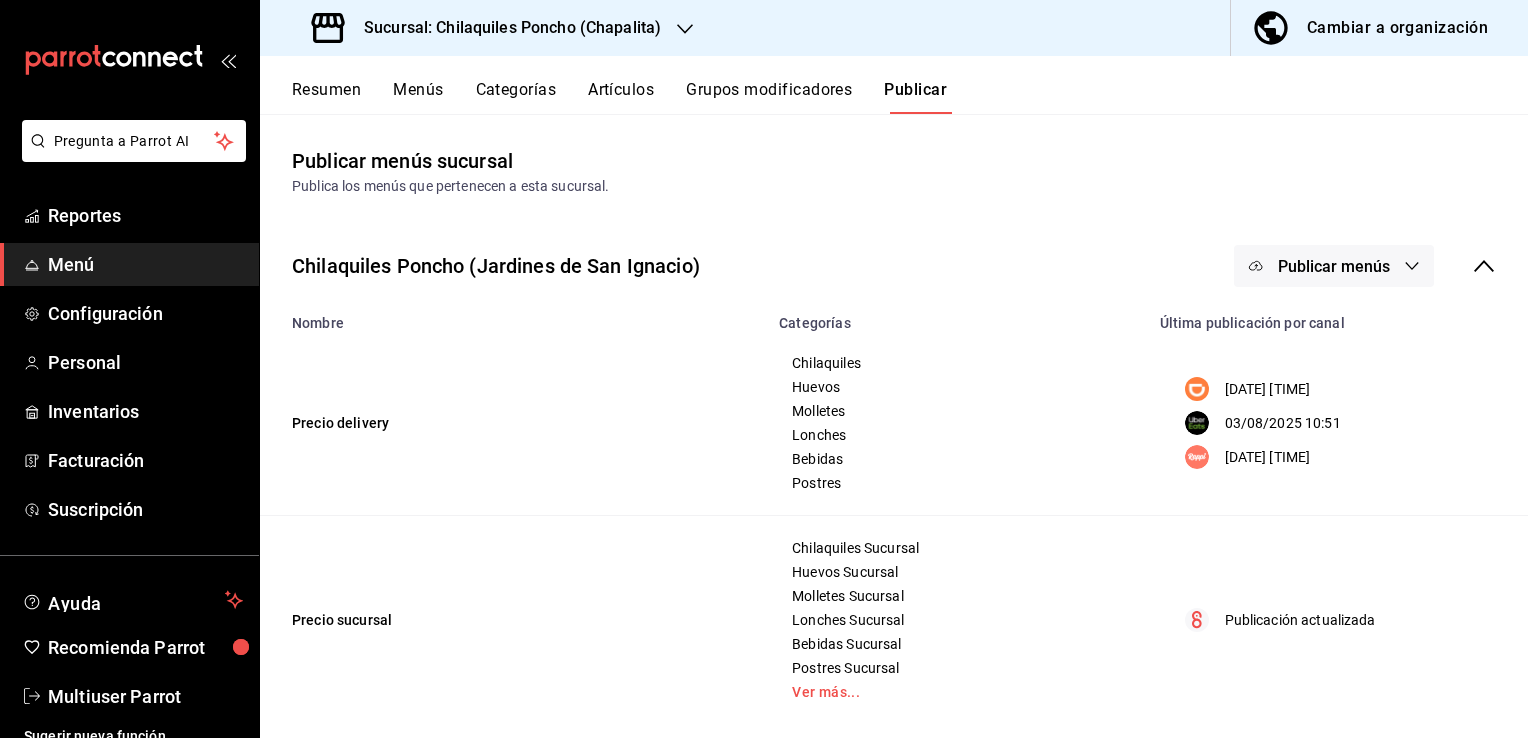 click on "Publicar menús" at bounding box center (1334, 266) 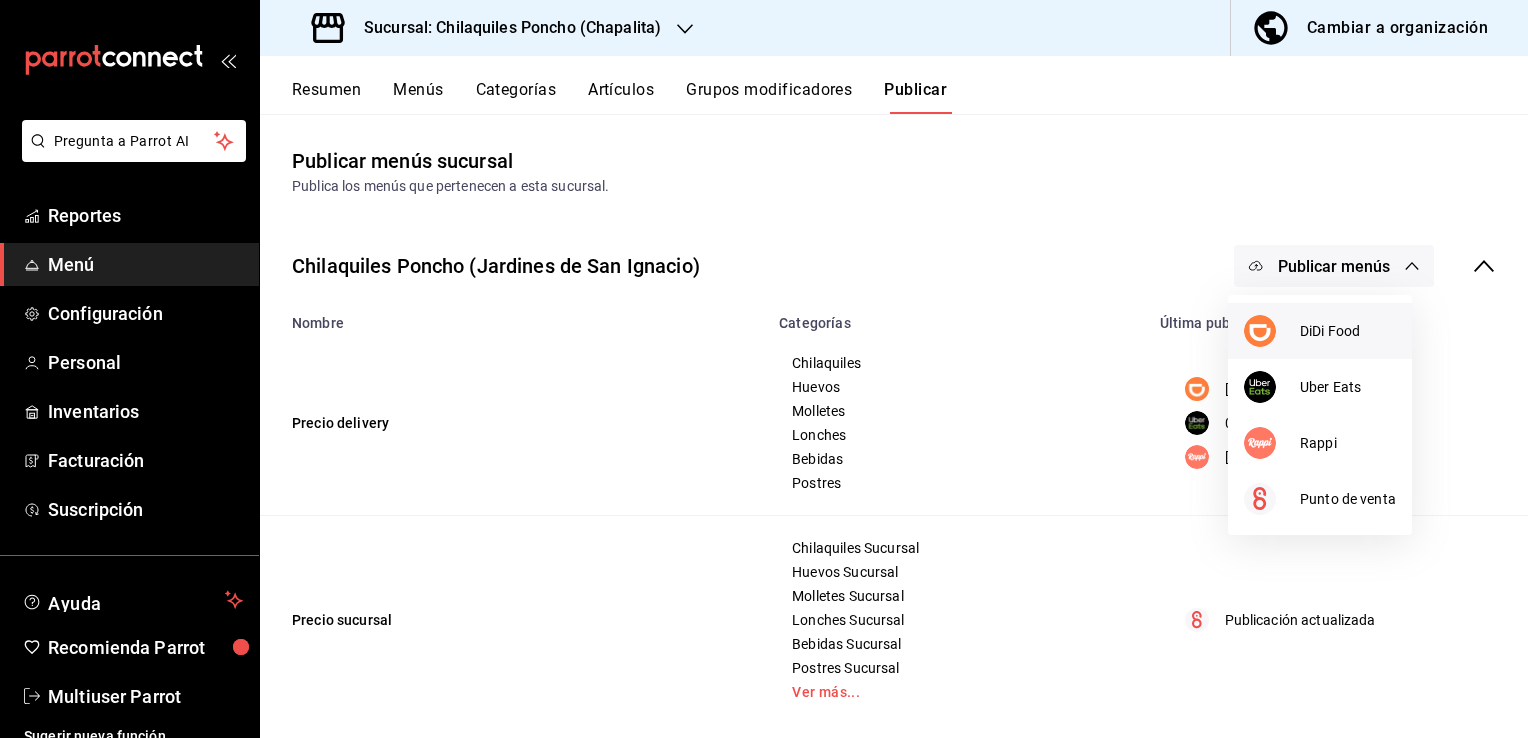 click on "DiDi Food" at bounding box center [1348, 331] 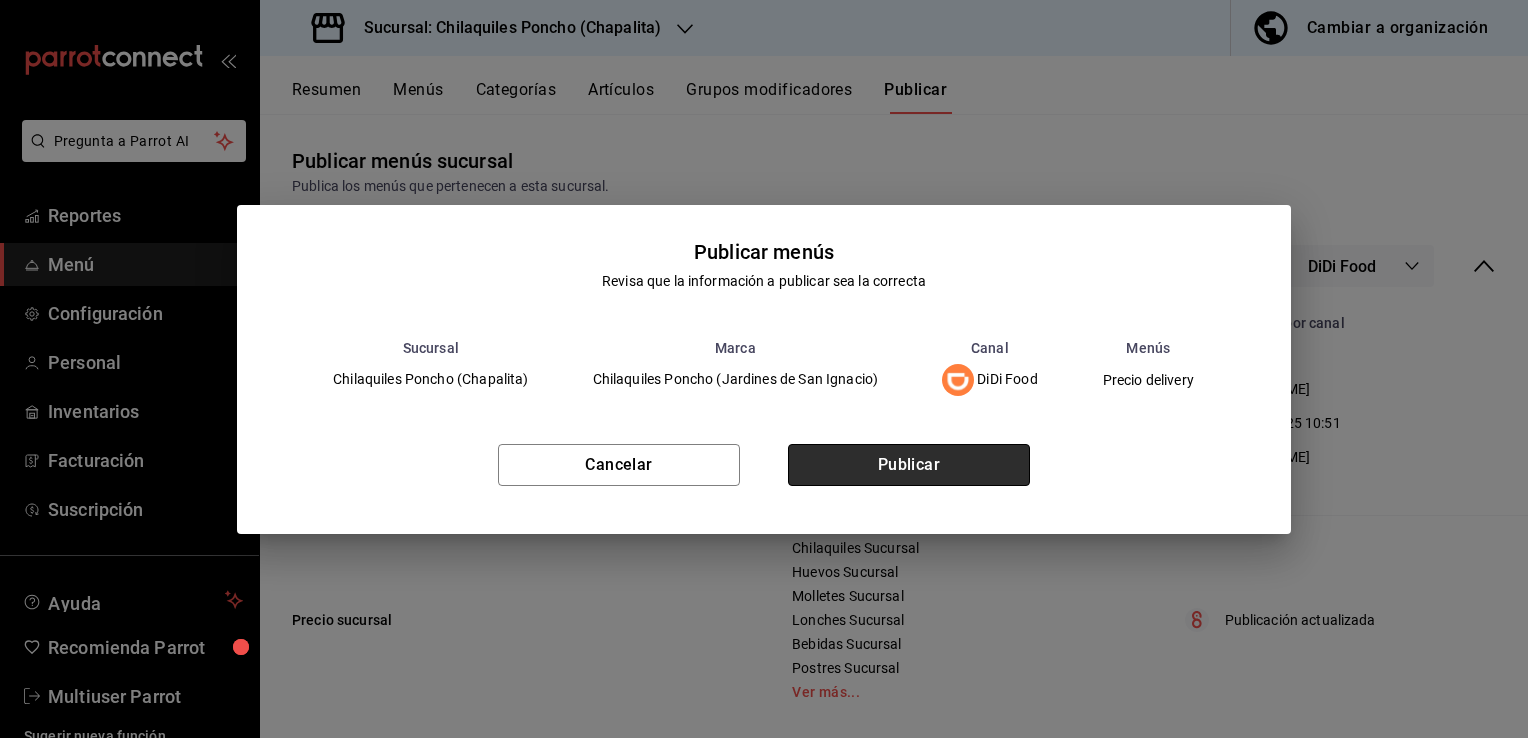 click on "Publicar" at bounding box center [909, 465] 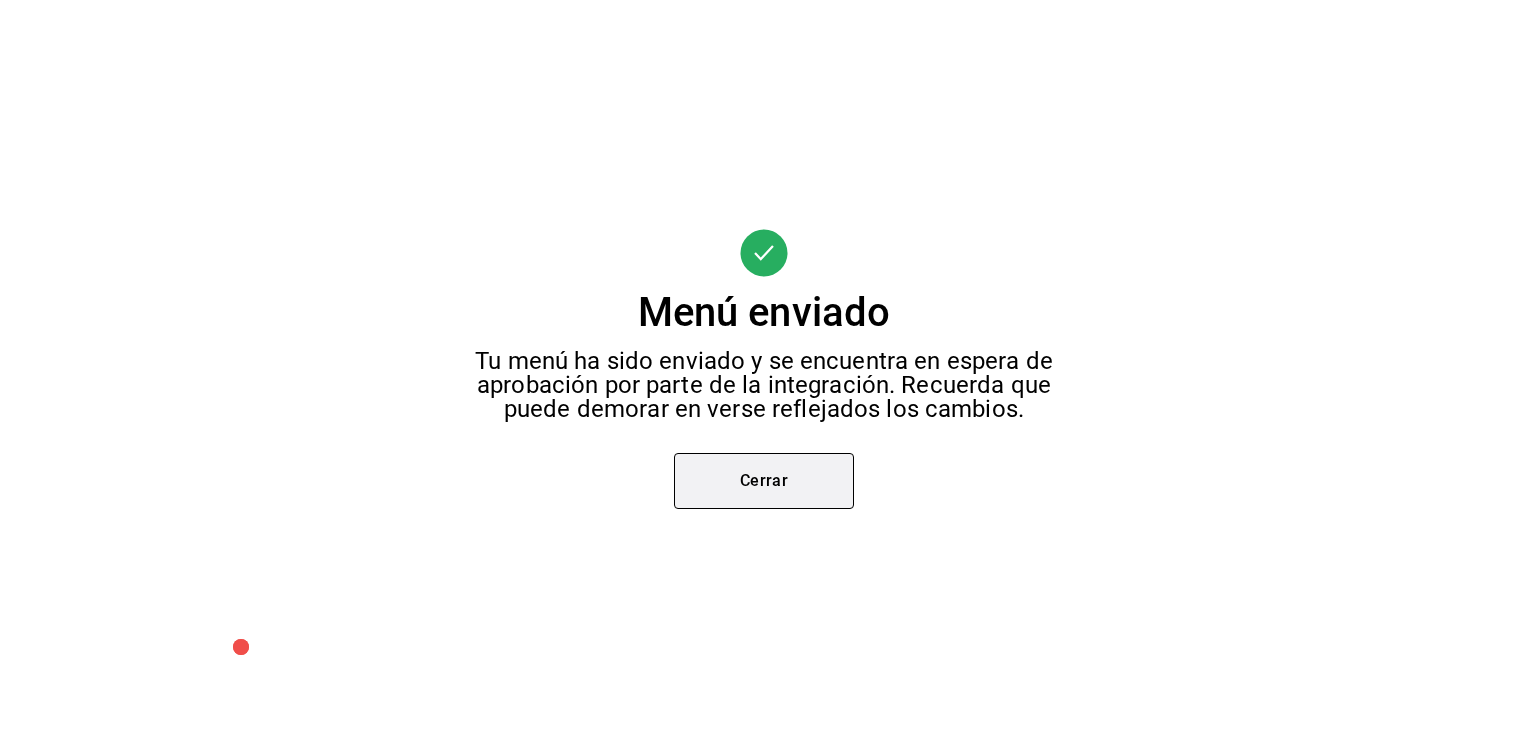 click on "Cerrar" at bounding box center (764, 481) 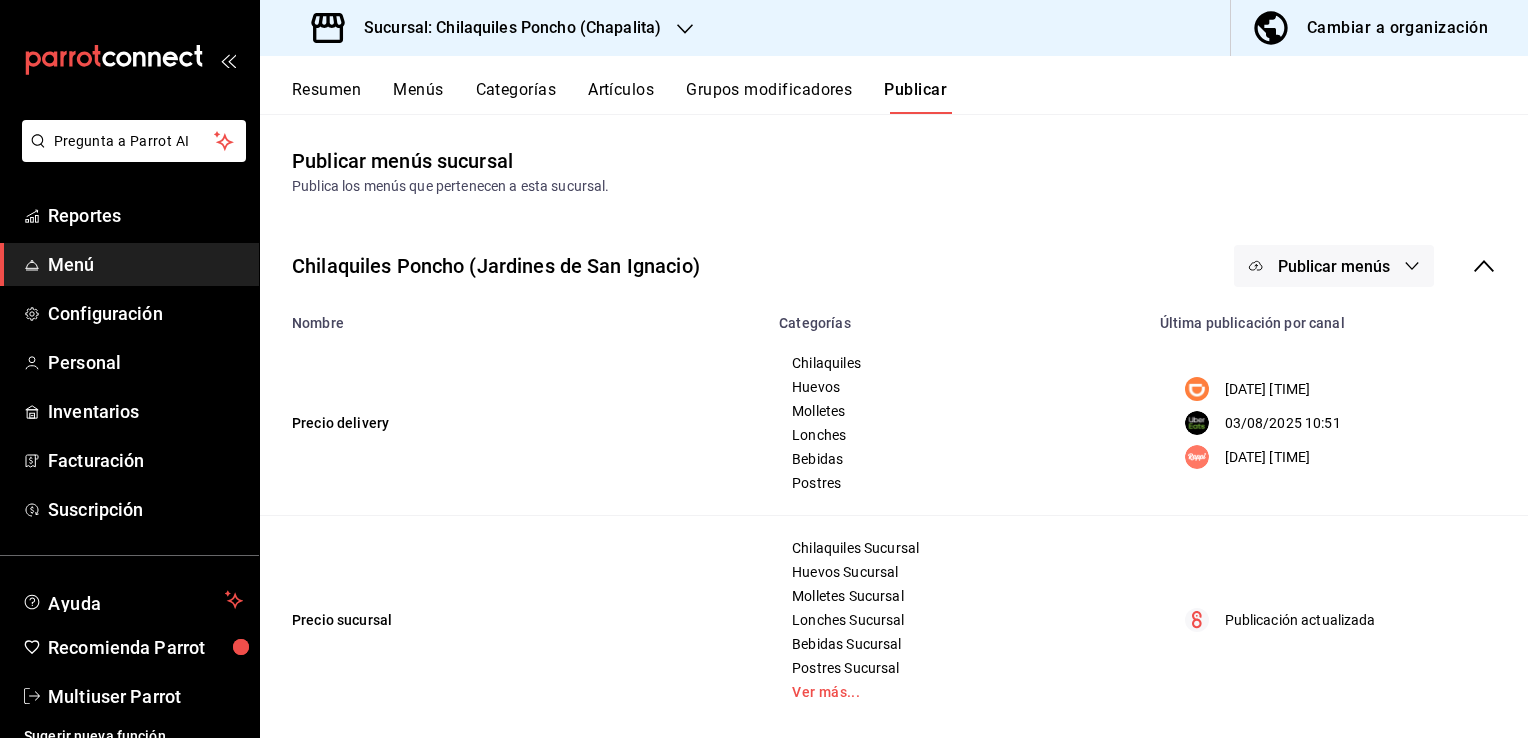 click 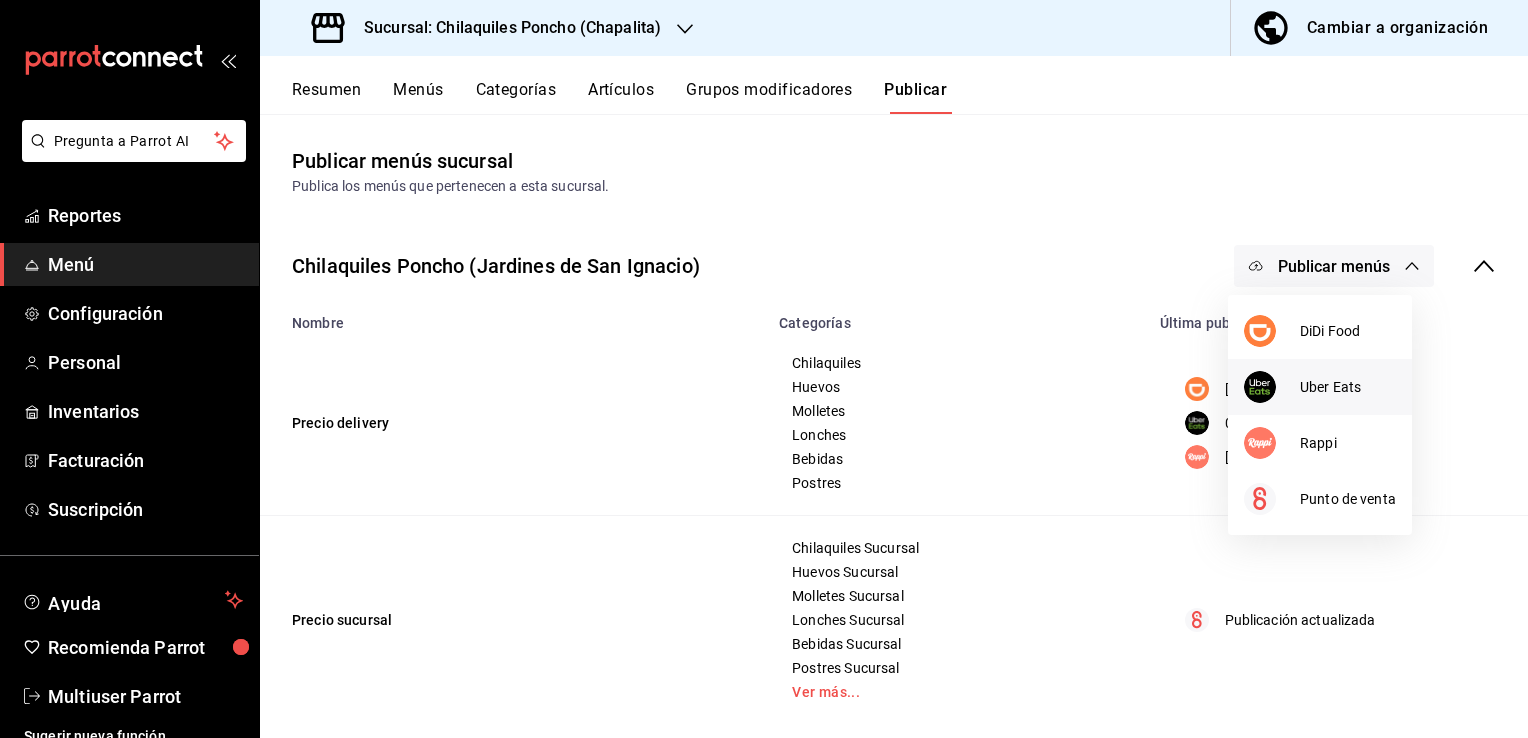 click on "Uber Eats" at bounding box center [1320, 387] 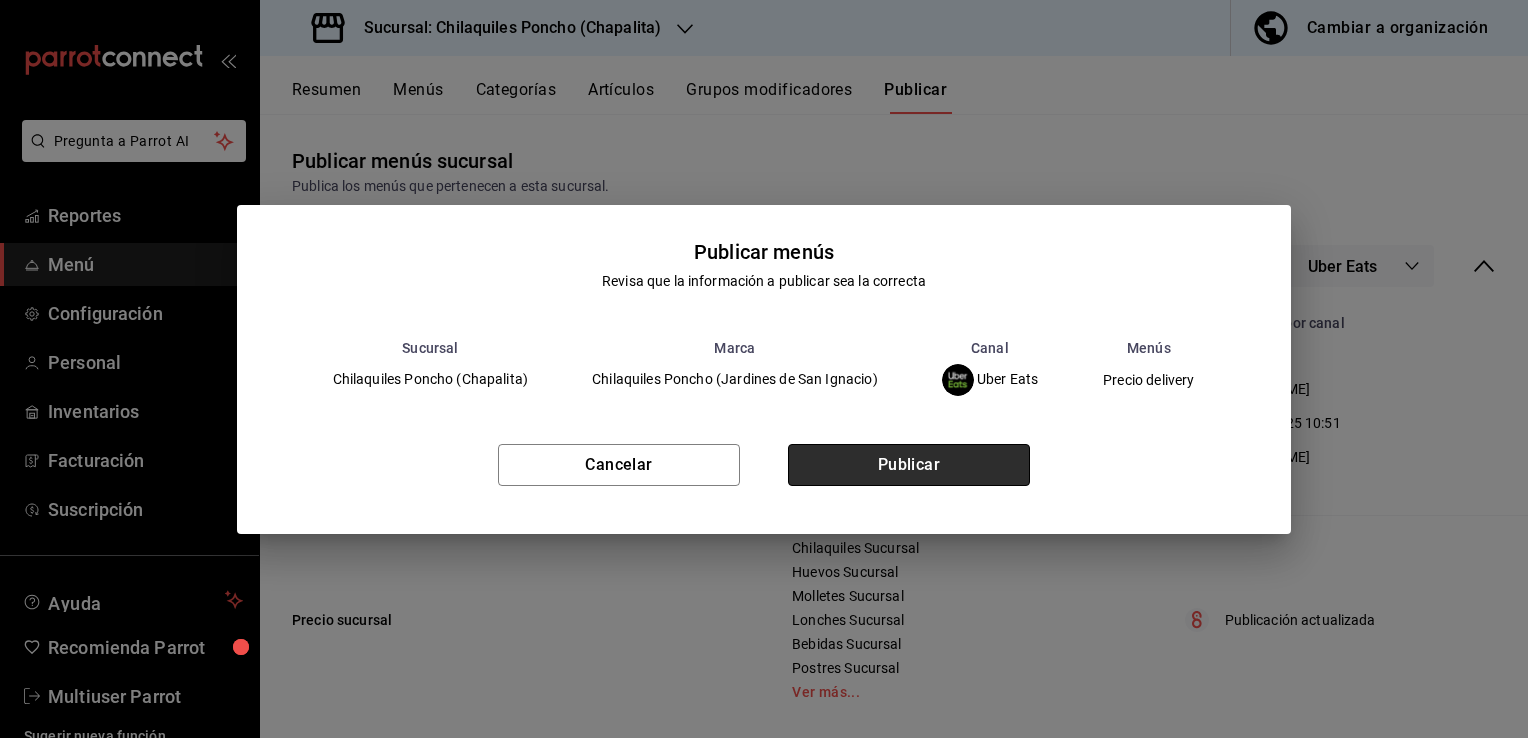 click on "Publicar" at bounding box center [909, 465] 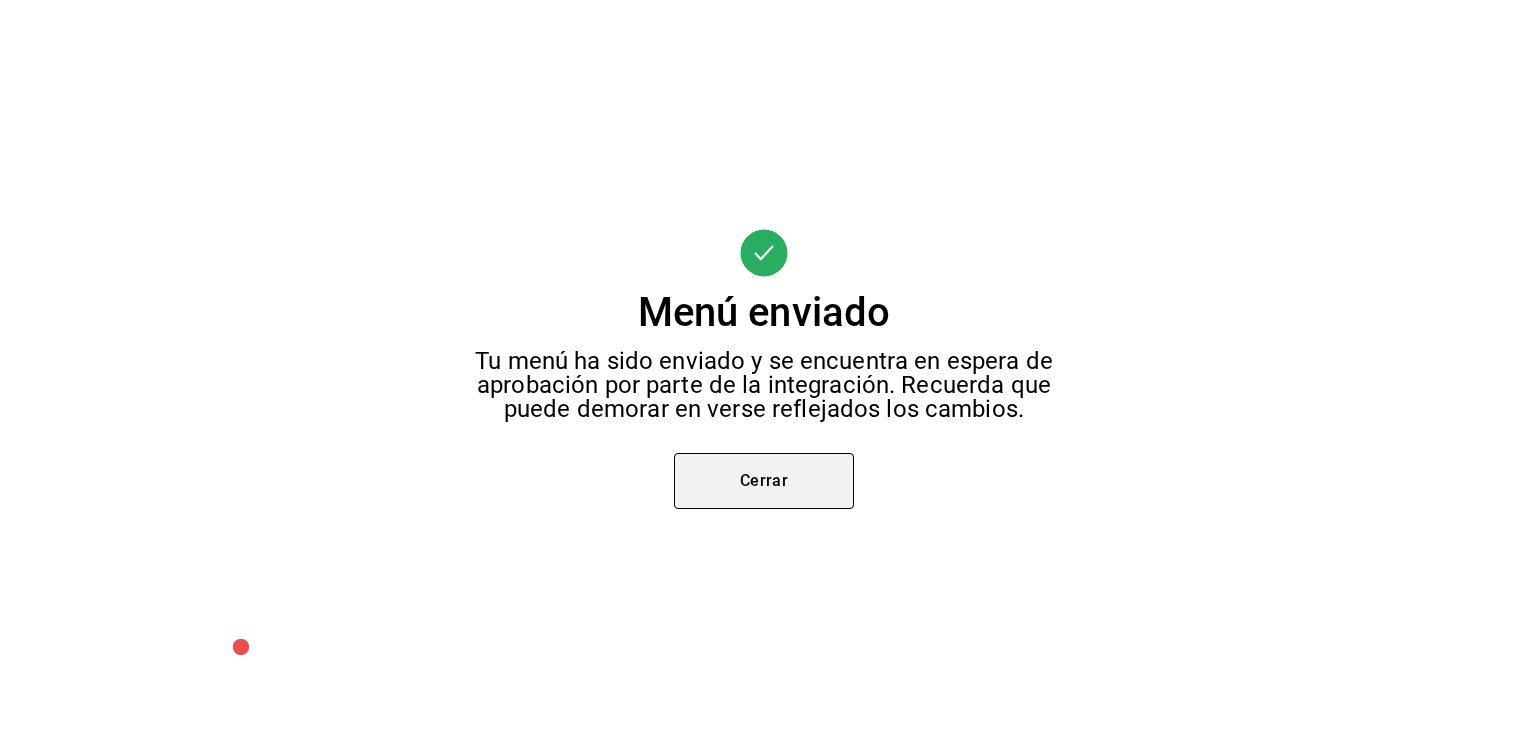 click on "Cerrar" at bounding box center [764, 481] 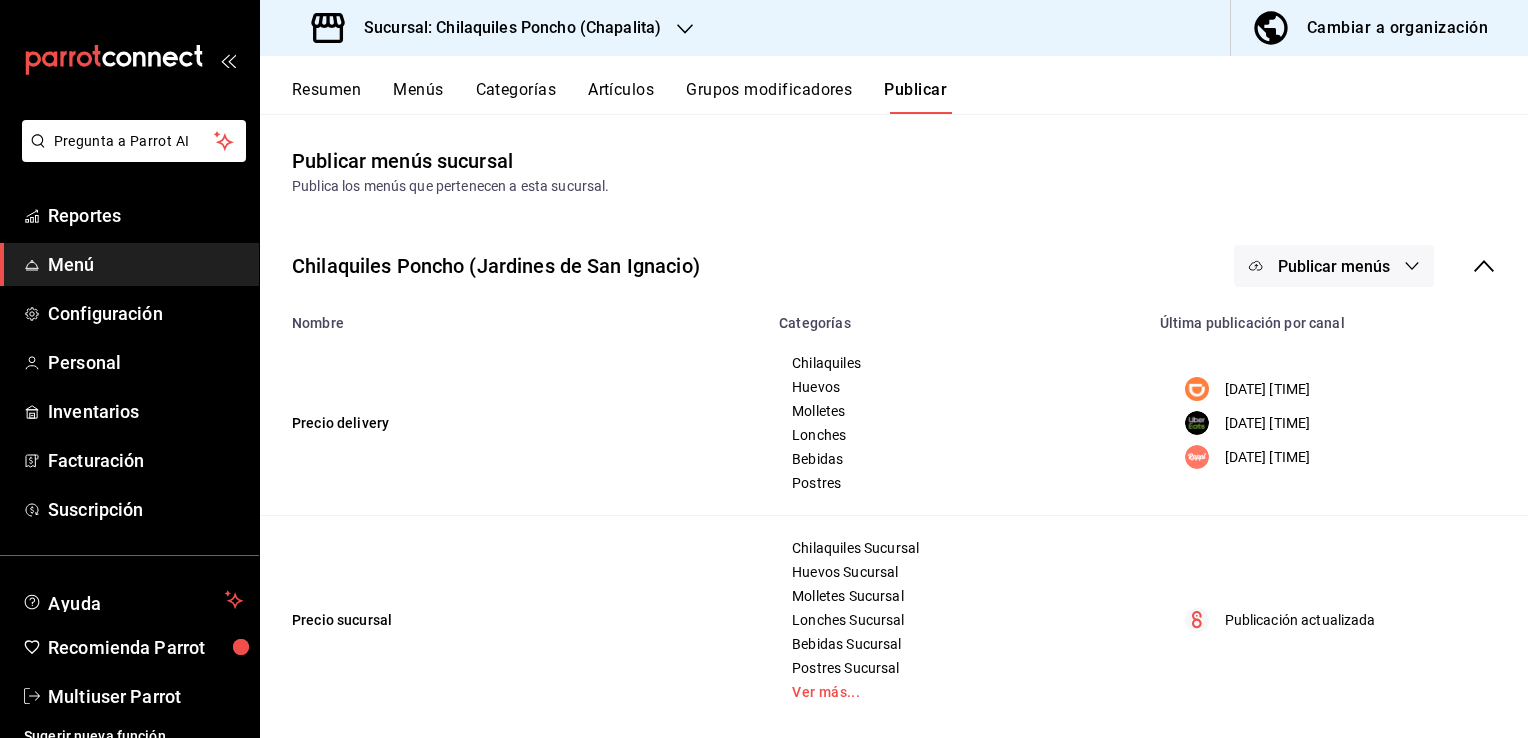 click 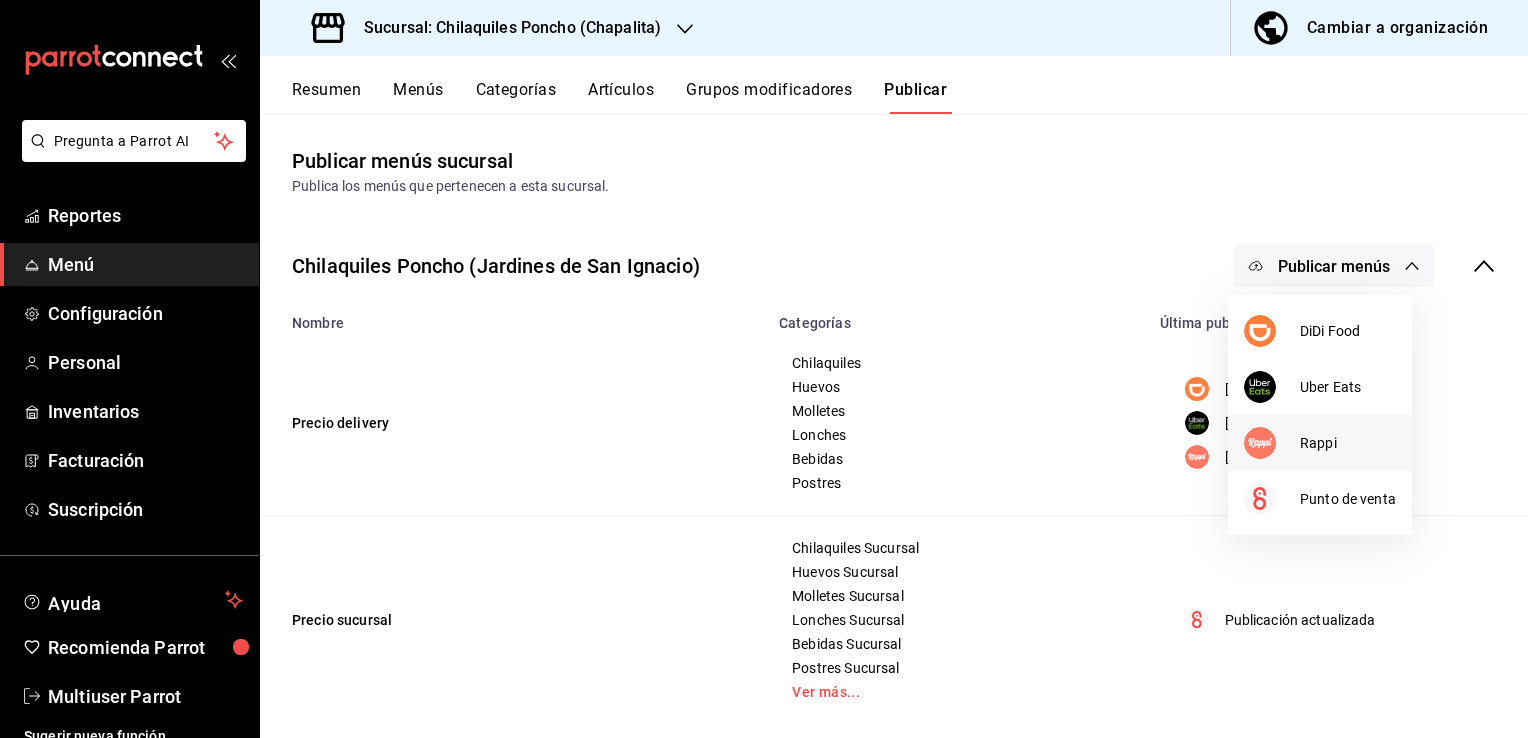 click on "Rappi" at bounding box center (1320, 443) 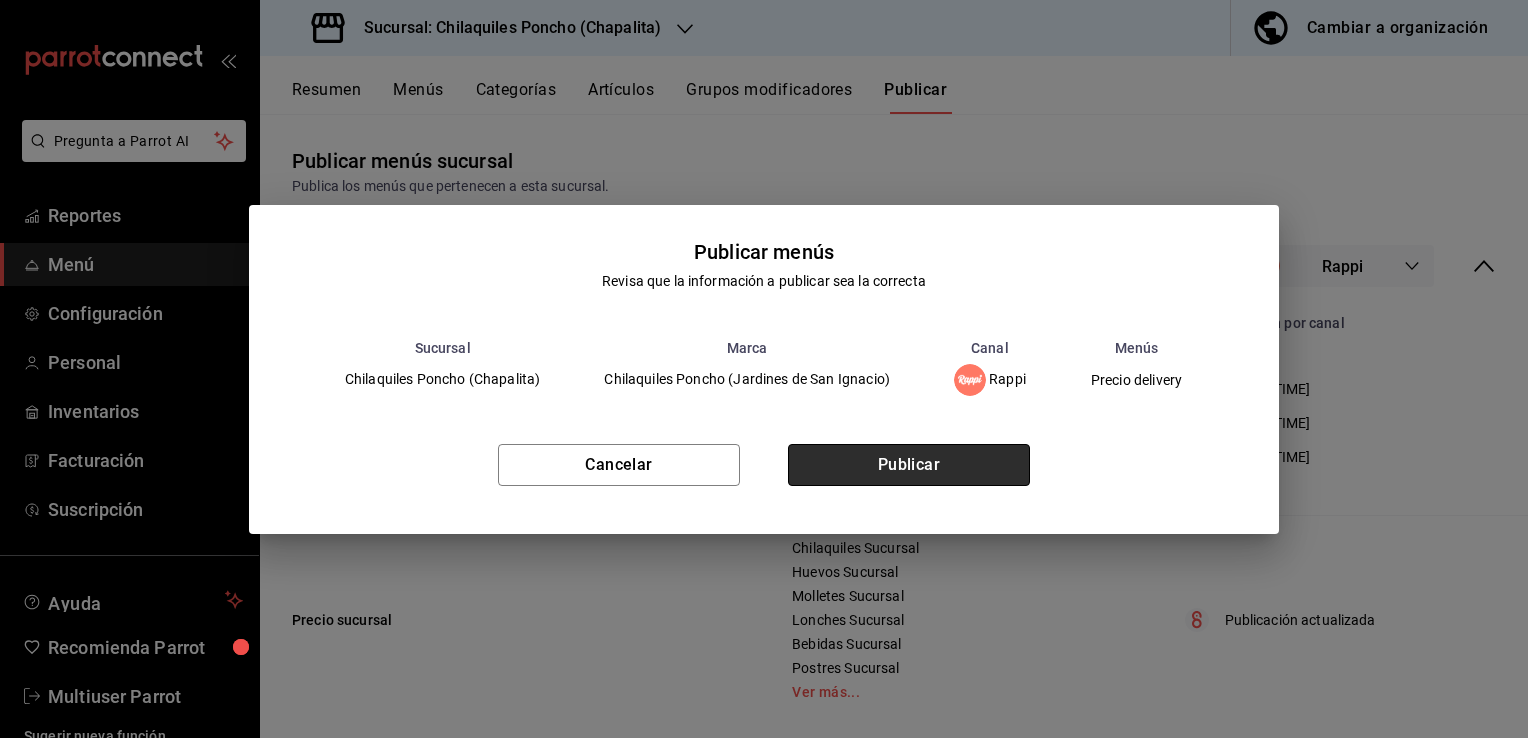 click on "Publicar" at bounding box center [909, 465] 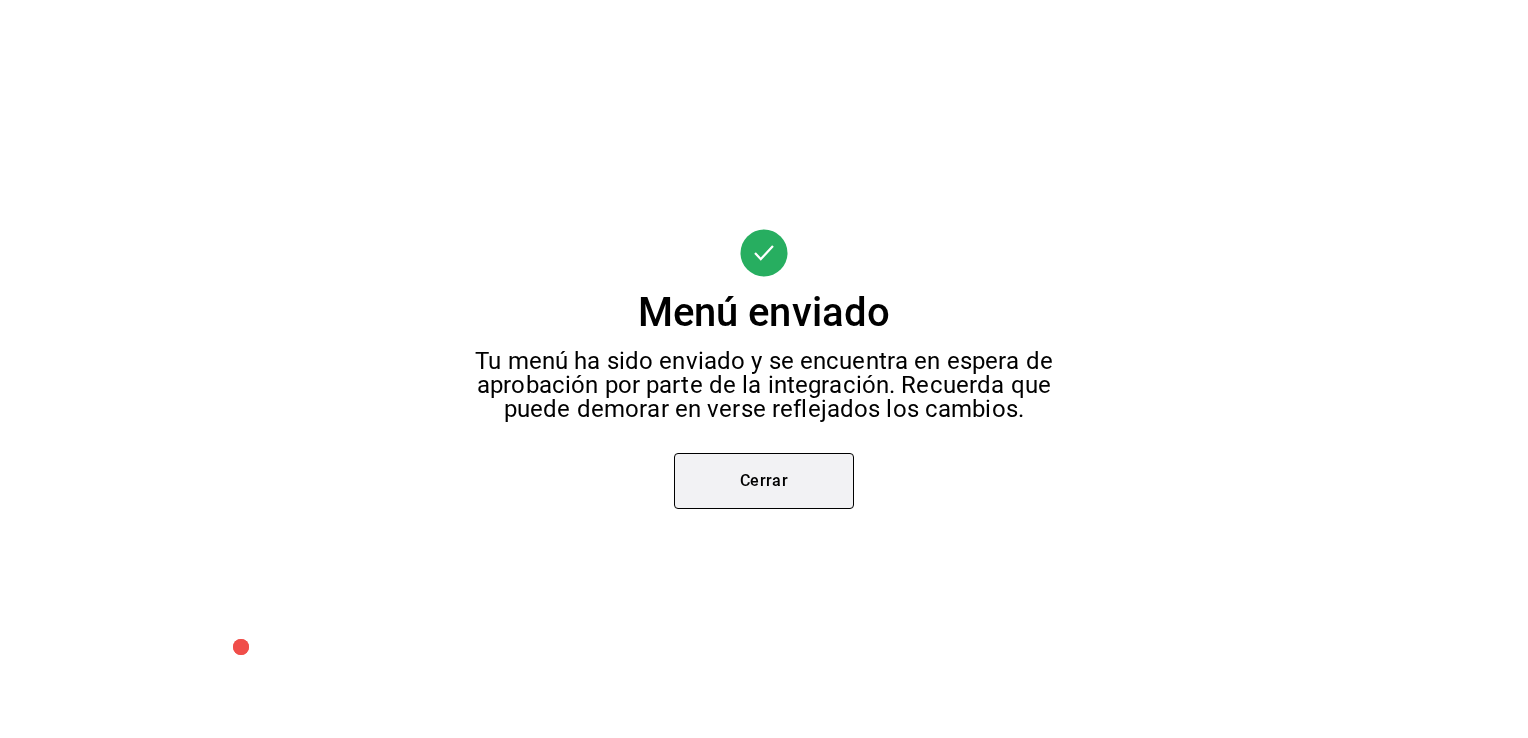 click on "Cerrar" at bounding box center [764, 481] 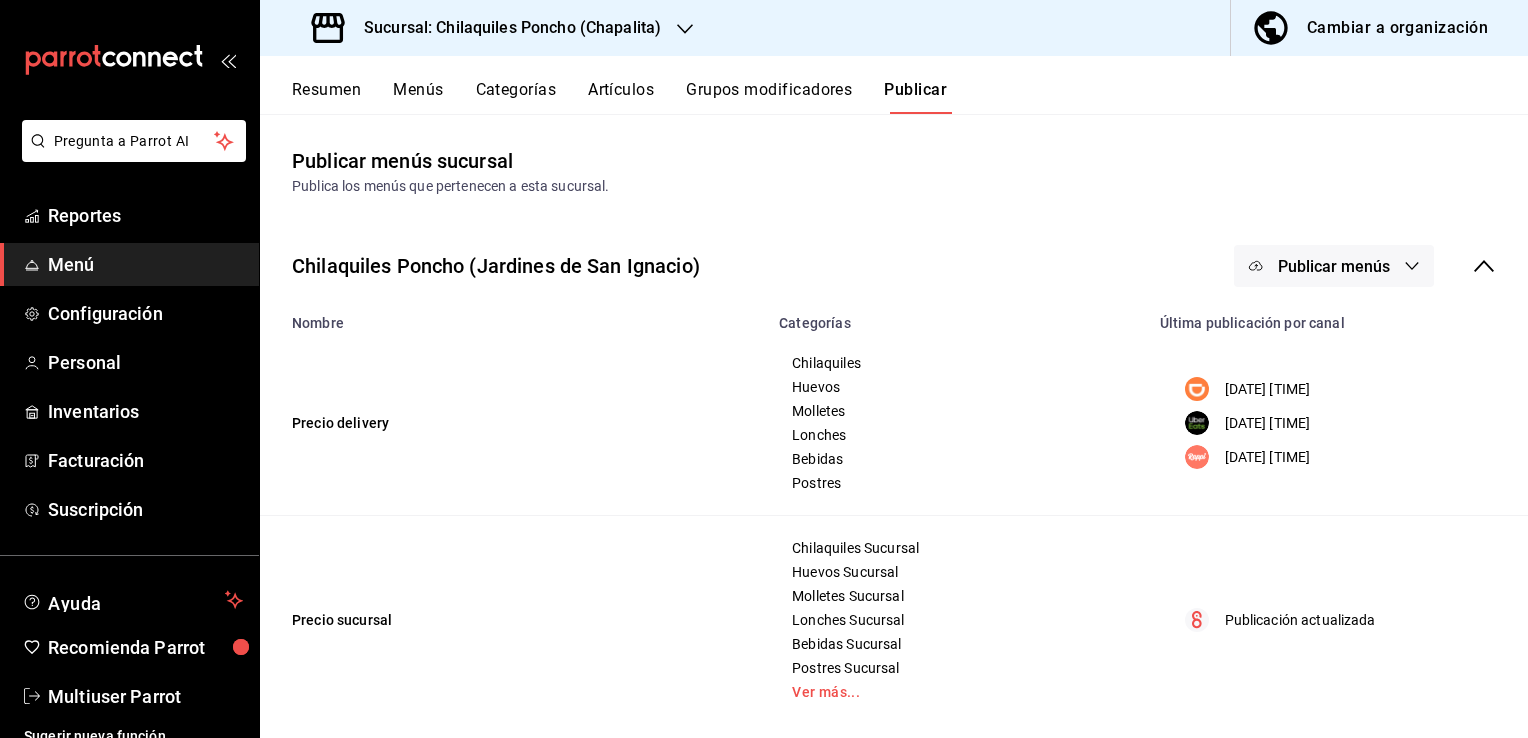 click on "Publicar menús" at bounding box center [1334, 266] 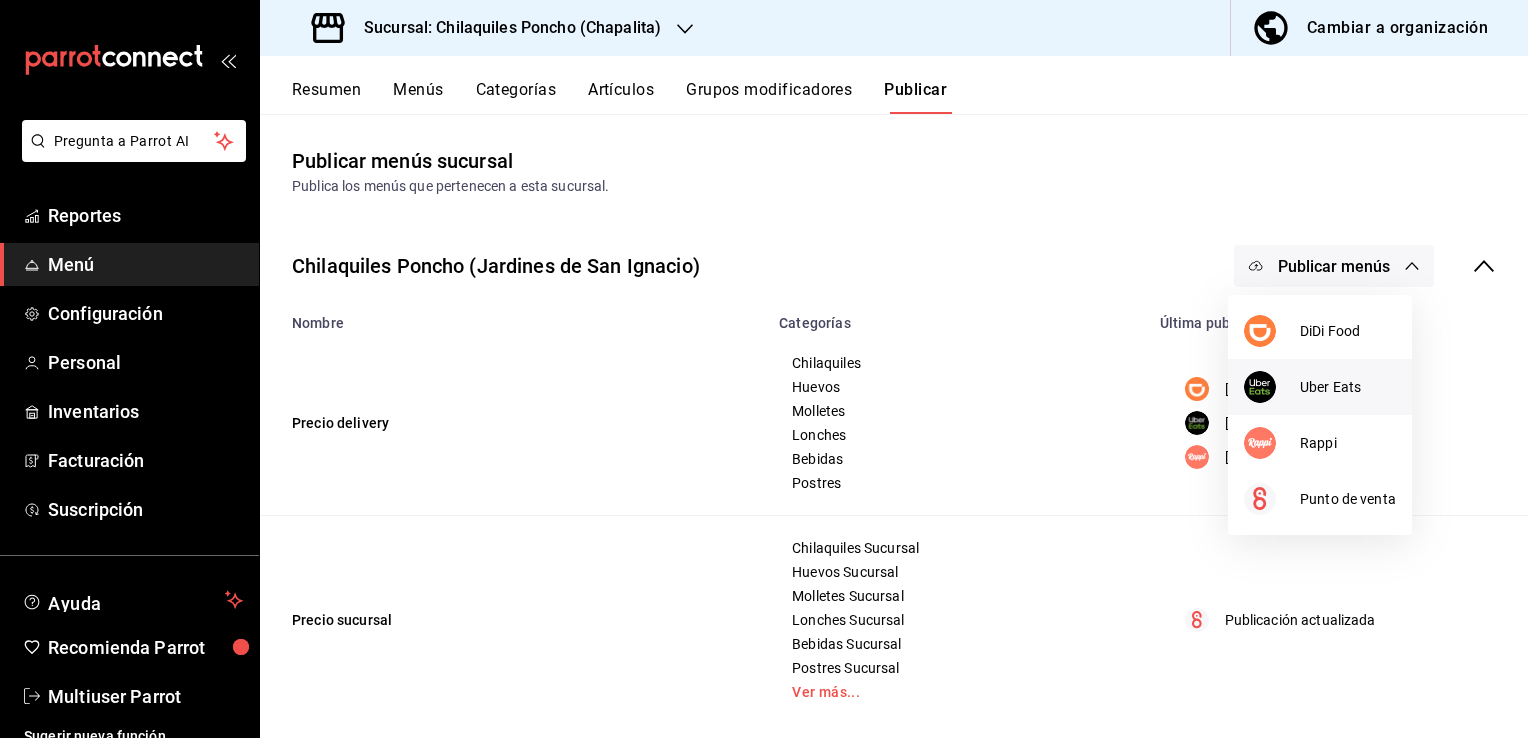 click on "Uber Eats" at bounding box center (1348, 387) 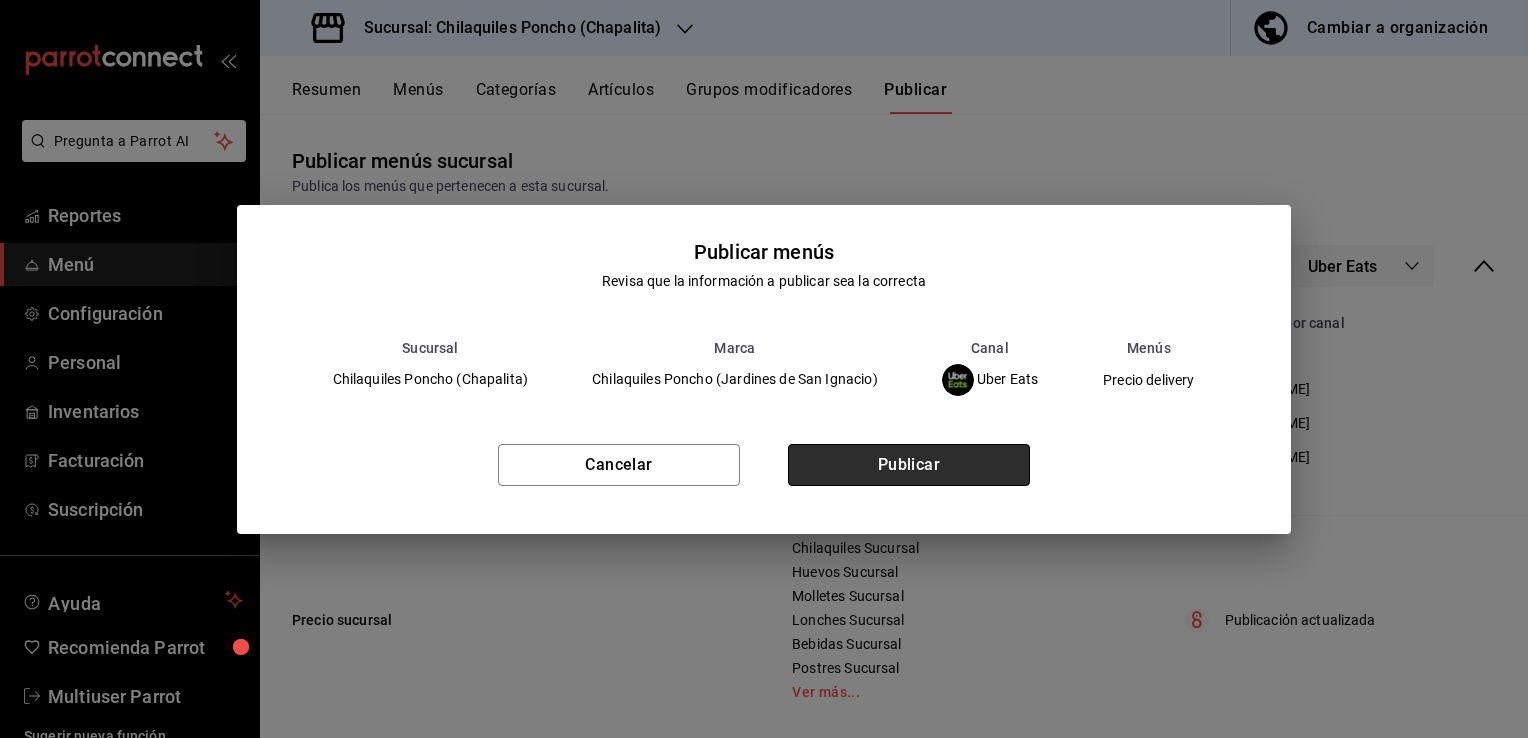 click on "Publicar" at bounding box center (909, 465) 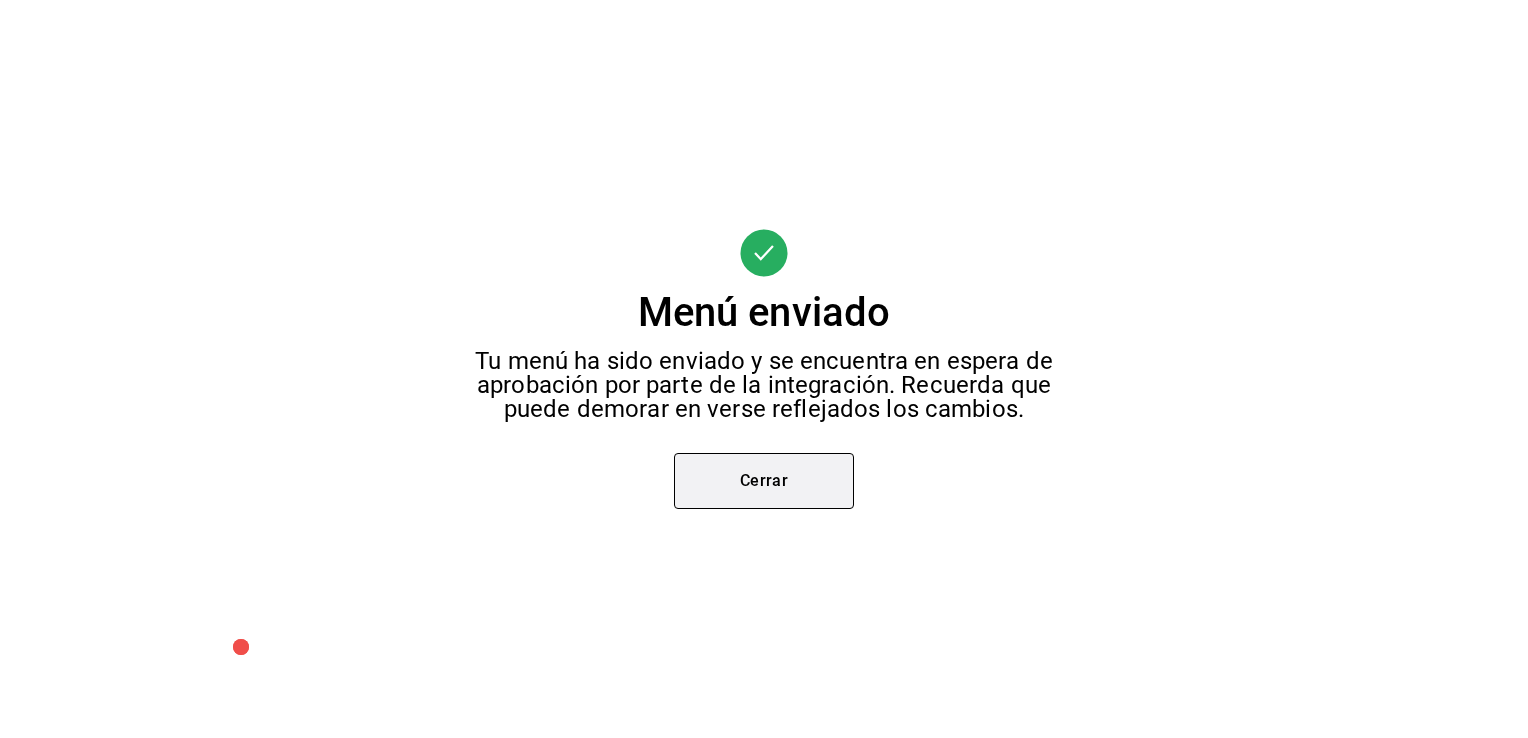 click on "Cerrar" at bounding box center [764, 481] 